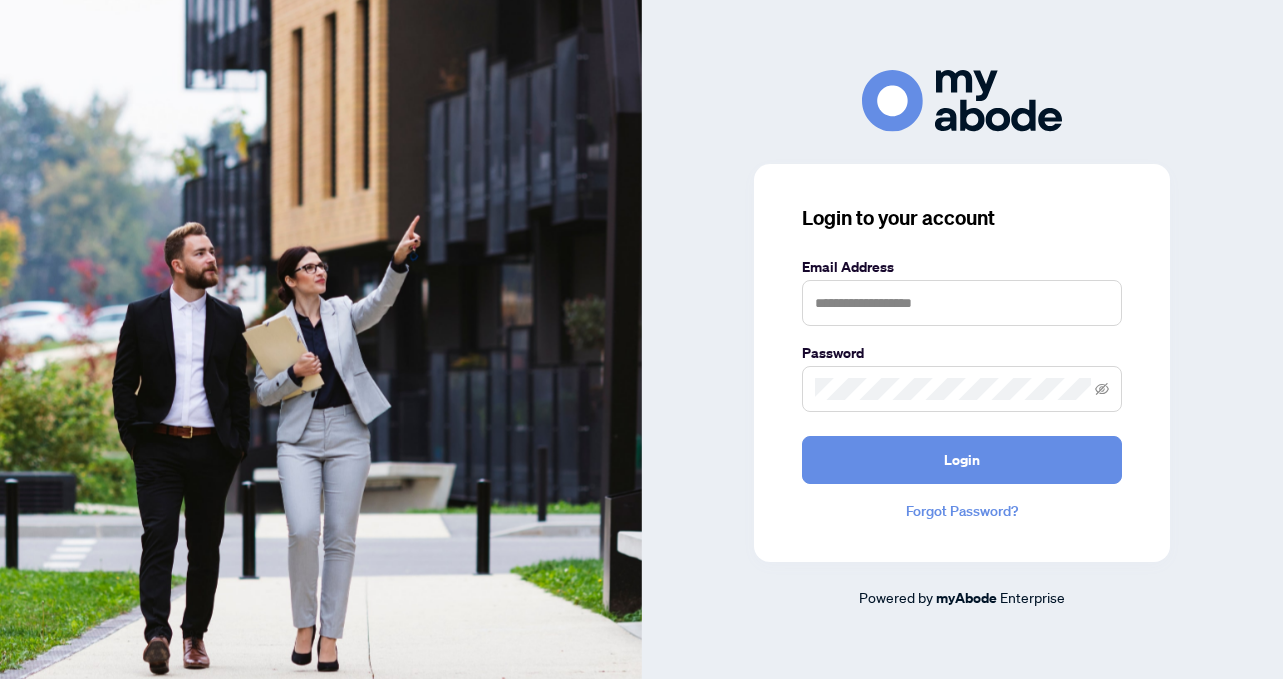 scroll, scrollTop: 0, scrollLeft: 0, axis: both 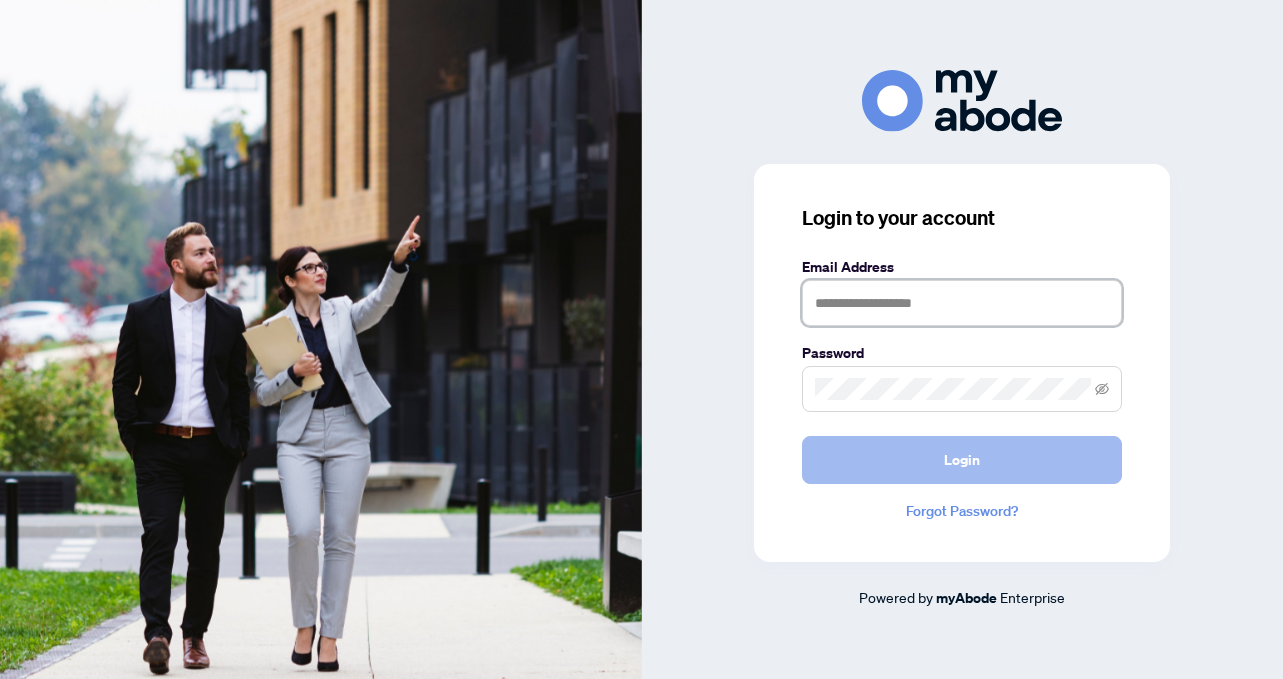 type on "**********" 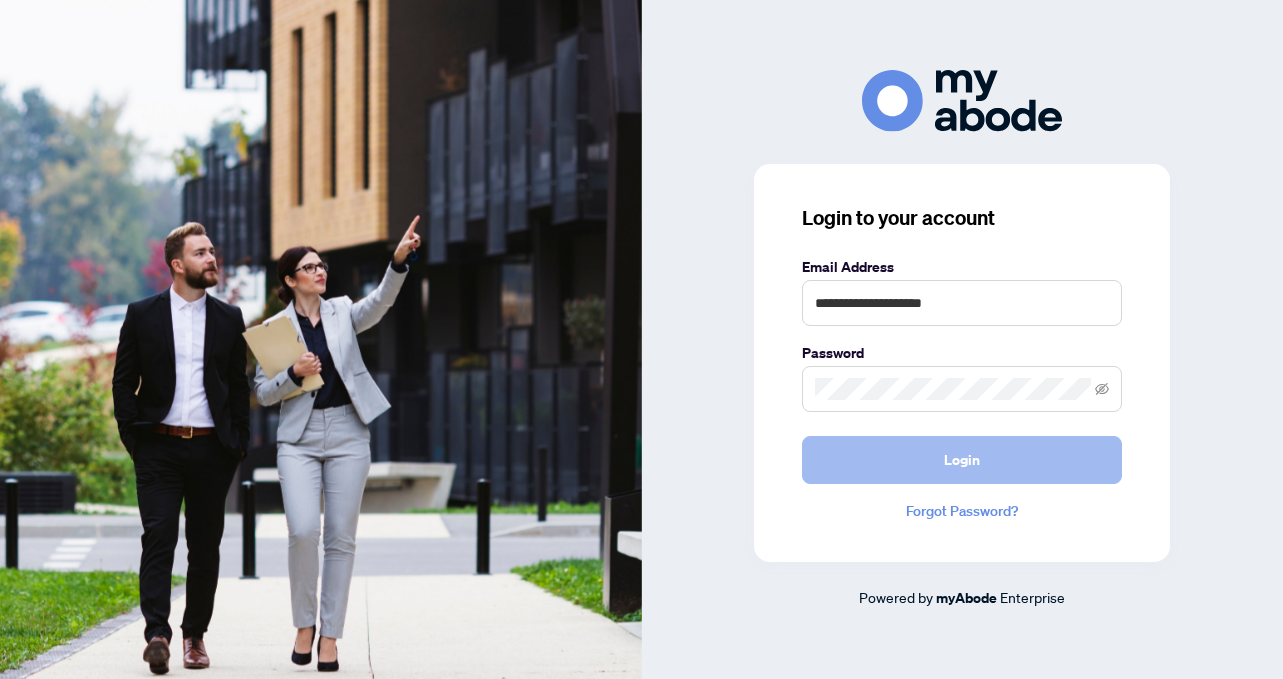 click on "Login" at bounding box center (962, 460) 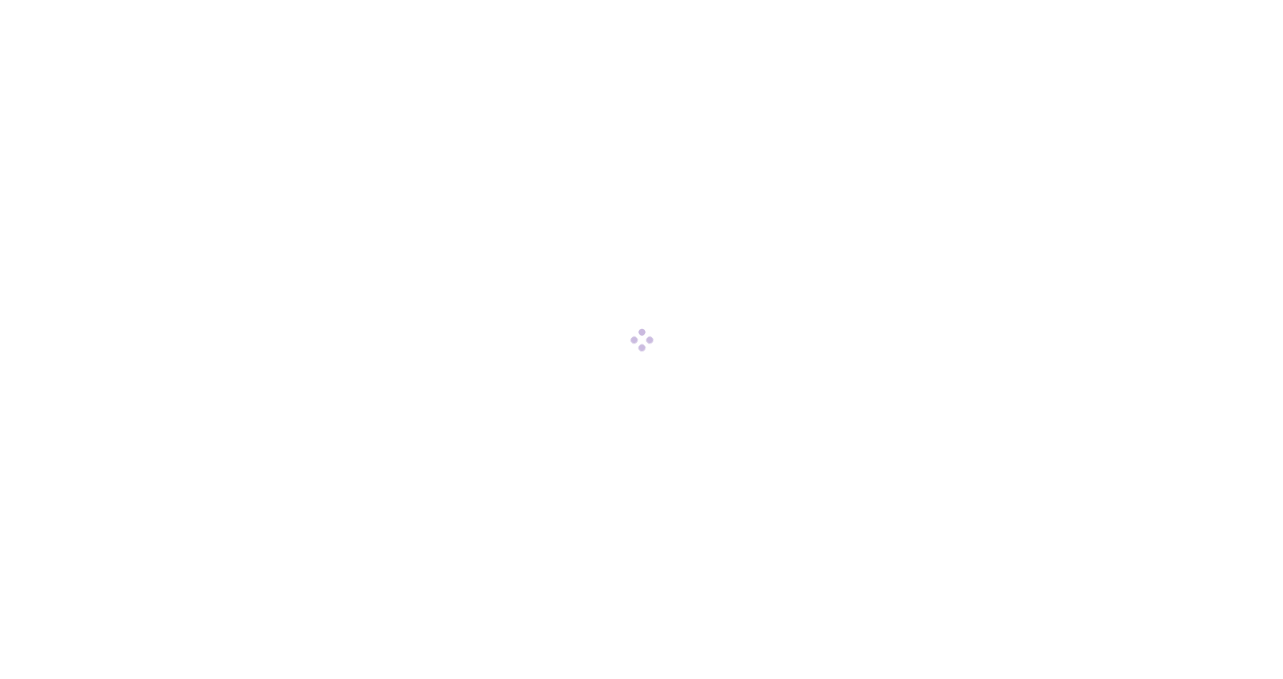 scroll, scrollTop: 0, scrollLeft: 0, axis: both 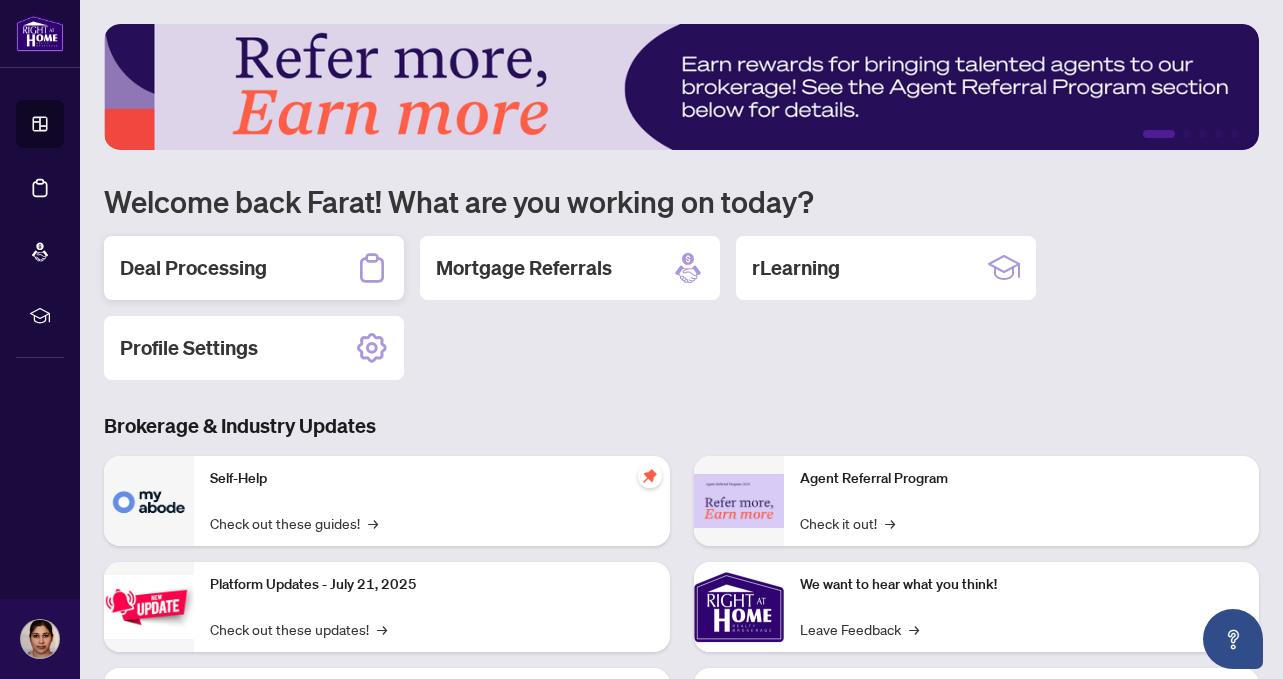 click on "Deal Processing" at bounding box center (254, 268) 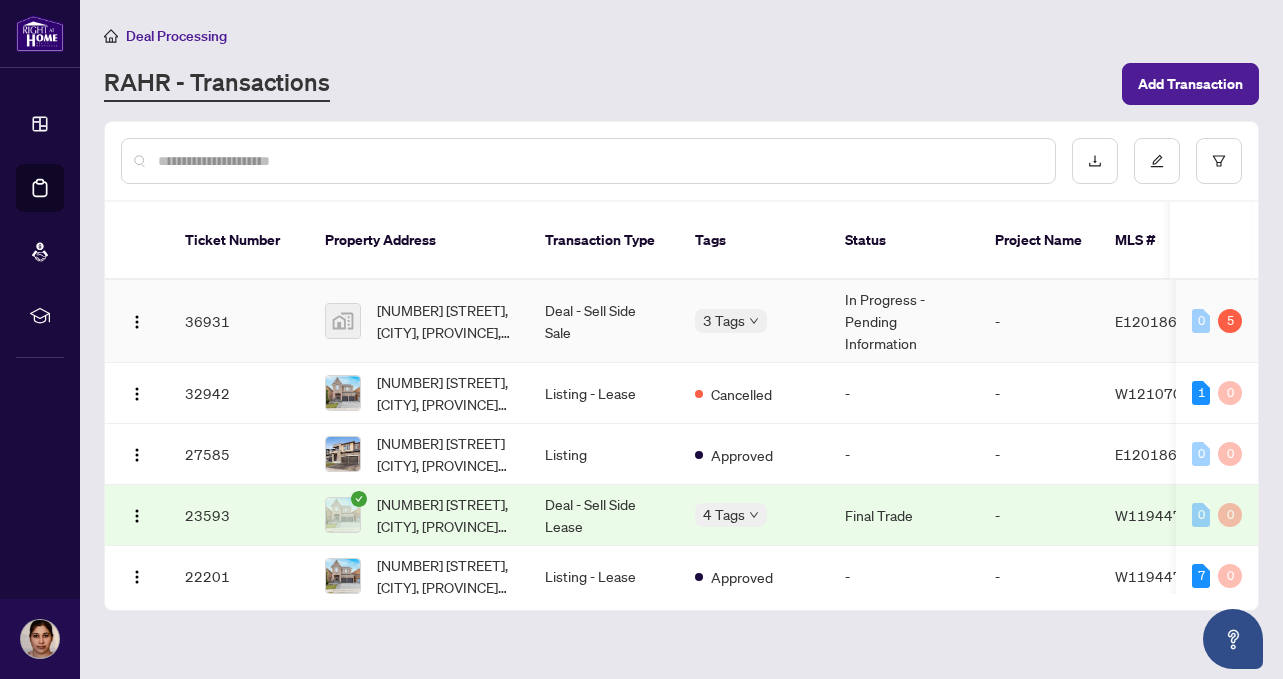 click on "Deal - Sell Side Sale" at bounding box center [604, 321] 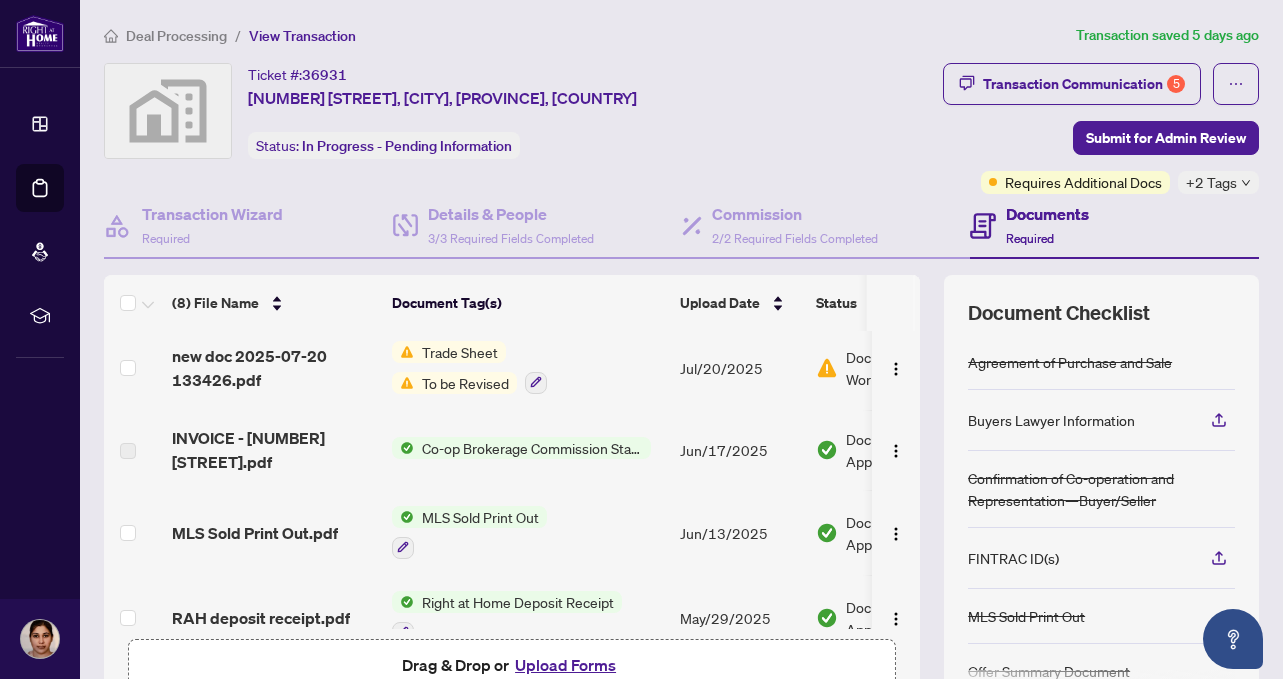 scroll, scrollTop: 0, scrollLeft: 0, axis: both 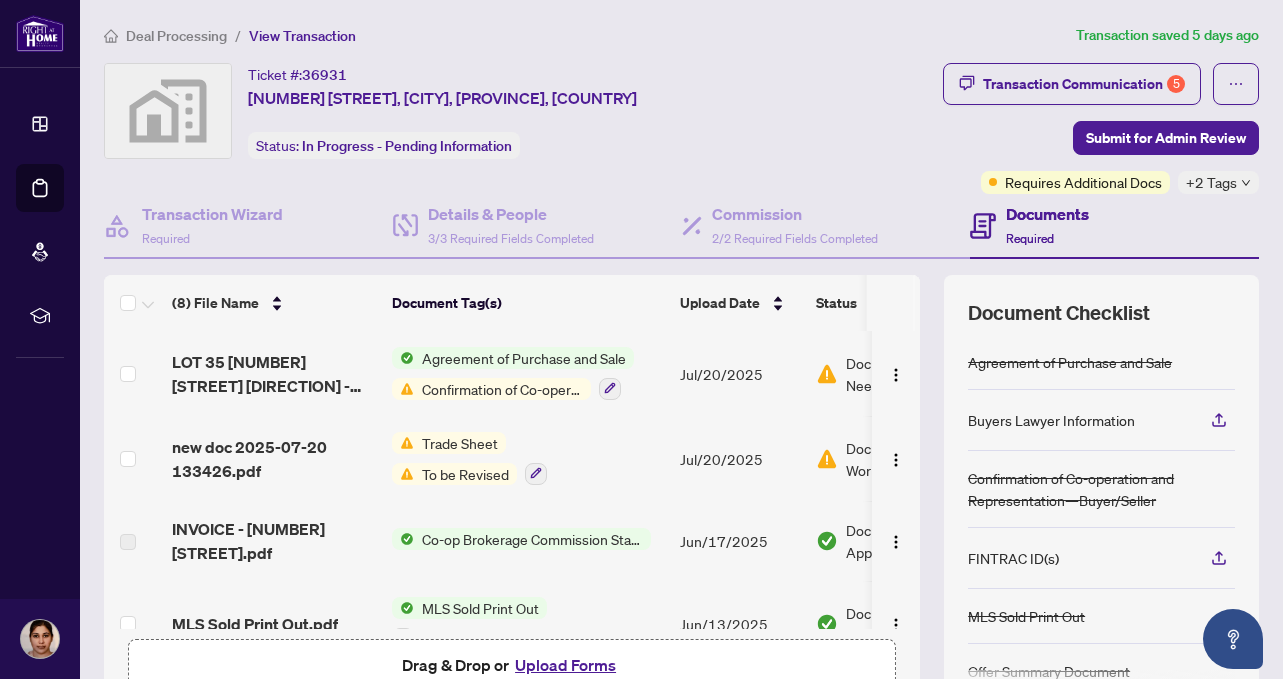 click on "Confirmation of Co-operation and Representation—Buyer/Seller" at bounding box center (502, 389) 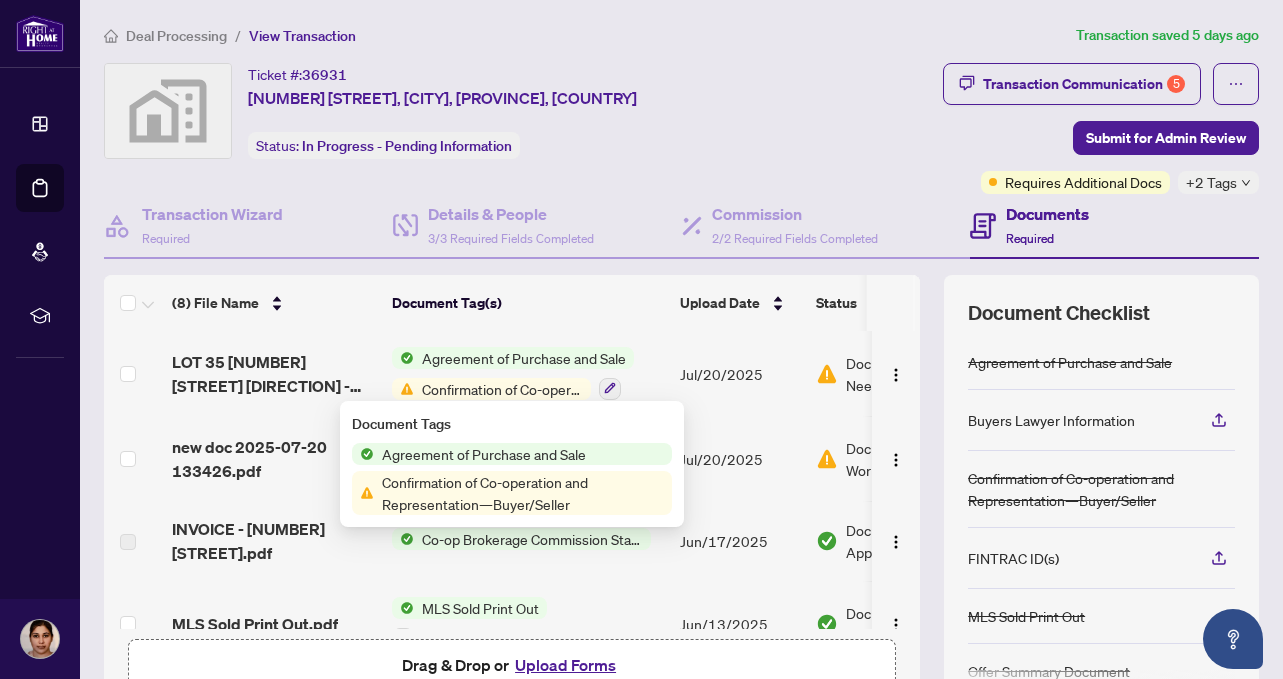 click on "Confirmation of Co-operation and Representation—Buyer/Seller" at bounding box center [523, 493] 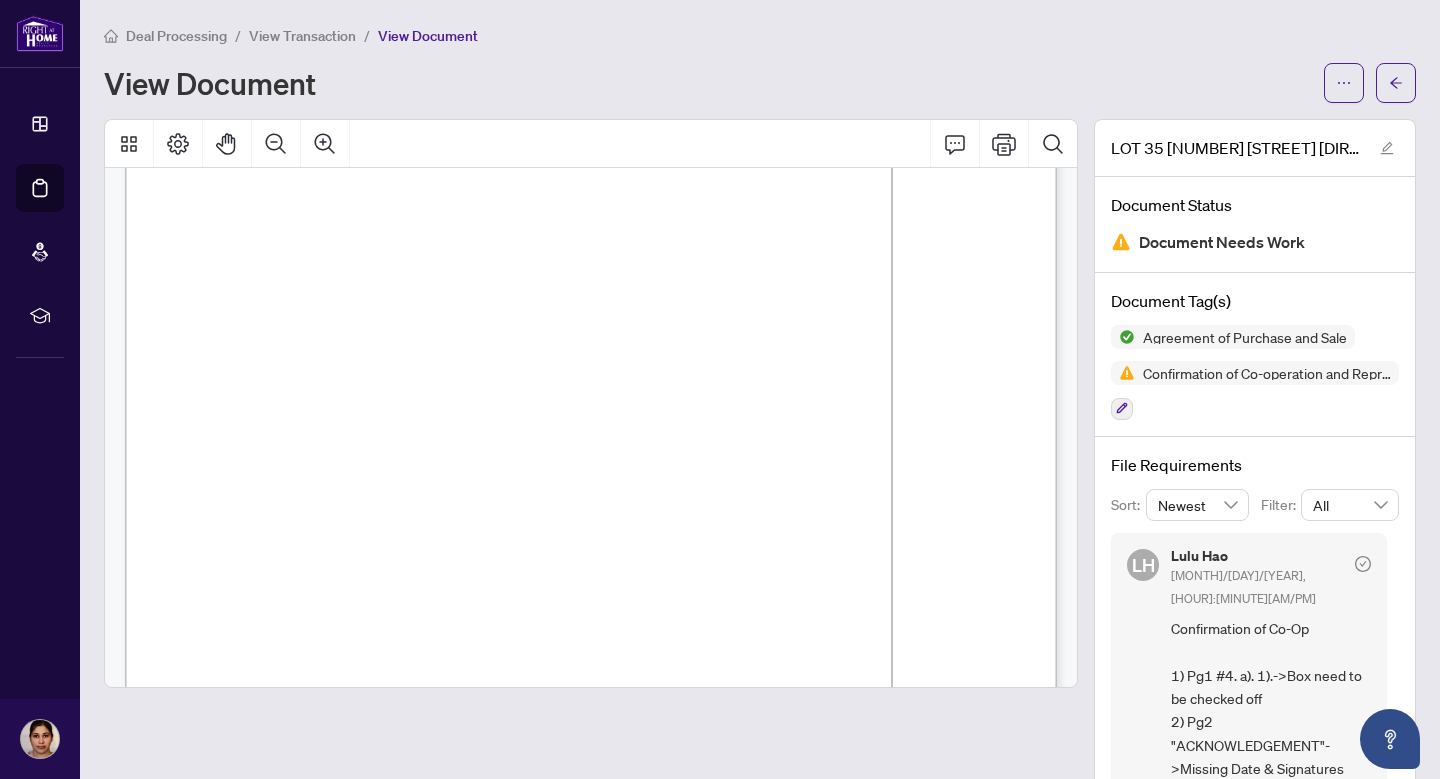 scroll, scrollTop: 2666, scrollLeft: 0, axis: vertical 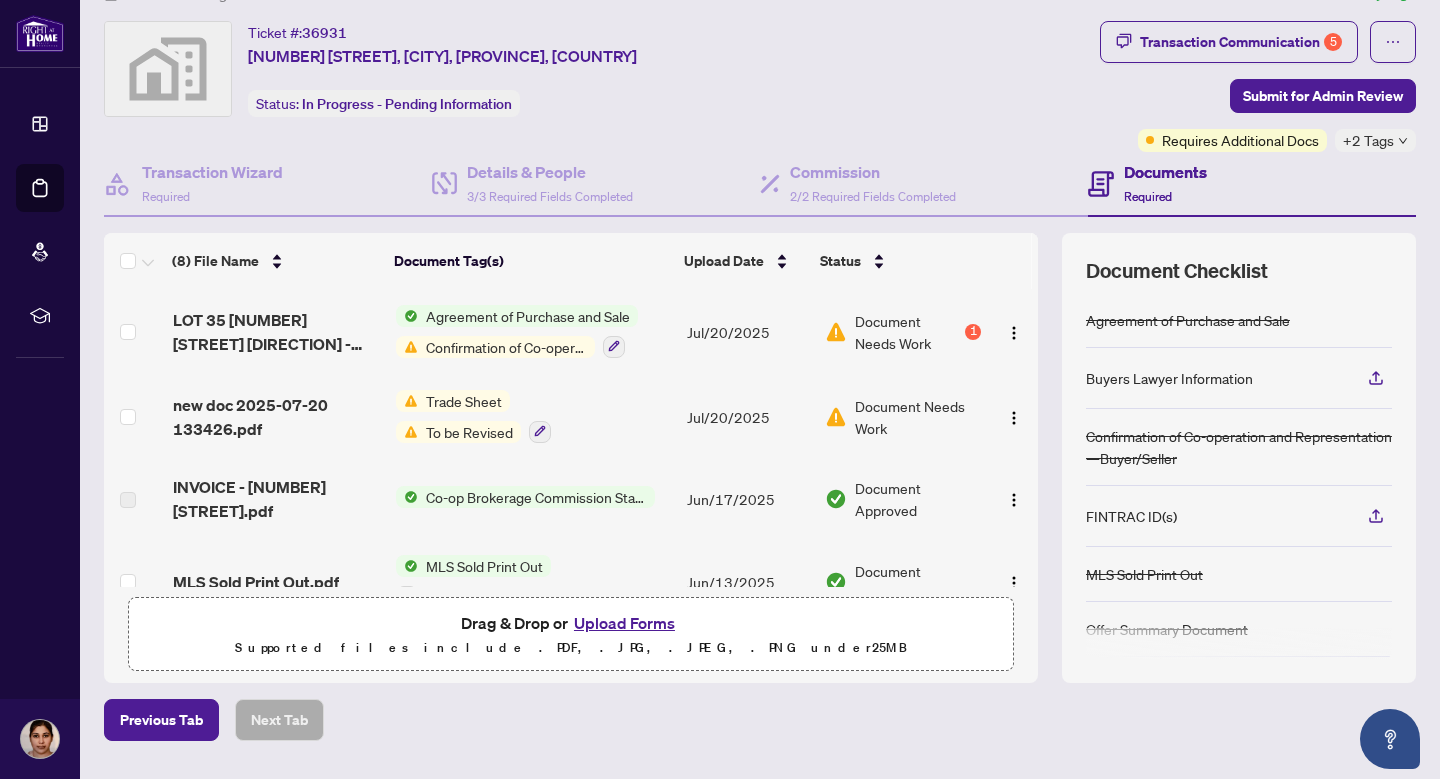 click on "Trade Sheet" at bounding box center (464, 401) 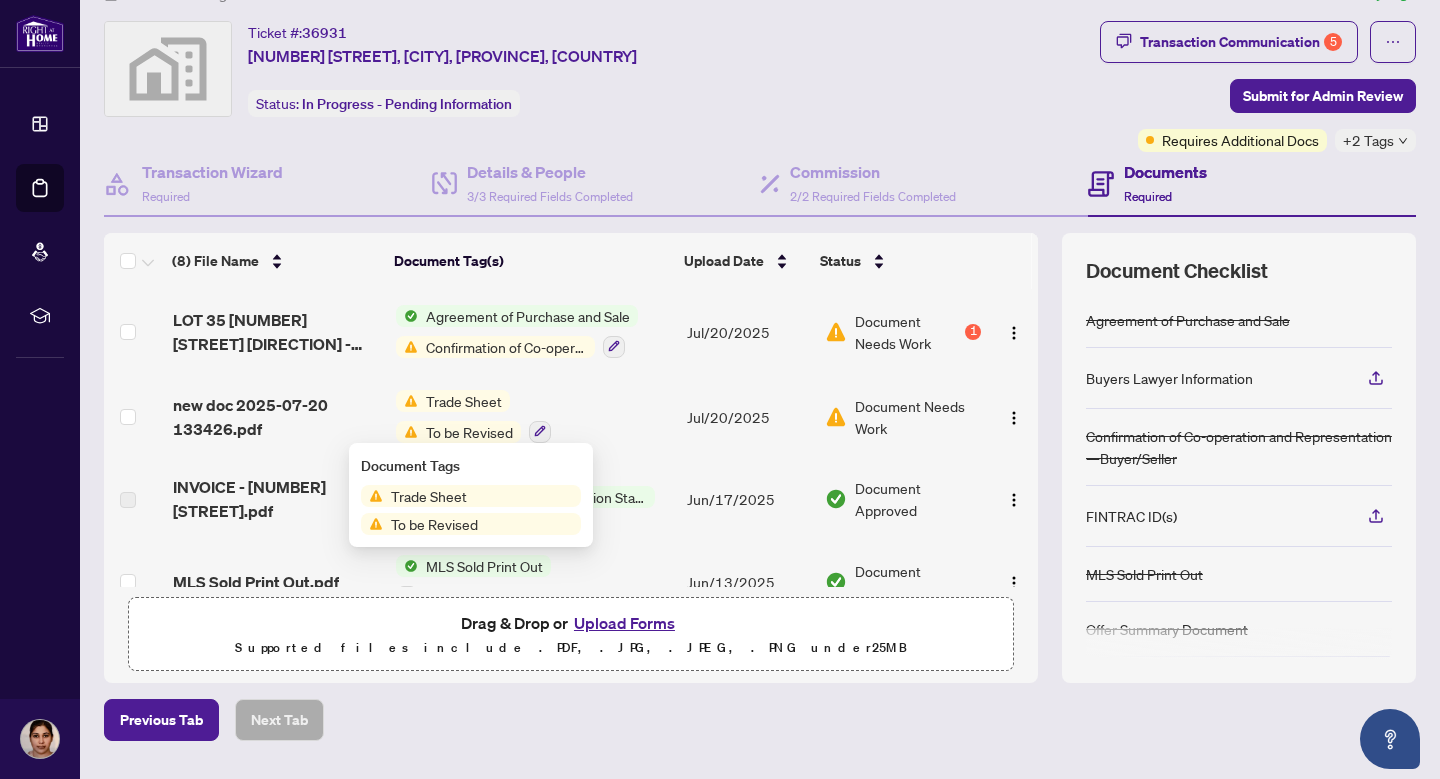 click on "Trade Sheet" at bounding box center [429, 496] 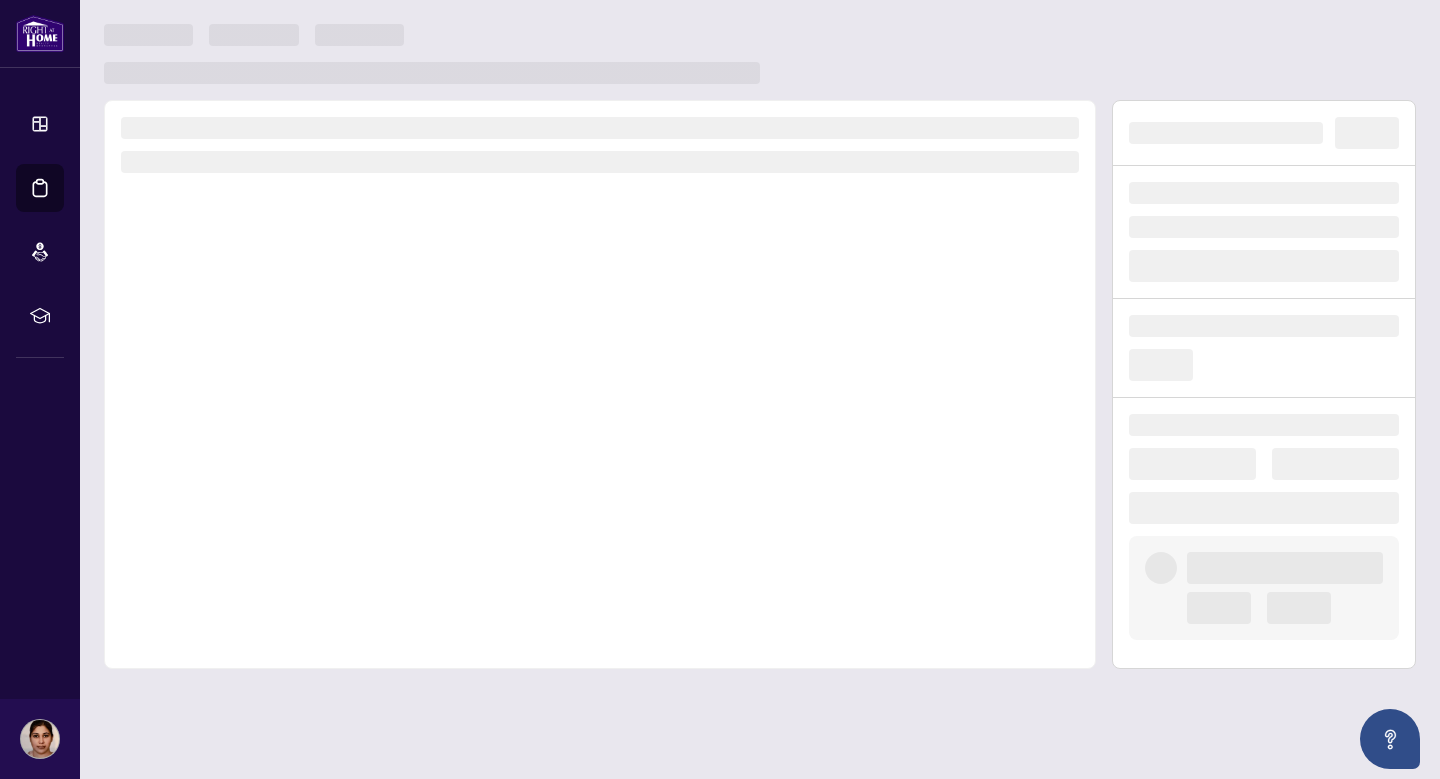 scroll, scrollTop: 0, scrollLeft: 0, axis: both 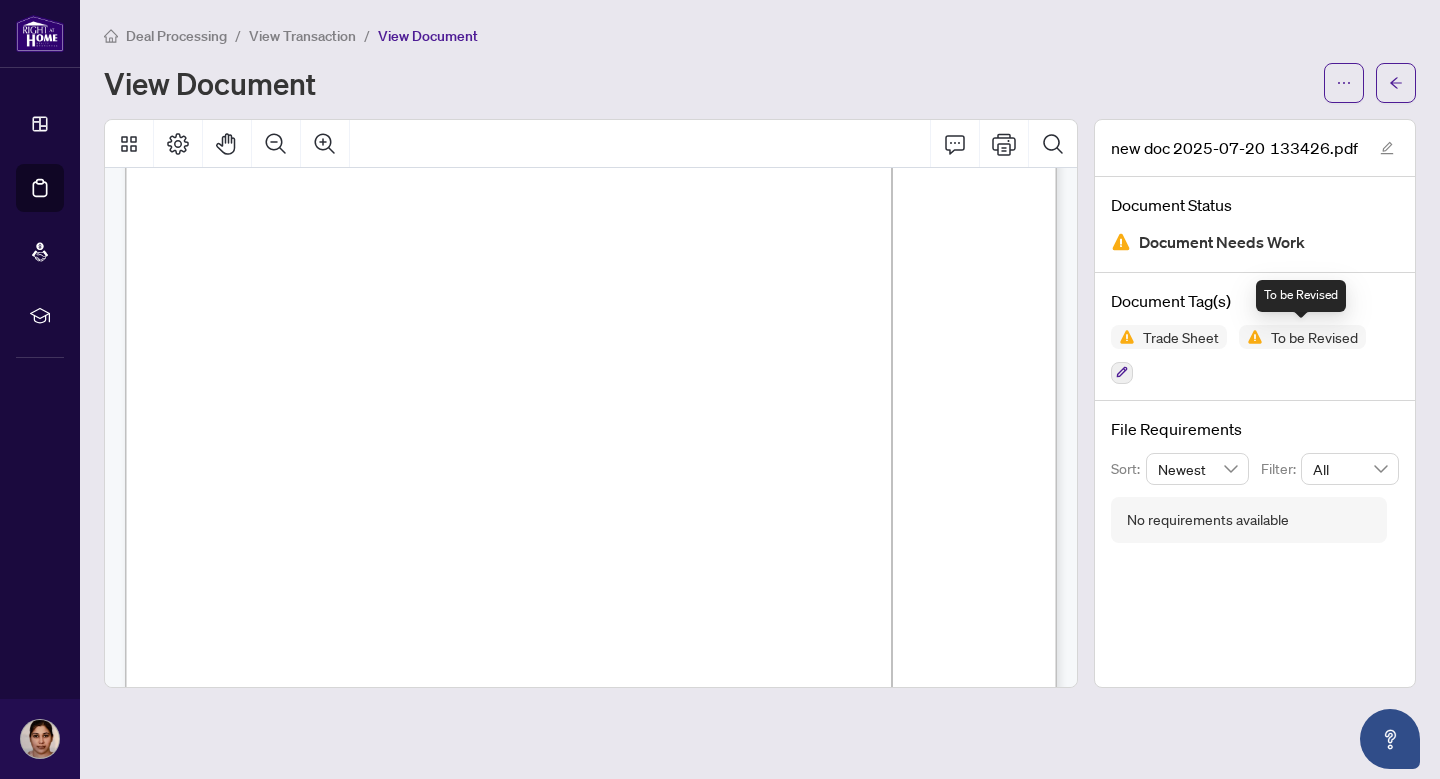 click on "To be Revised" at bounding box center (1314, 337) 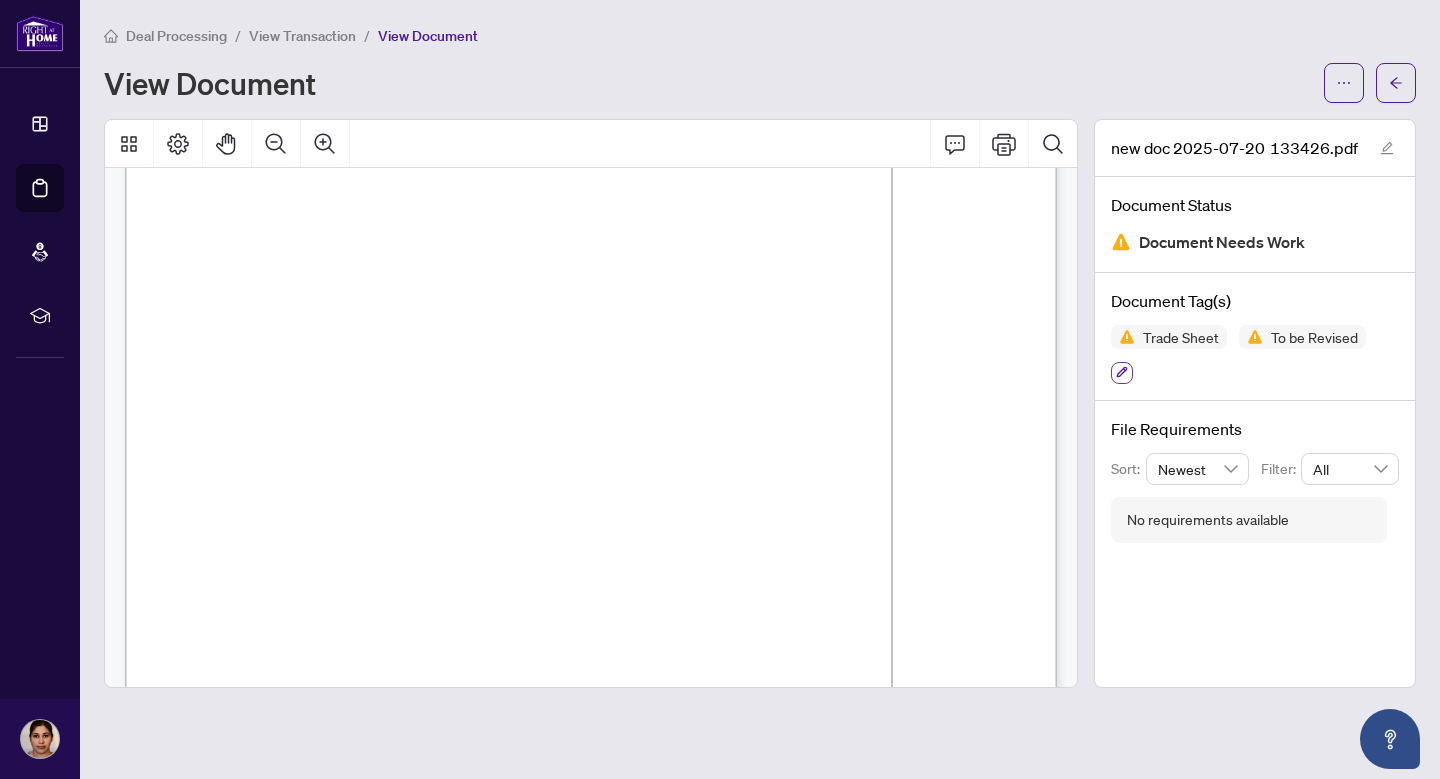 click 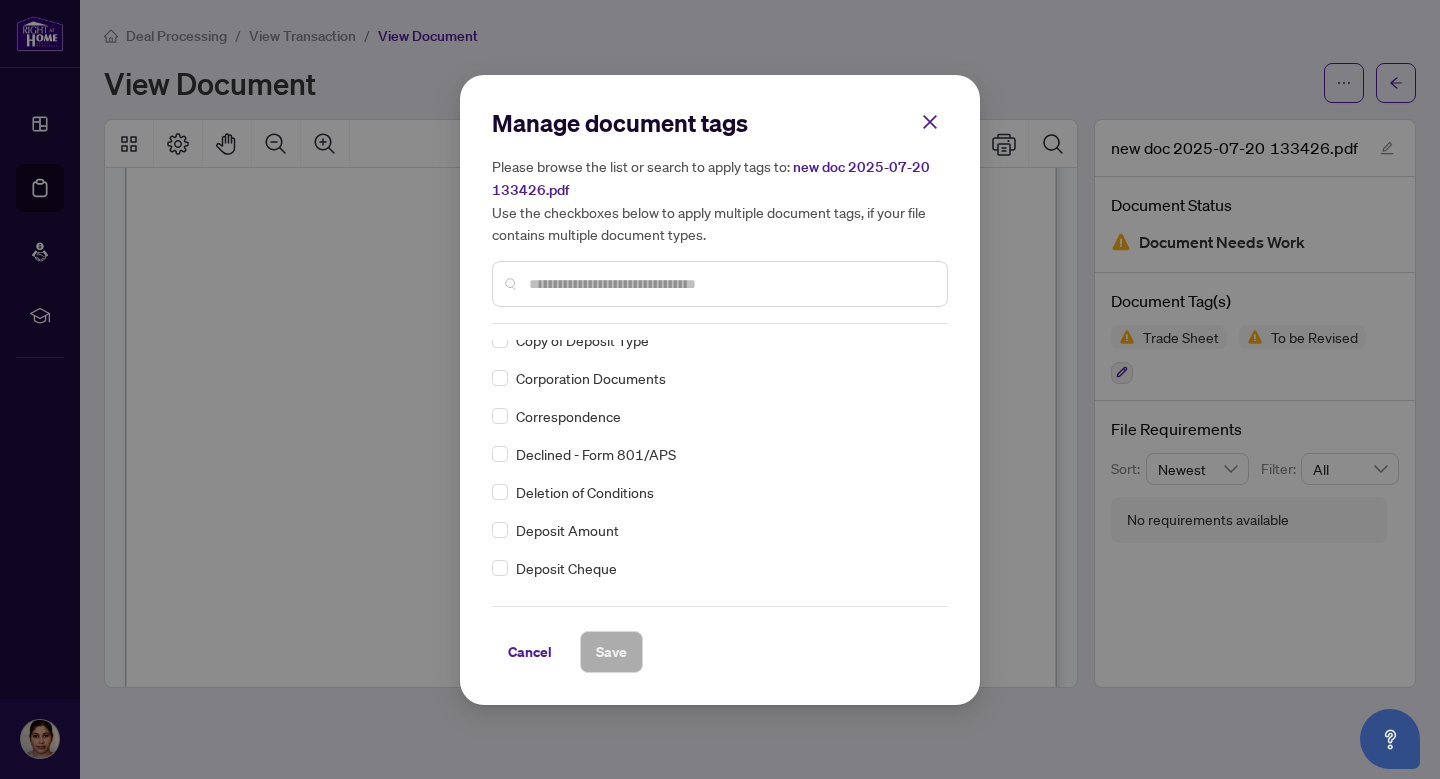 scroll, scrollTop: 1705, scrollLeft: 0, axis: vertical 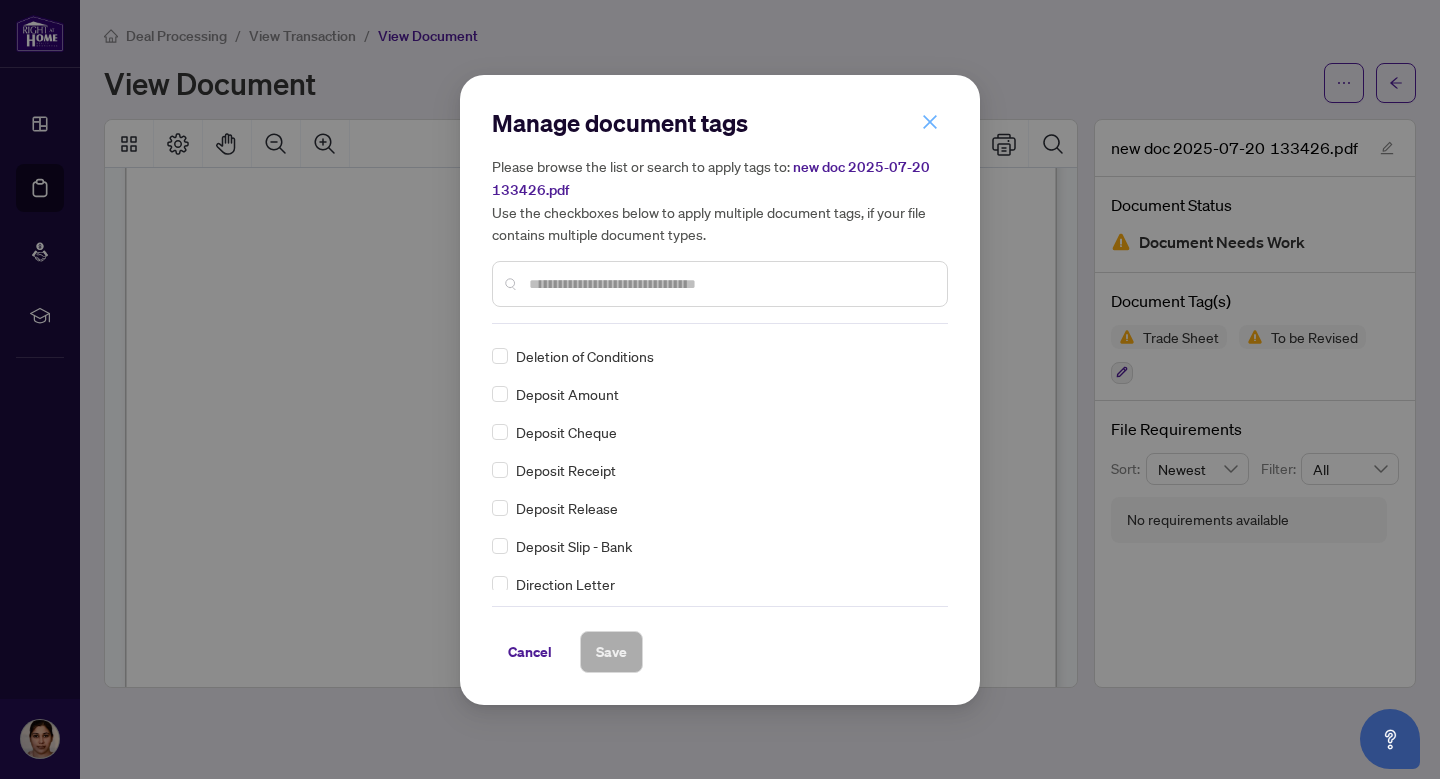 click 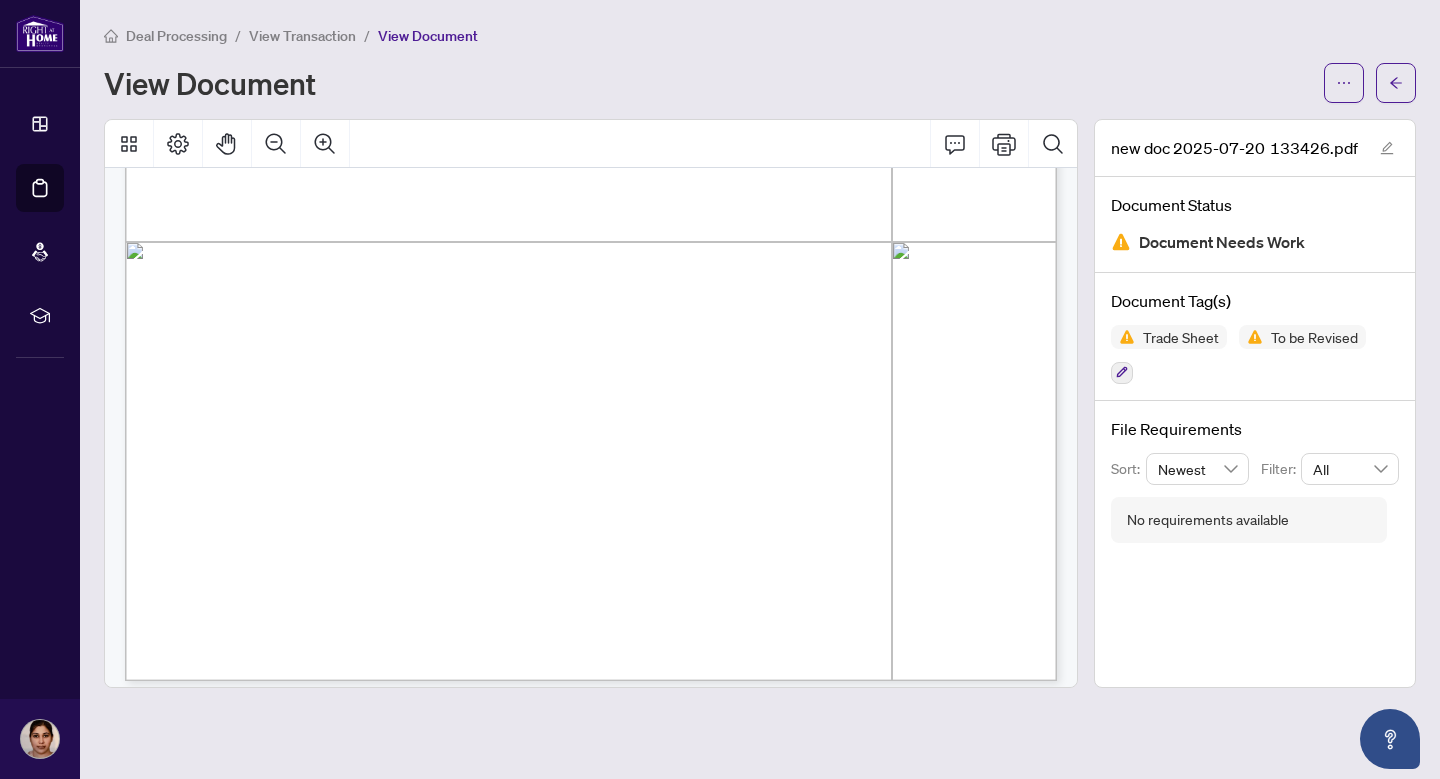 scroll, scrollTop: 727, scrollLeft: 0, axis: vertical 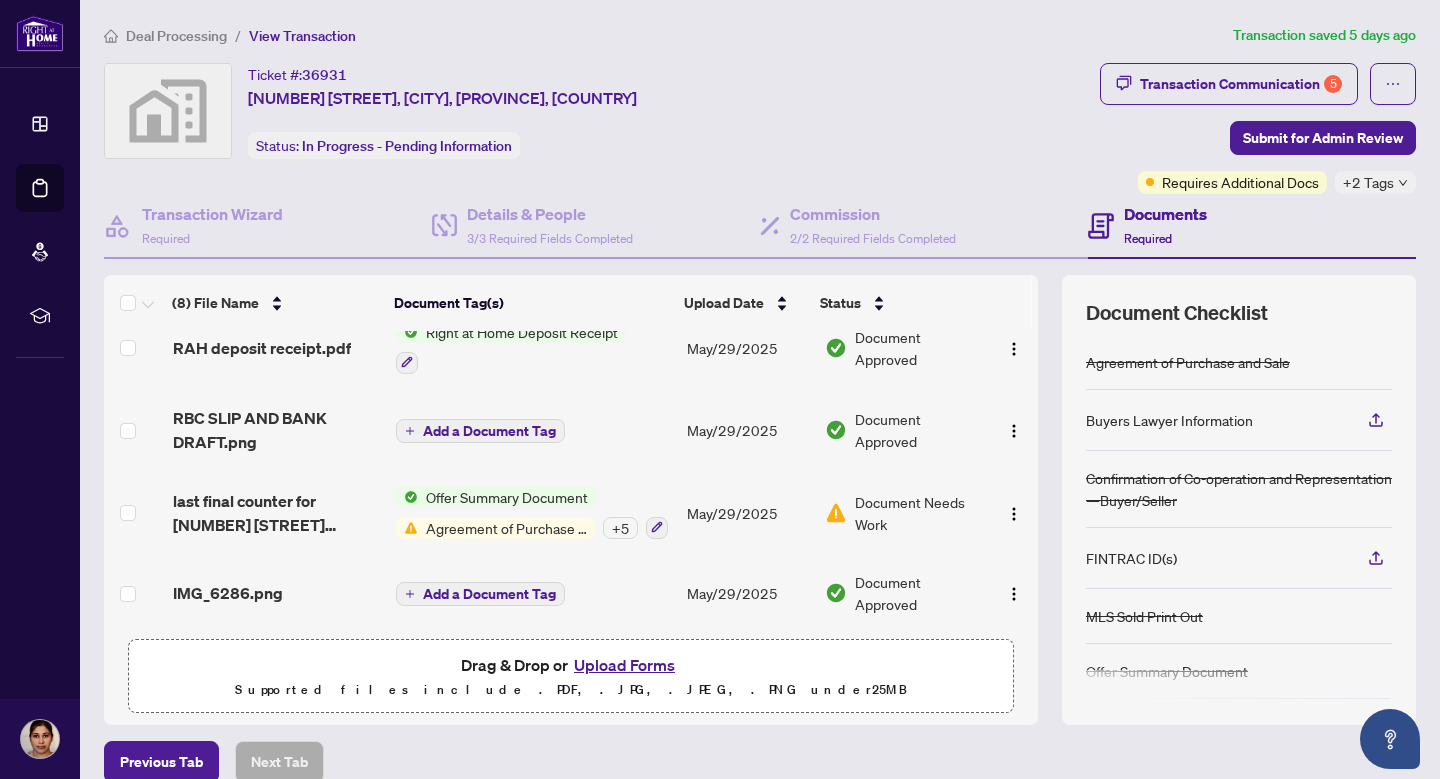 click on "Agreement of Purchase and Sale" at bounding box center [506, 528] 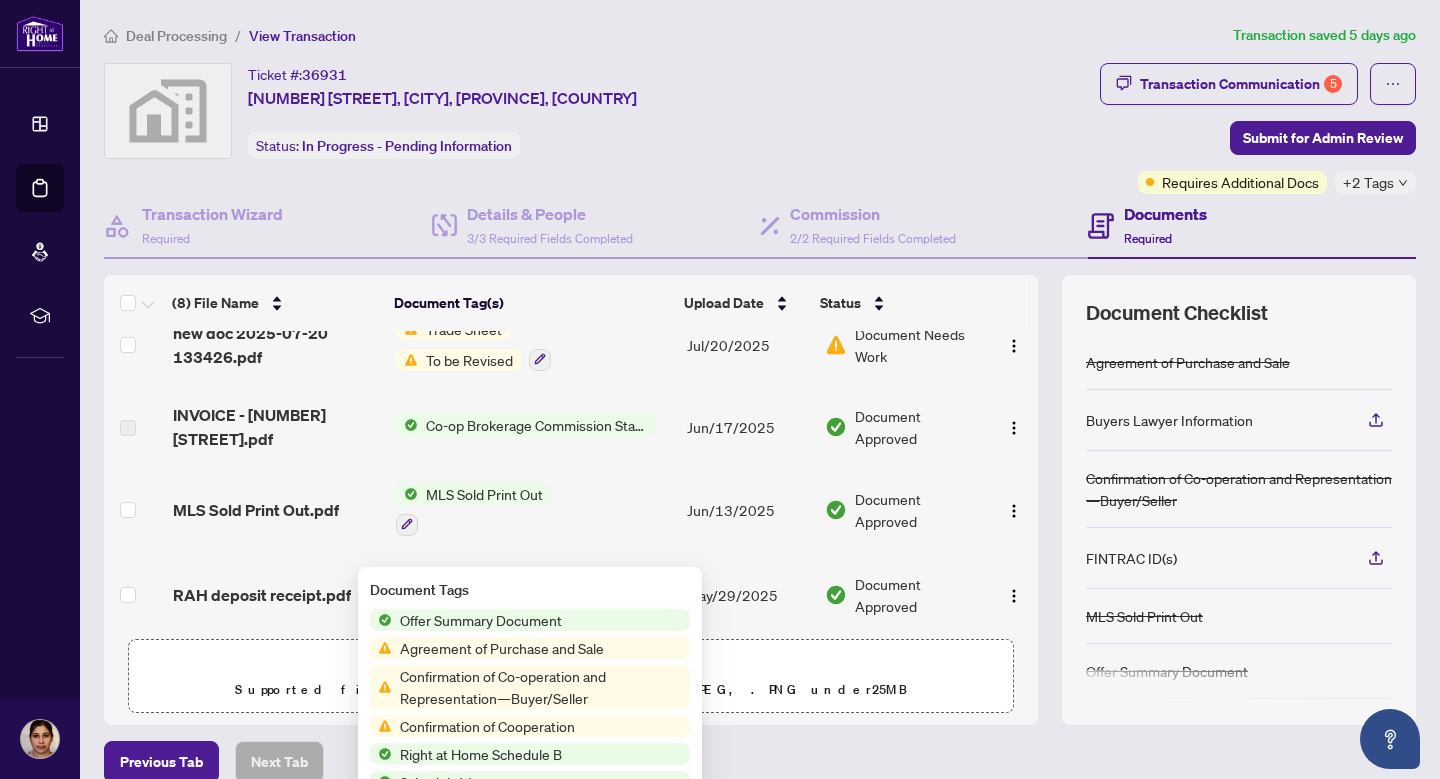 scroll, scrollTop: 0, scrollLeft: 0, axis: both 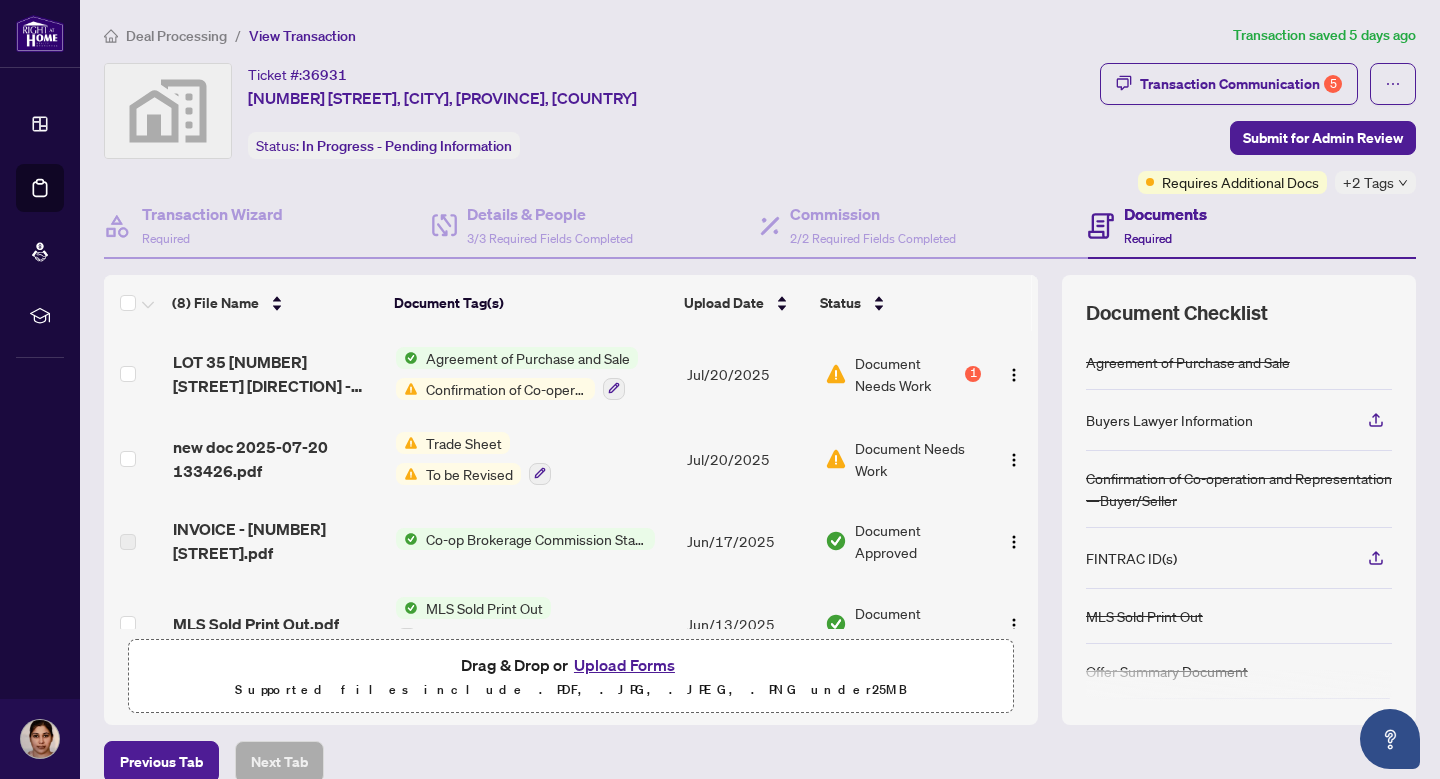 click on "Jul/20/2025" at bounding box center [748, 458] 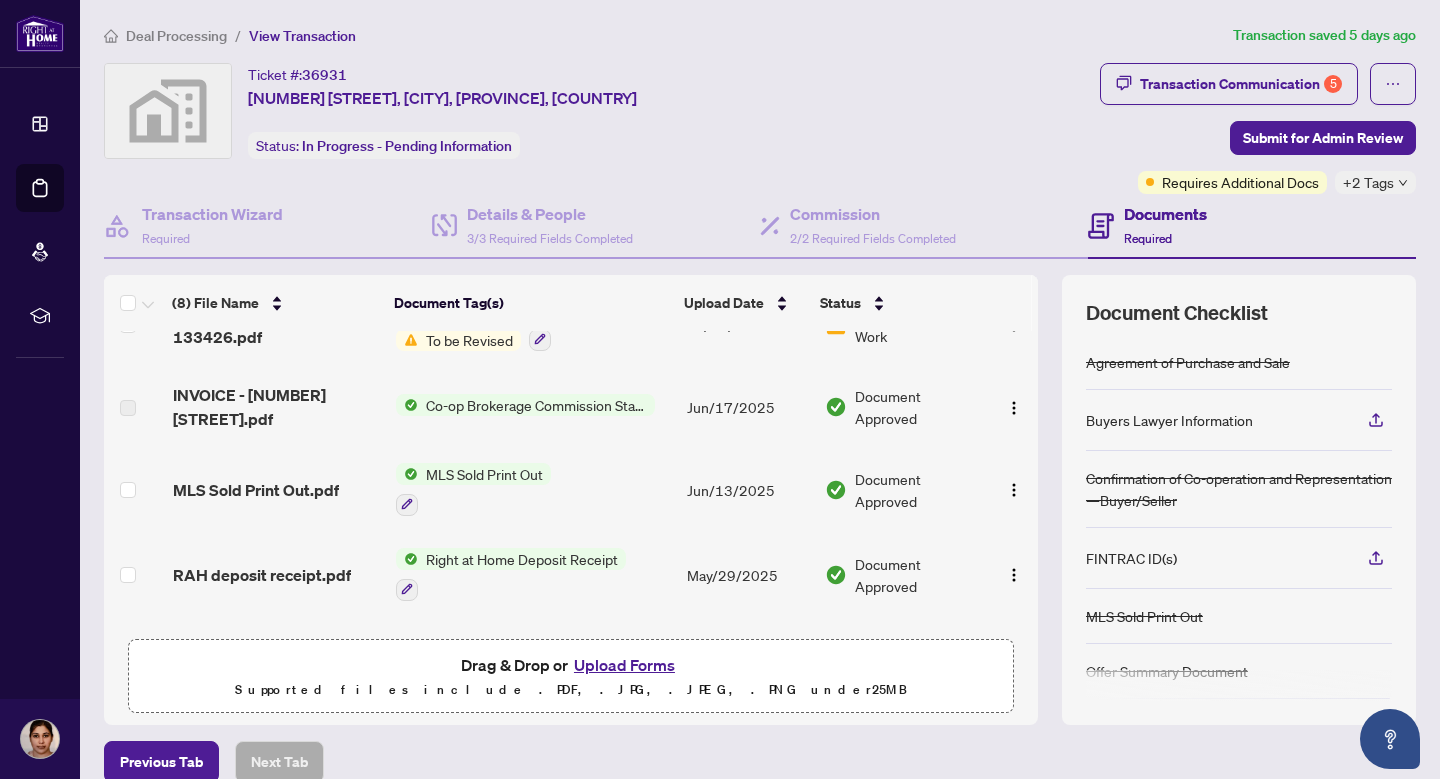 scroll, scrollTop: 361, scrollLeft: 0, axis: vertical 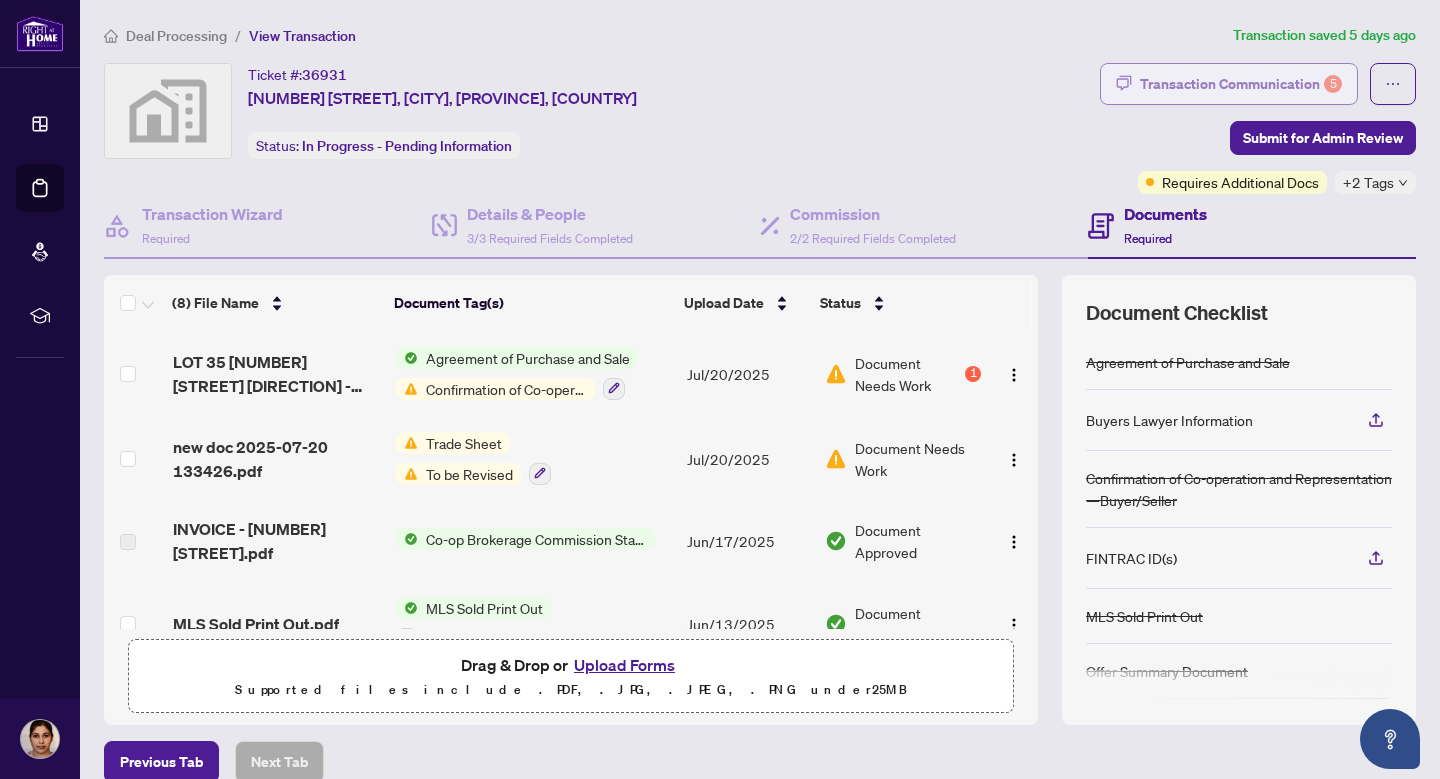 click on "Transaction Communication 5" at bounding box center (1241, 84) 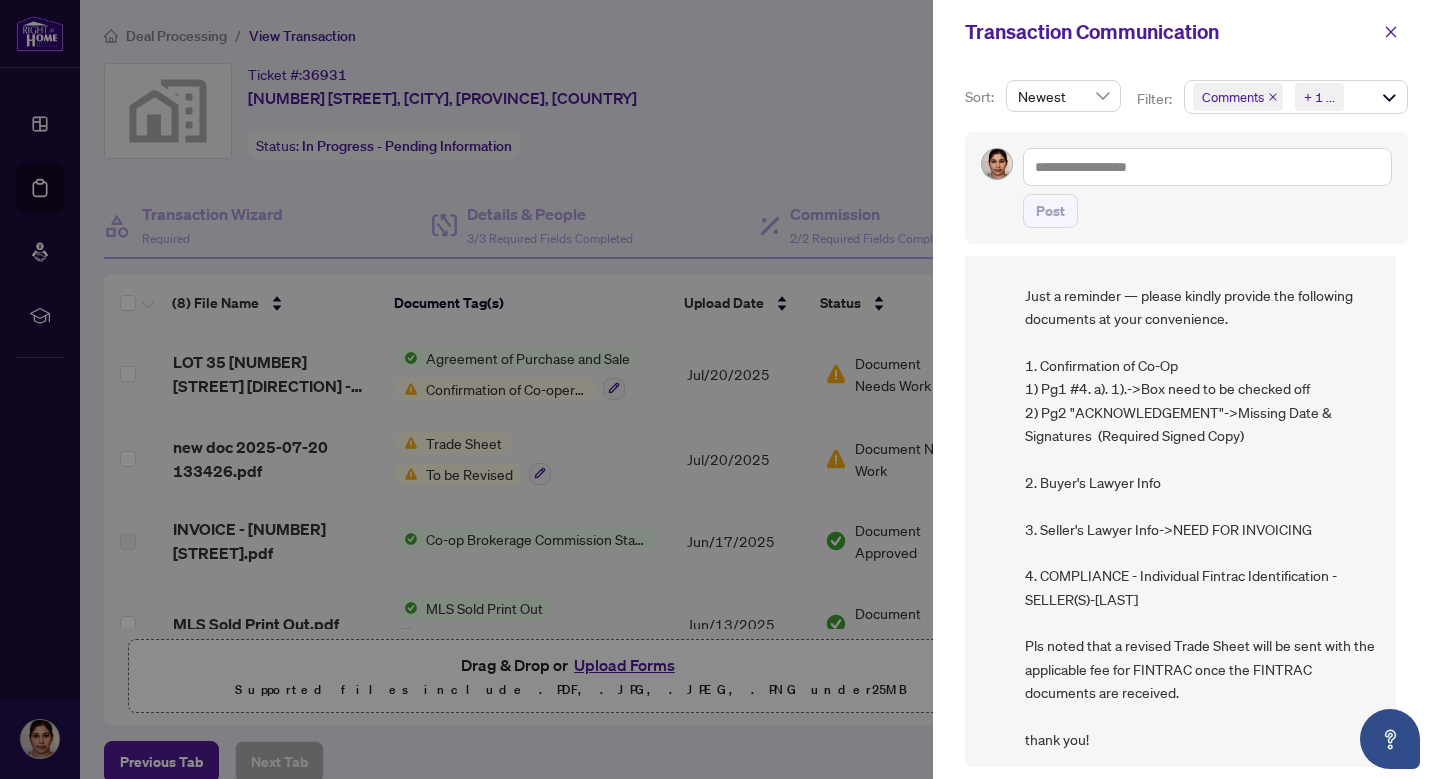 scroll, scrollTop: 0, scrollLeft: 0, axis: both 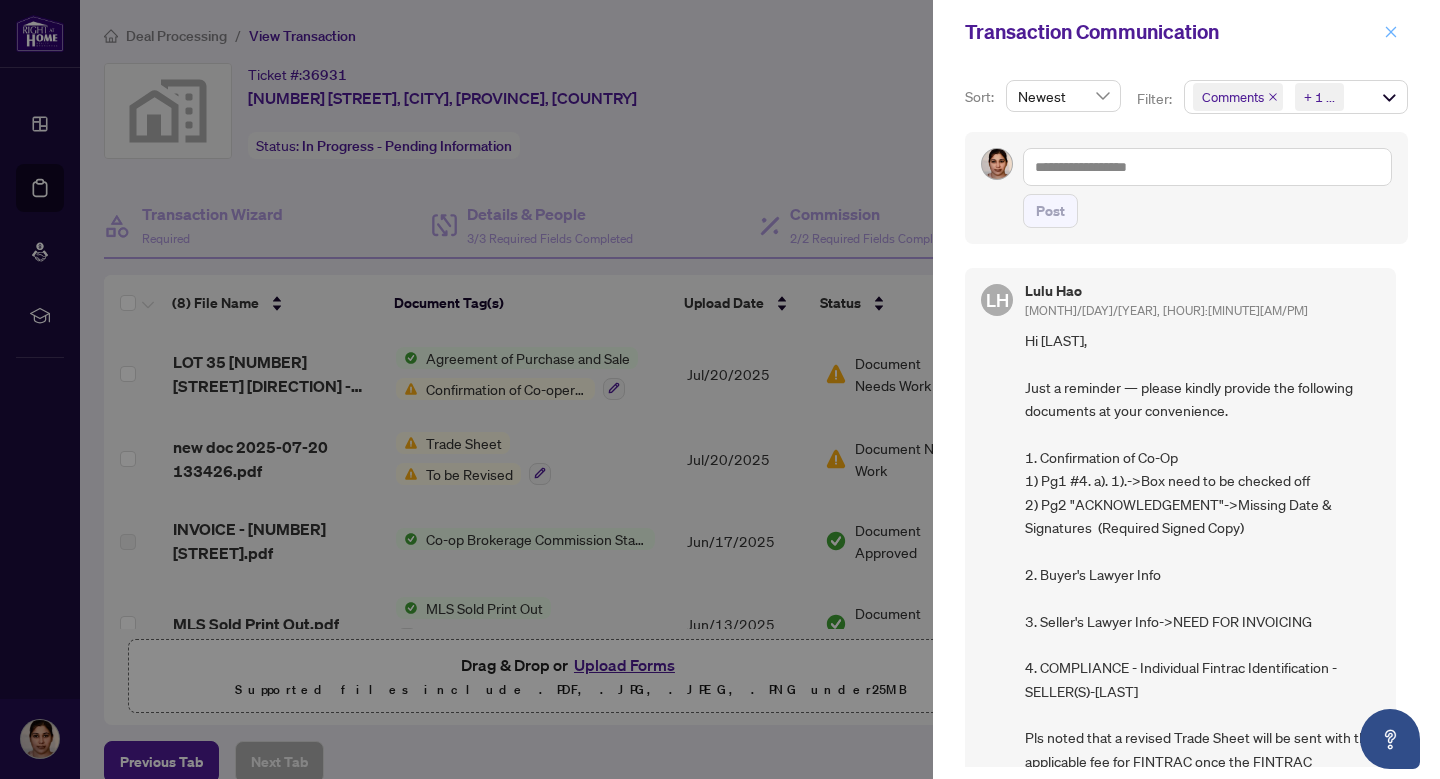 click 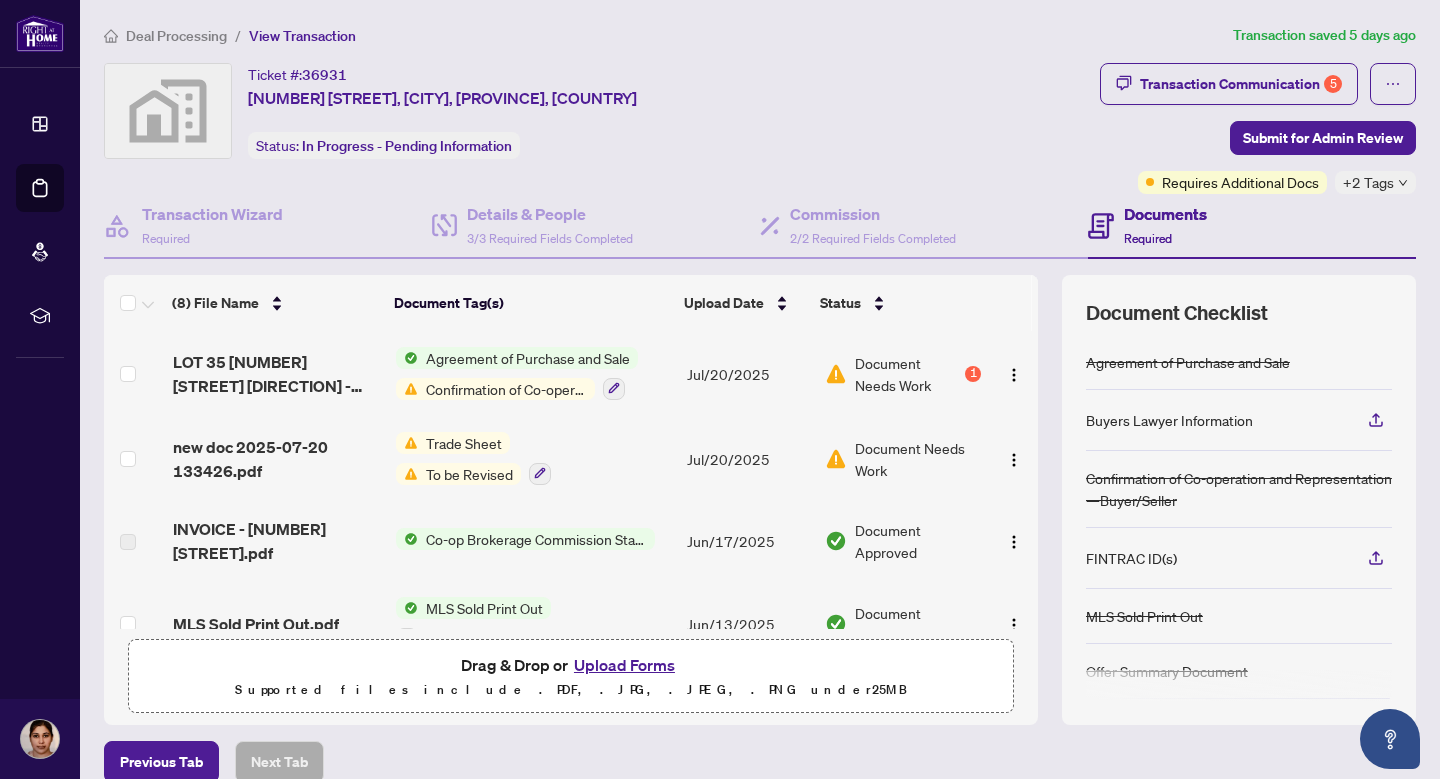 click on "Ticket #:  36931 [NUMBER] [STREET], [CITY], [PROVINCE], [COUNTRY] Status:   In Progress - Pending Information" at bounding box center (598, 128) 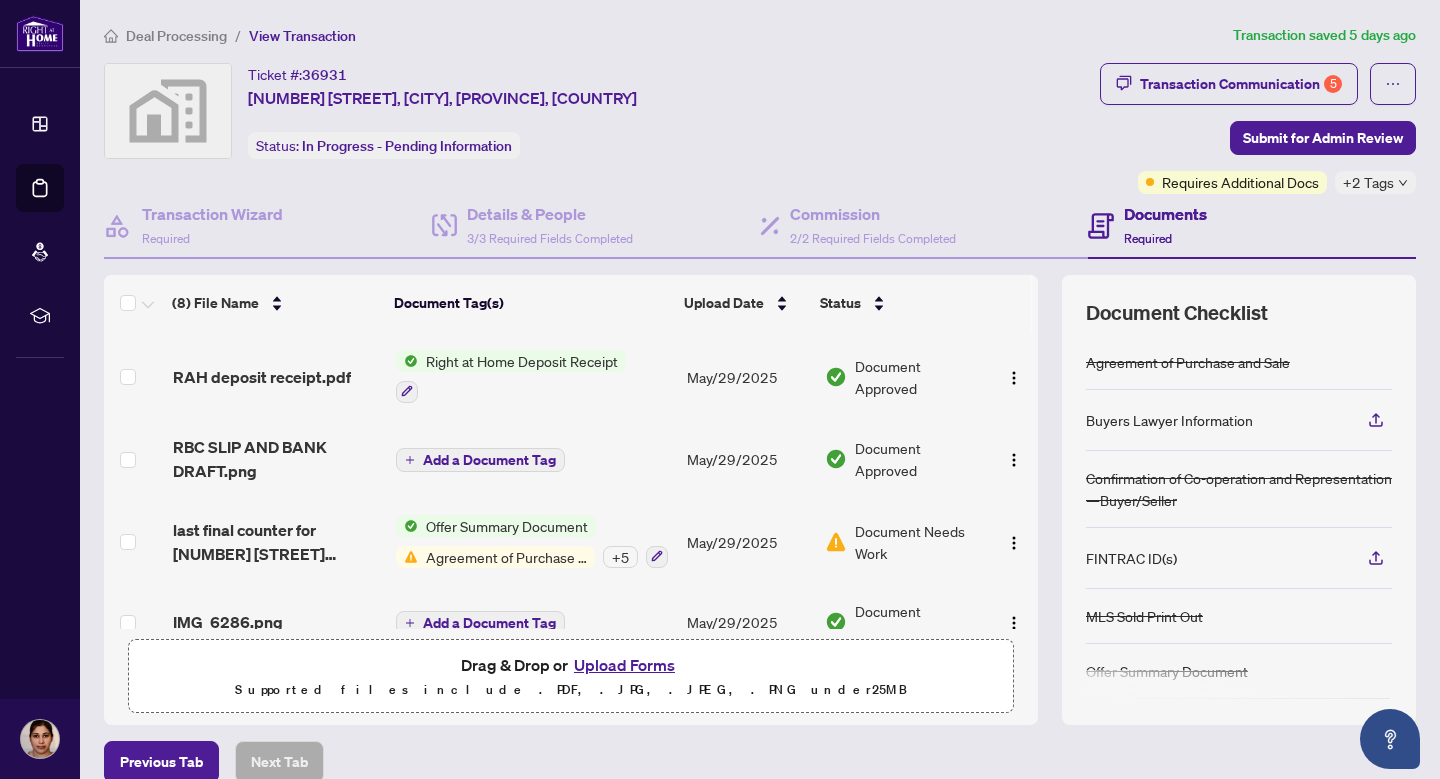 scroll, scrollTop: 361, scrollLeft: 0, axis: vertical 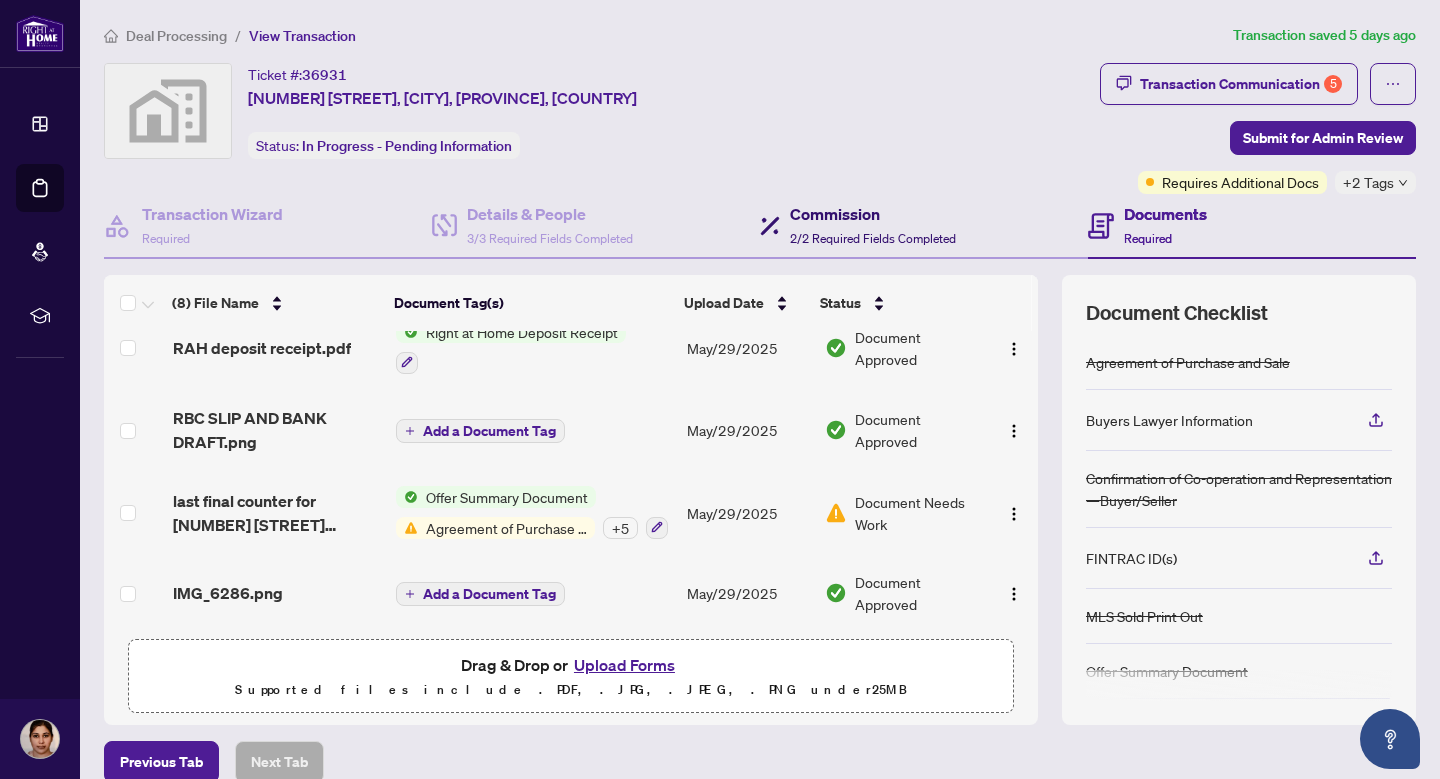 click on "Commission" at bounding box center [873, 214] 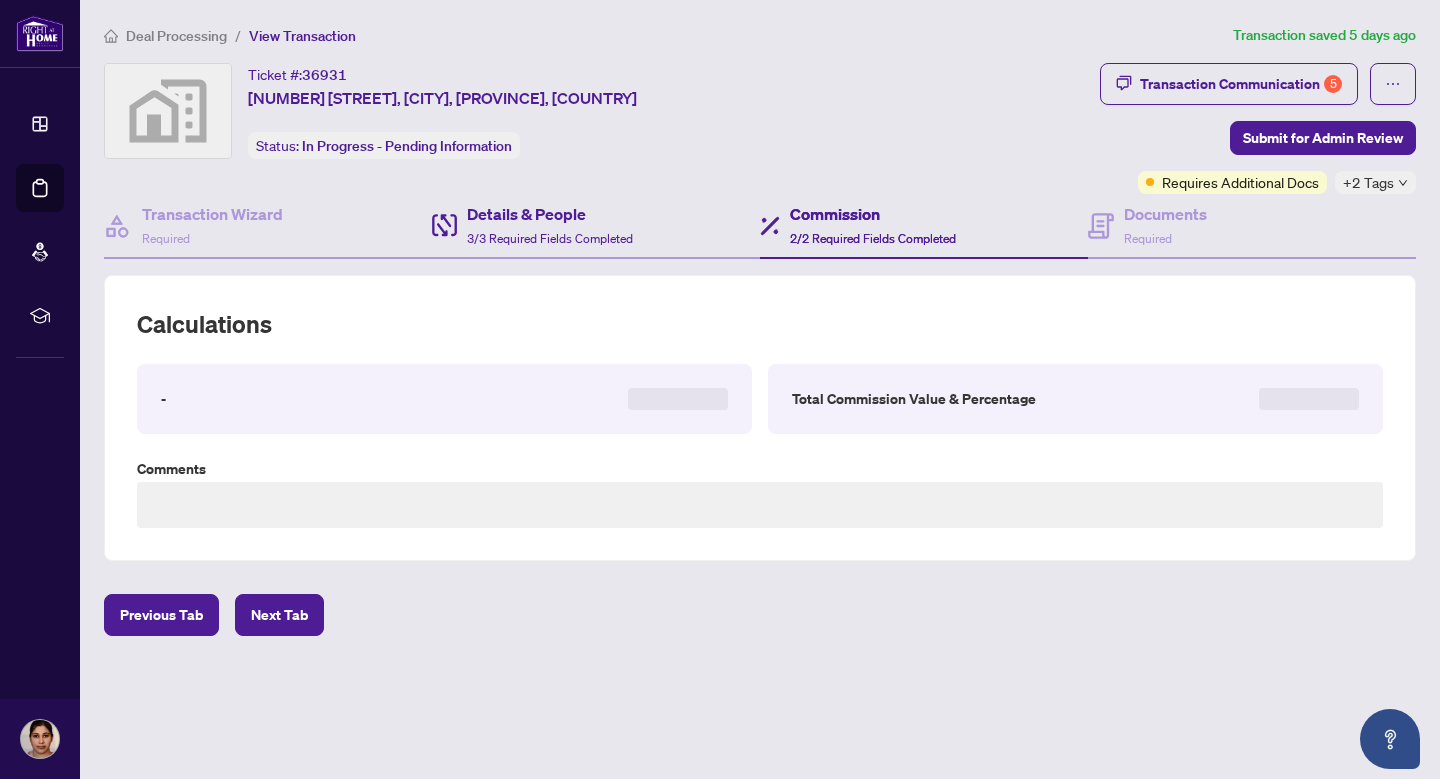 type on "**********" 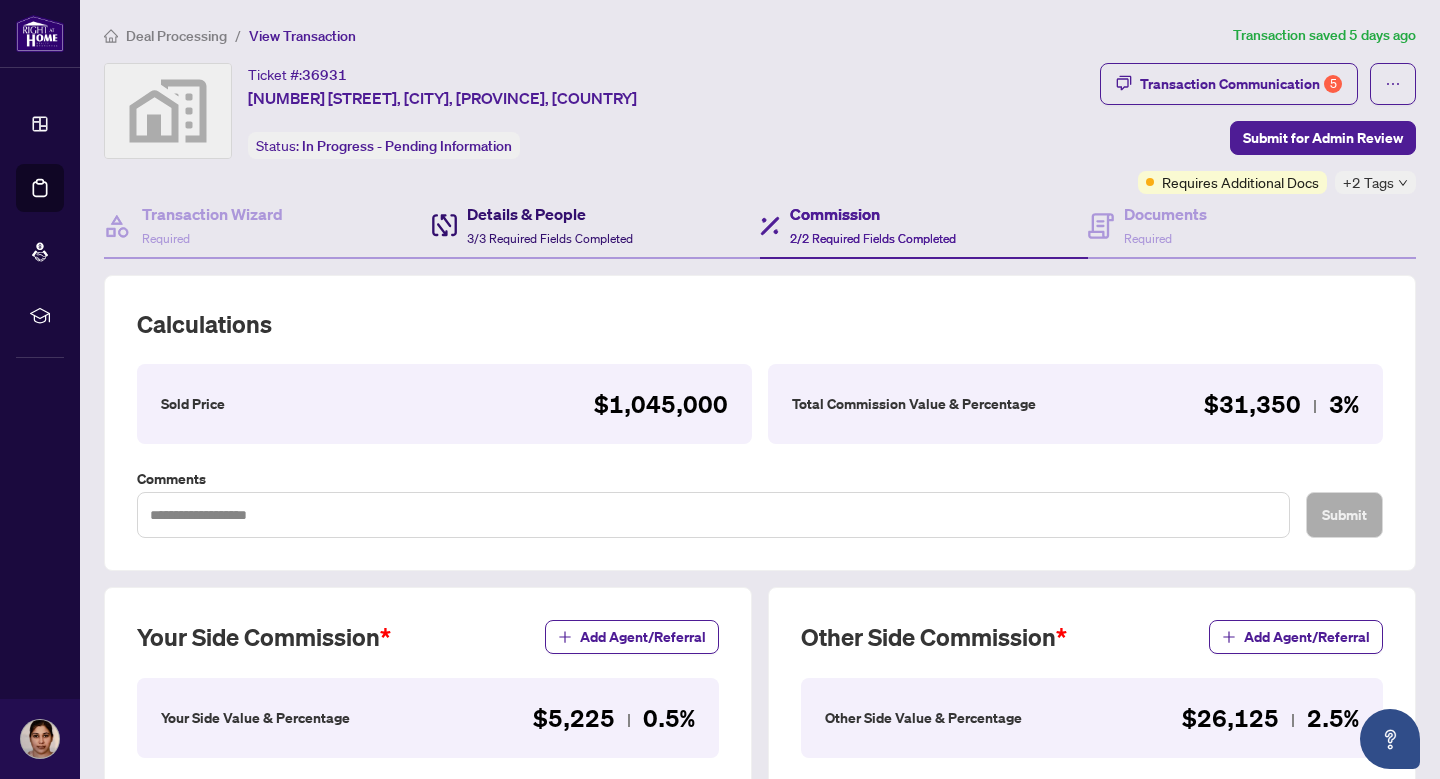 click on "Details & People" at bounding box center (550, 214) 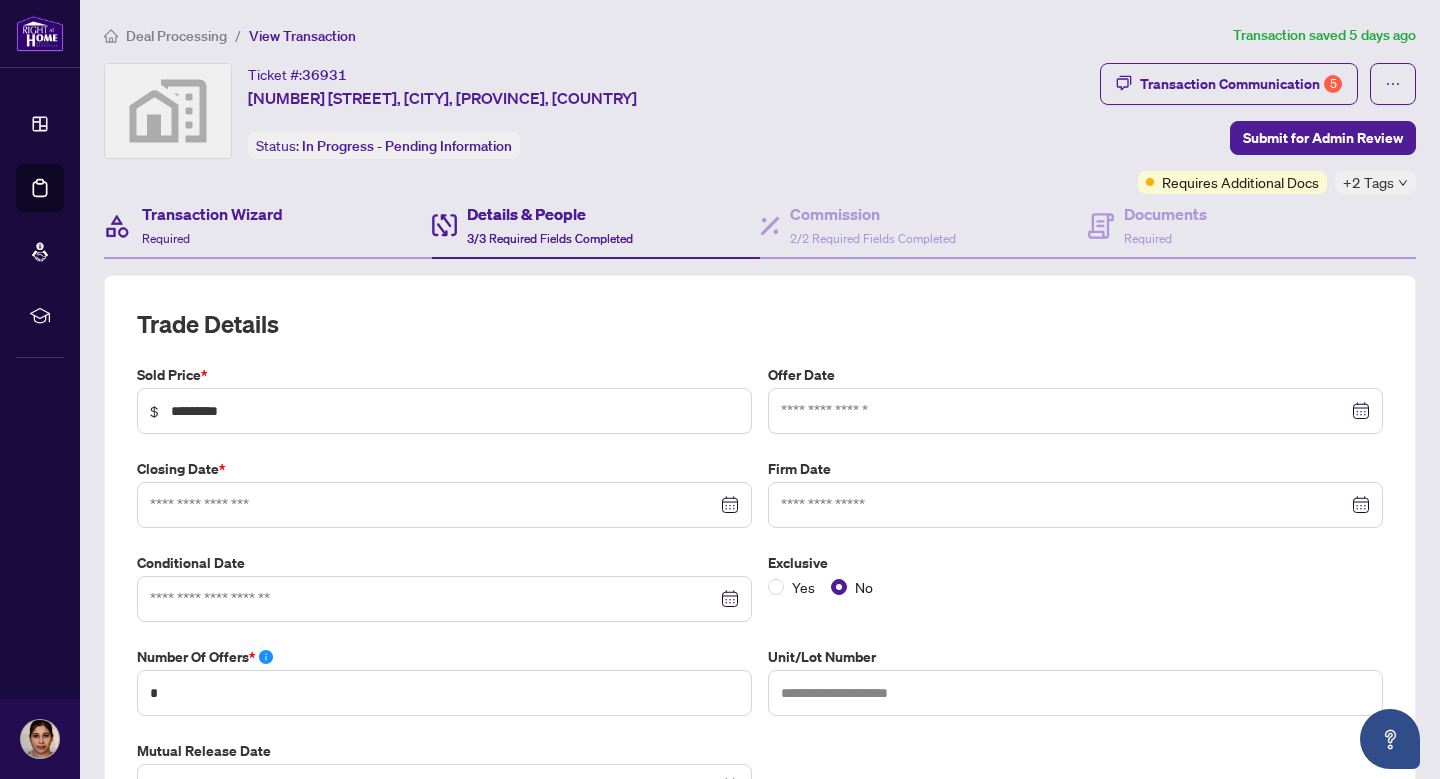 type on "**********" 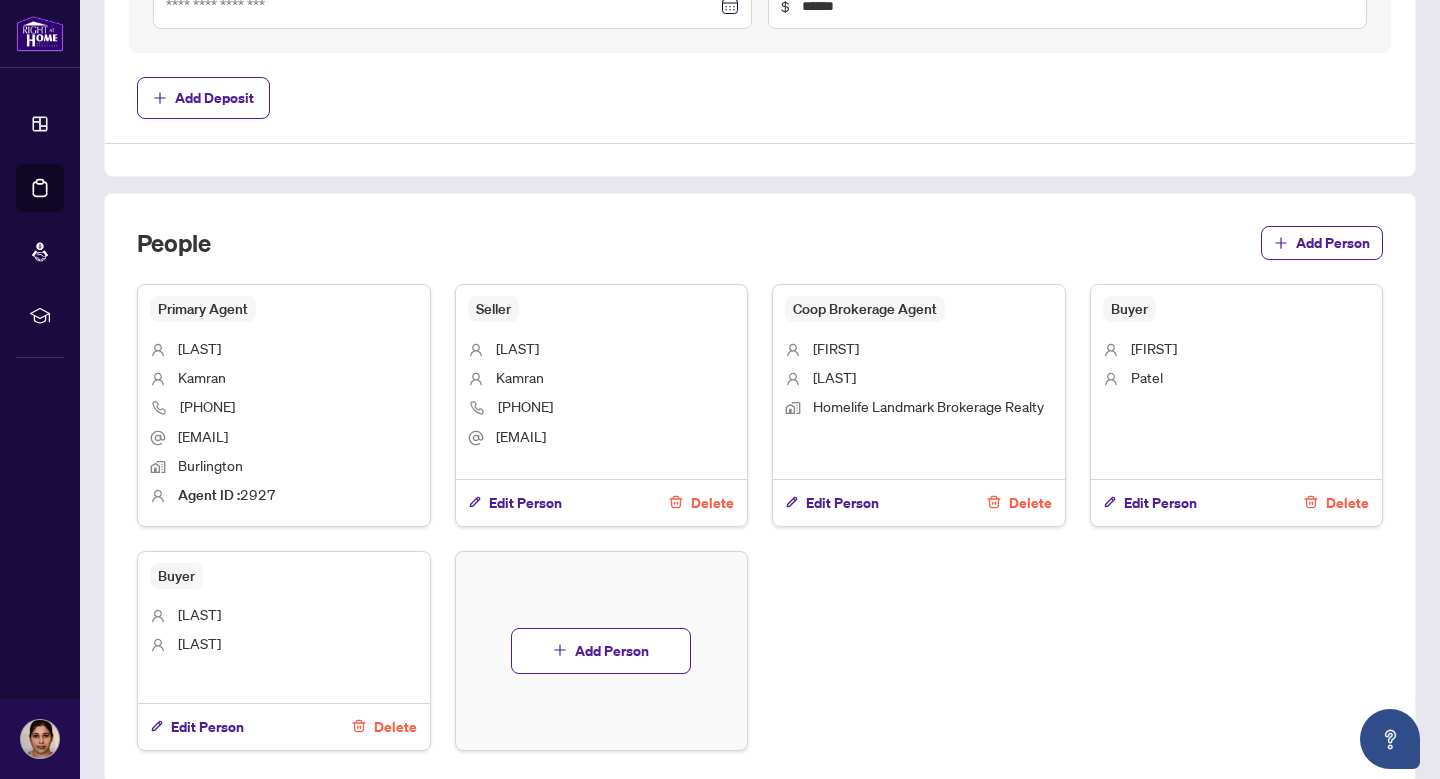 scroll, scrollTop: 1246, scrollLeft: 0, axis: vertical 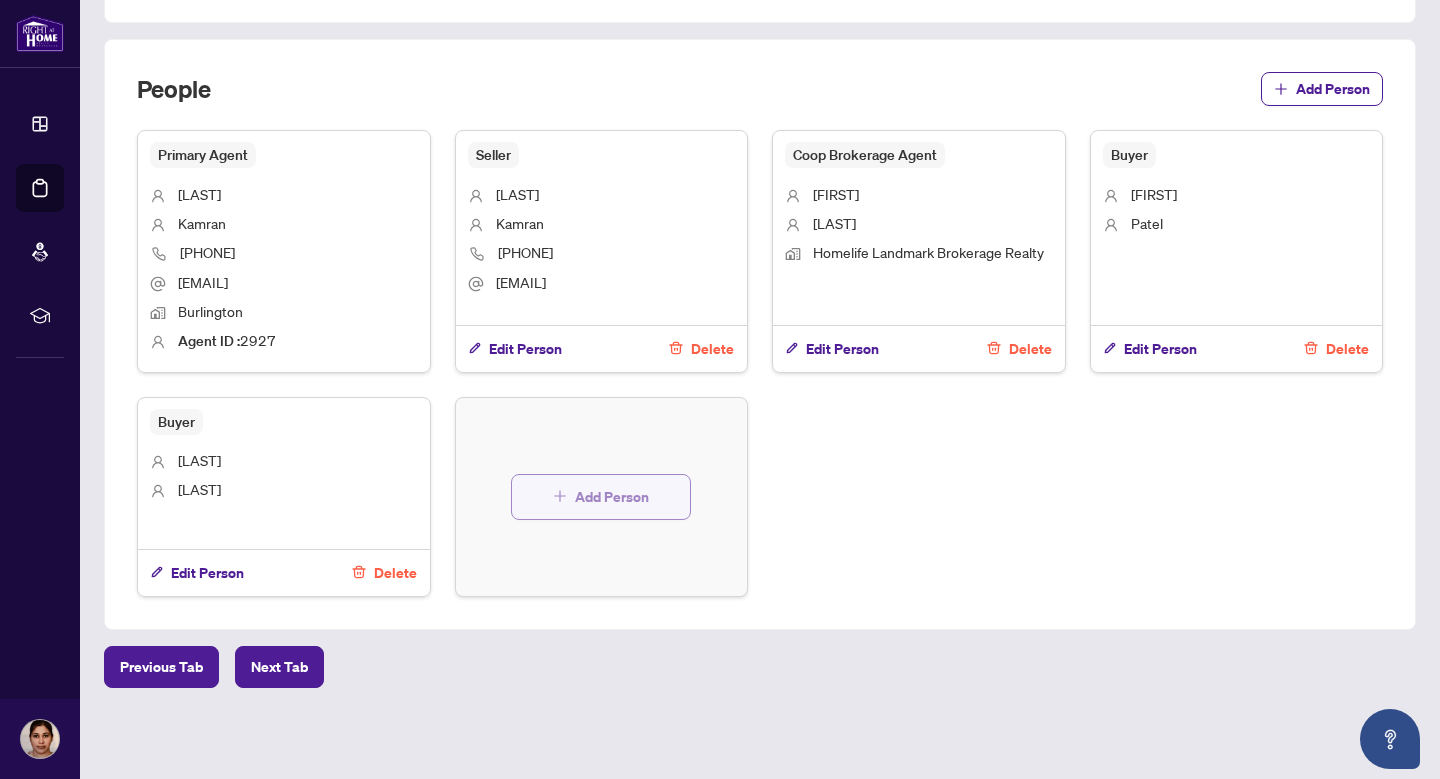 click on "Add Person" at bounding box center (612, 497) 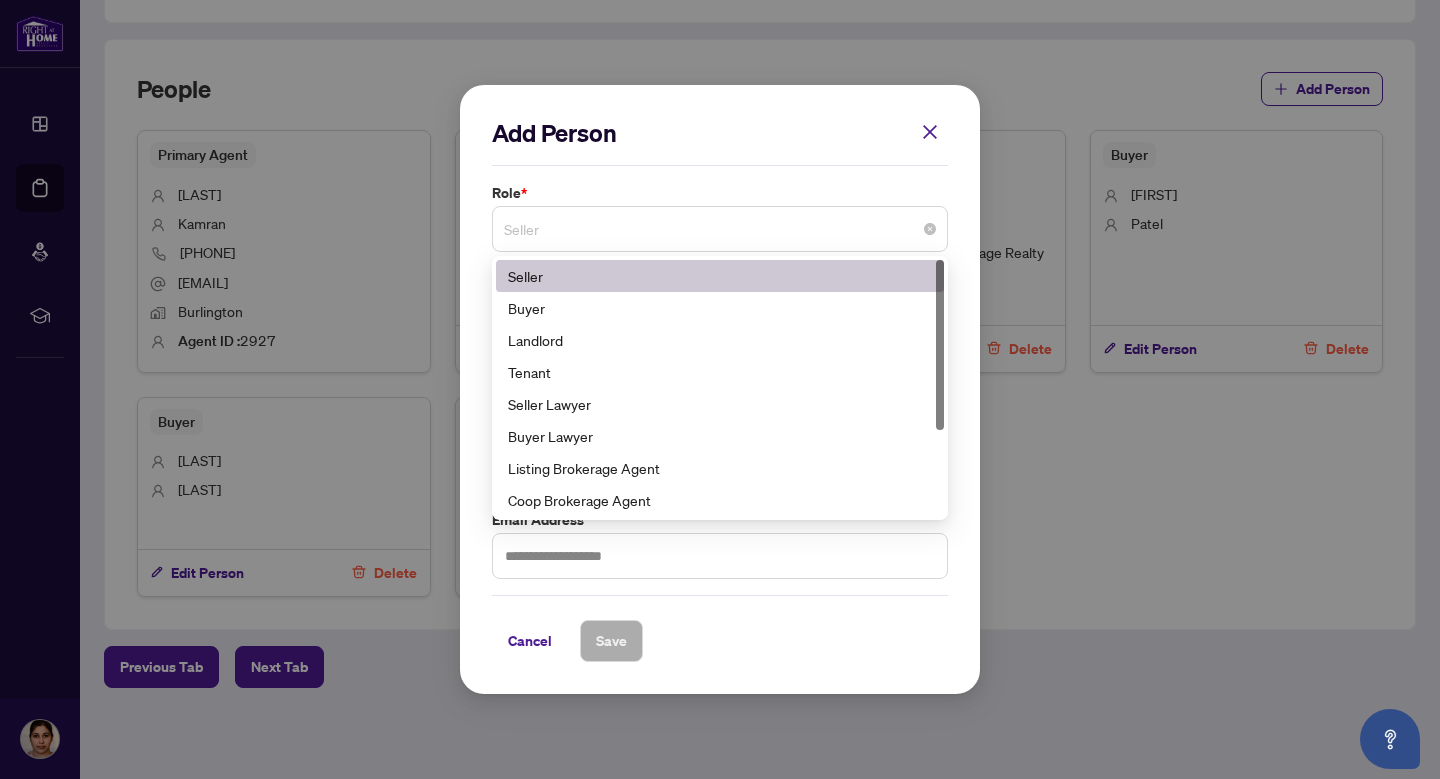 click on "Seller" at bounding box center (720, 229) 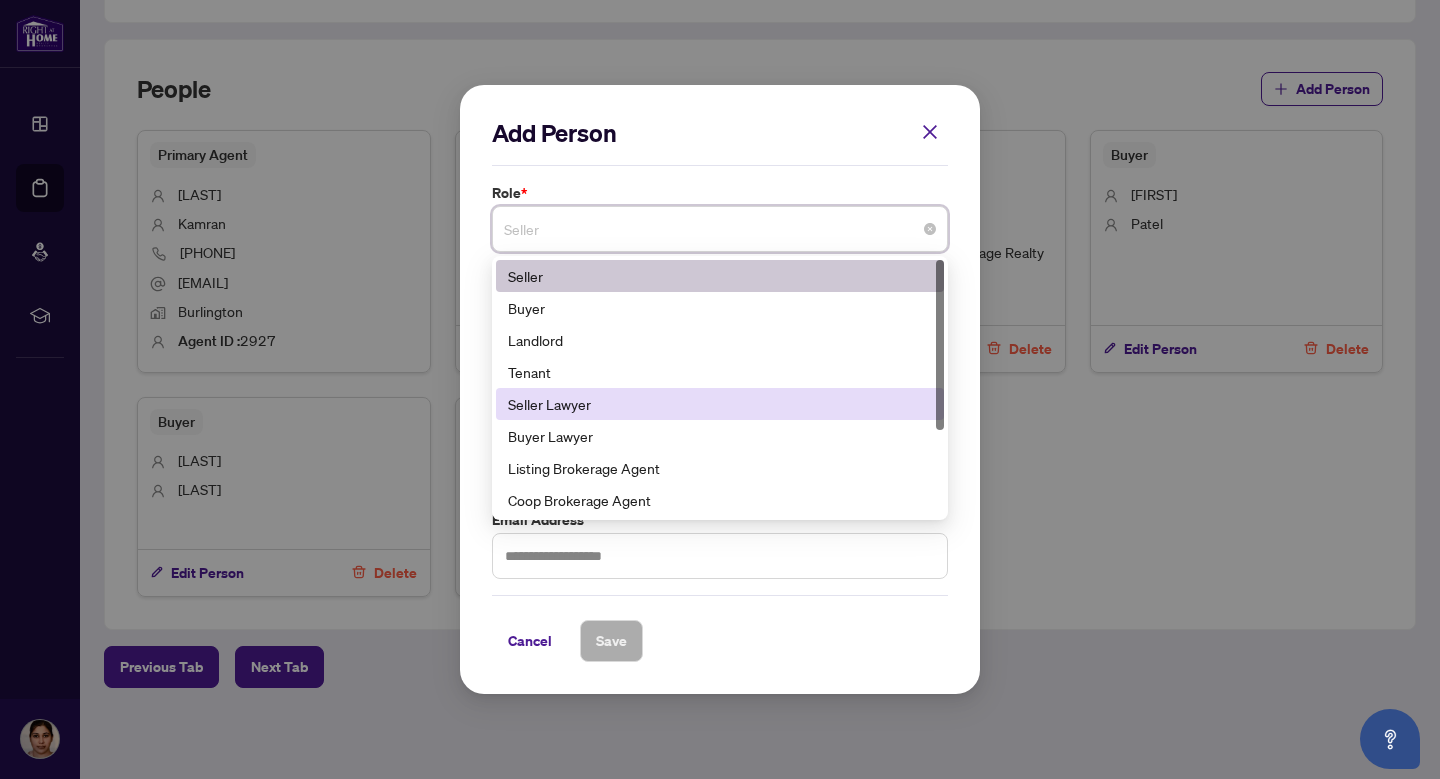 click on "Seller Lawyer" at bounding box center [720, 404] 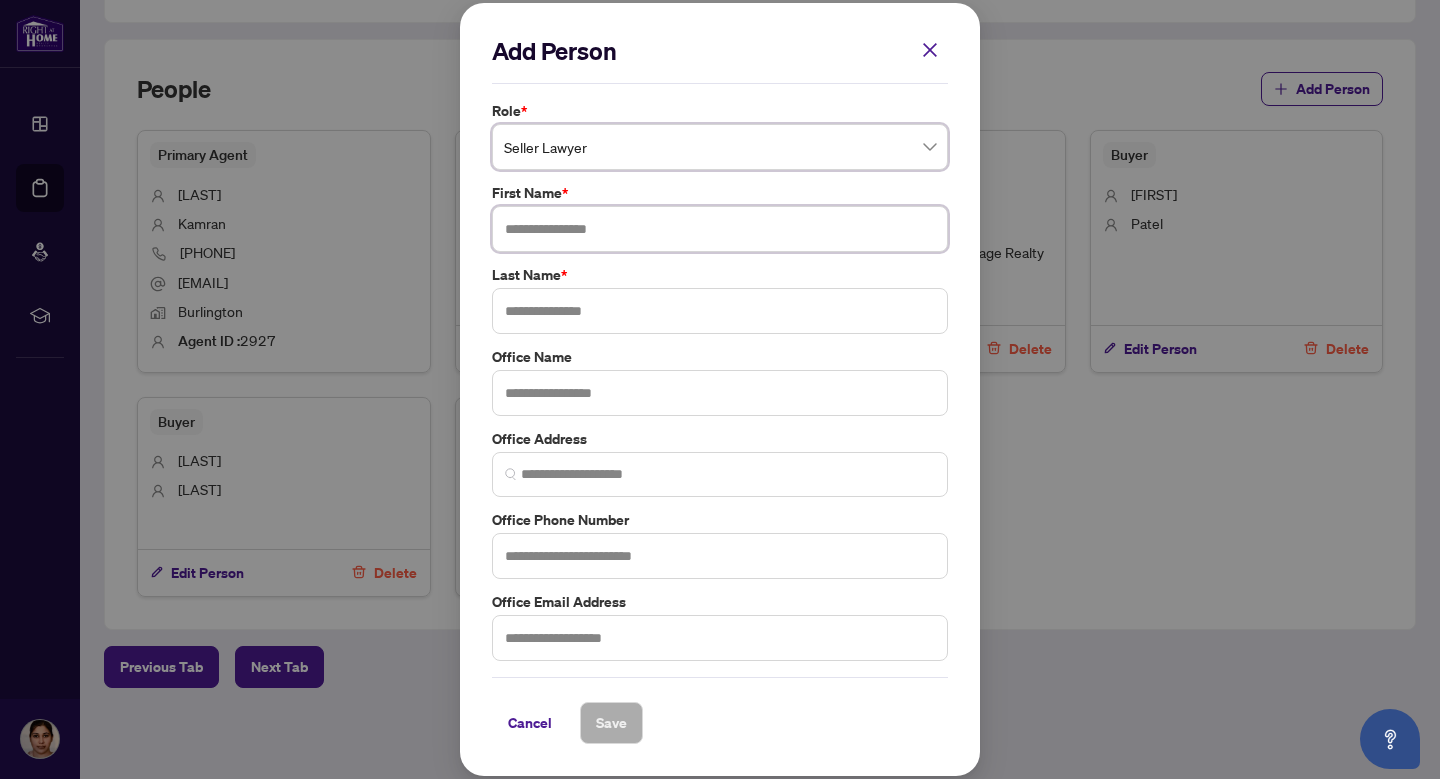 click at bounding box center (720, 229) 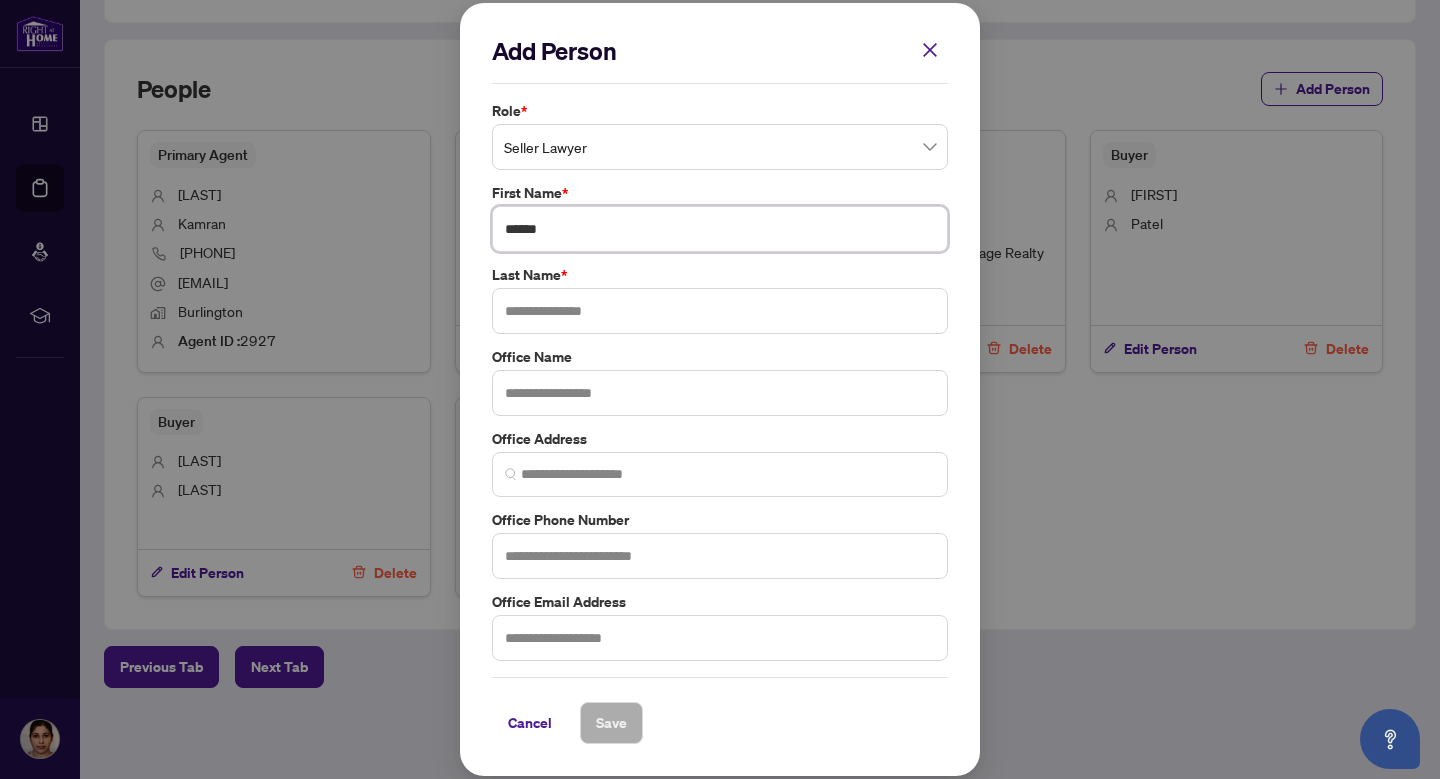 type on "*****" 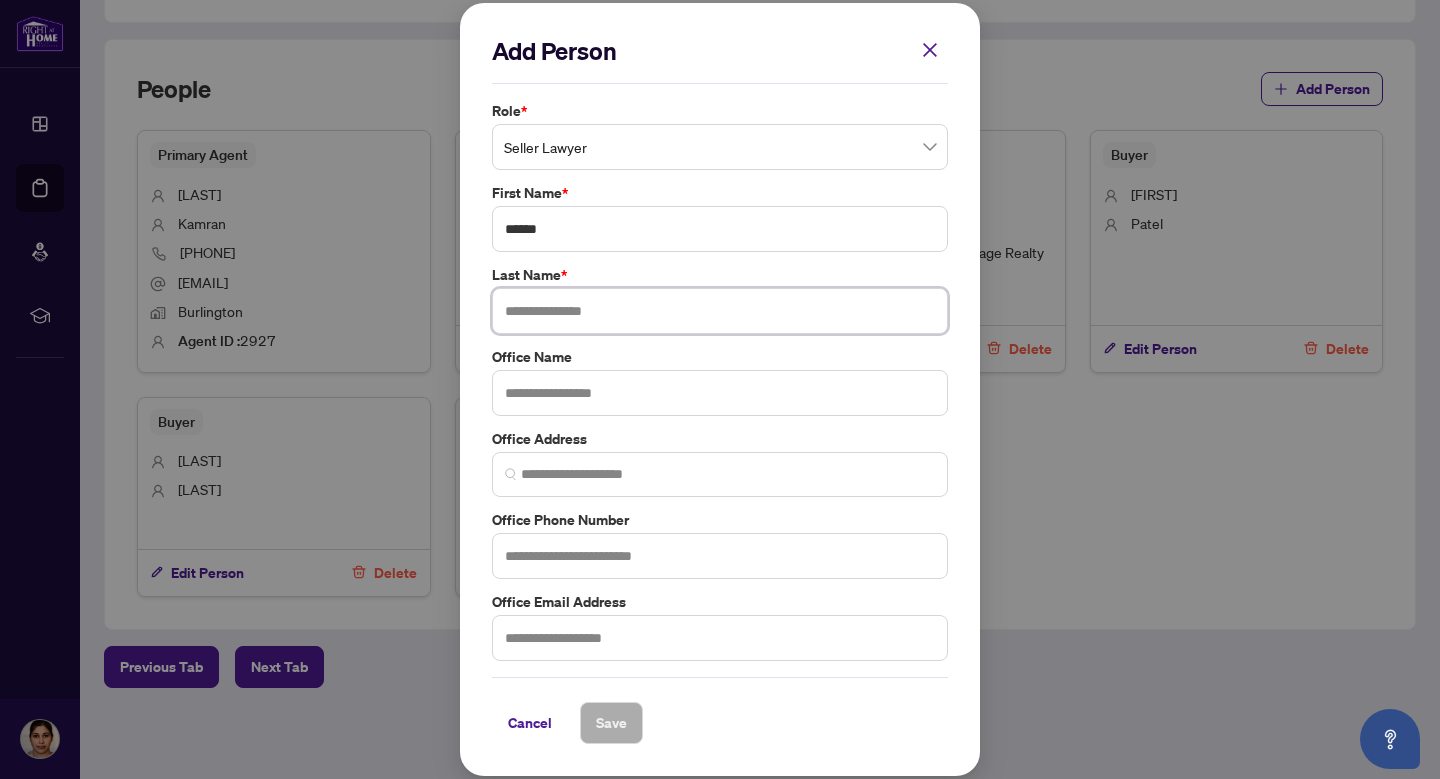 click at bounding box center (720, 311) 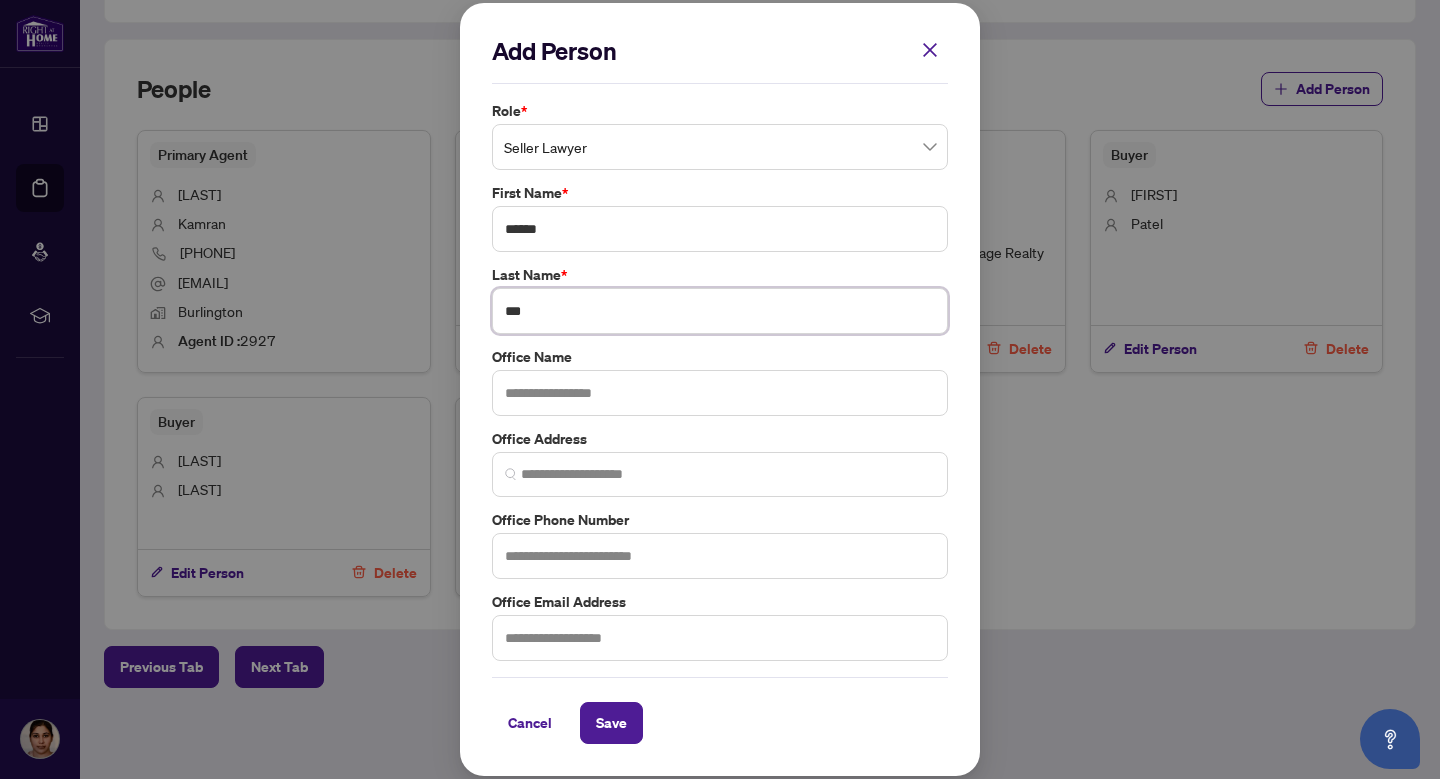 type on "***" 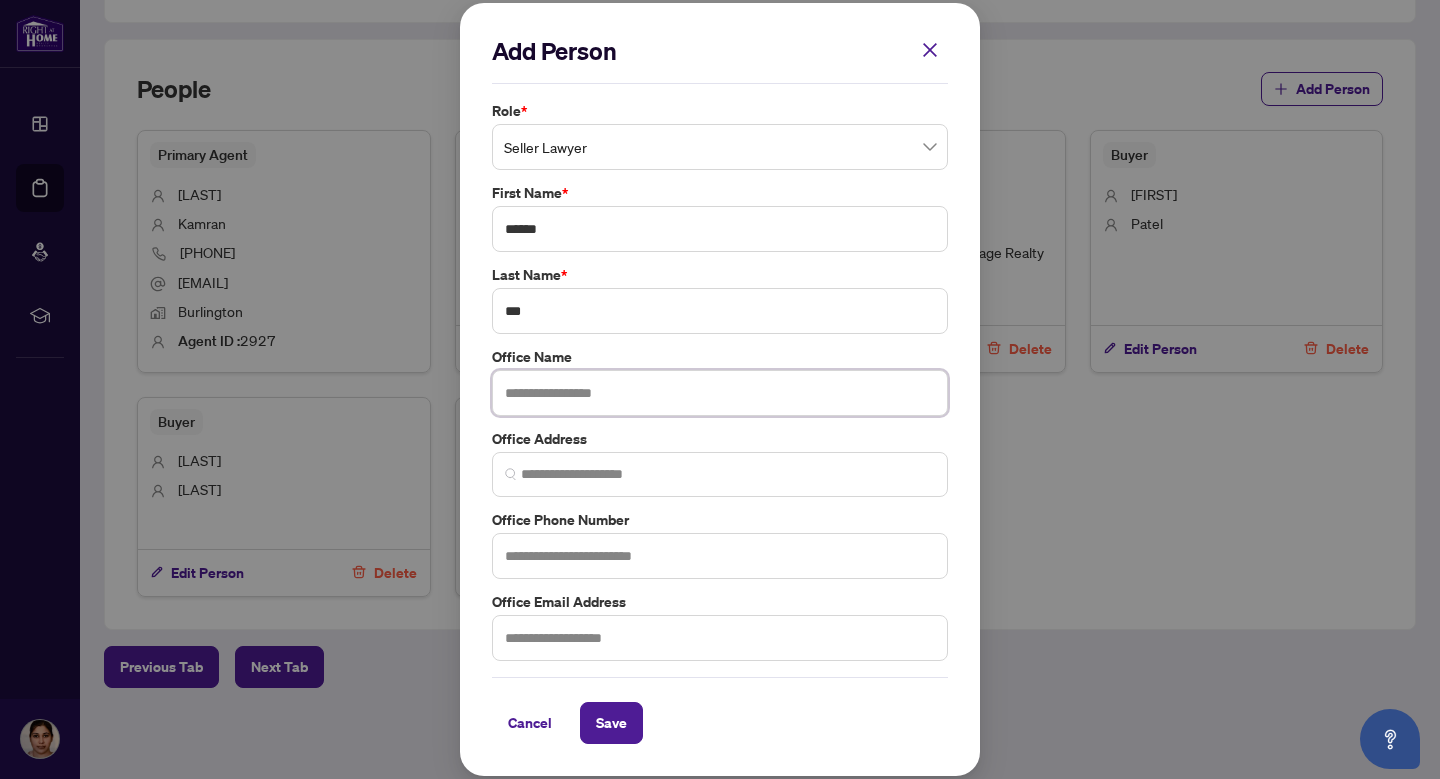 click at bounding box center [720, 393] 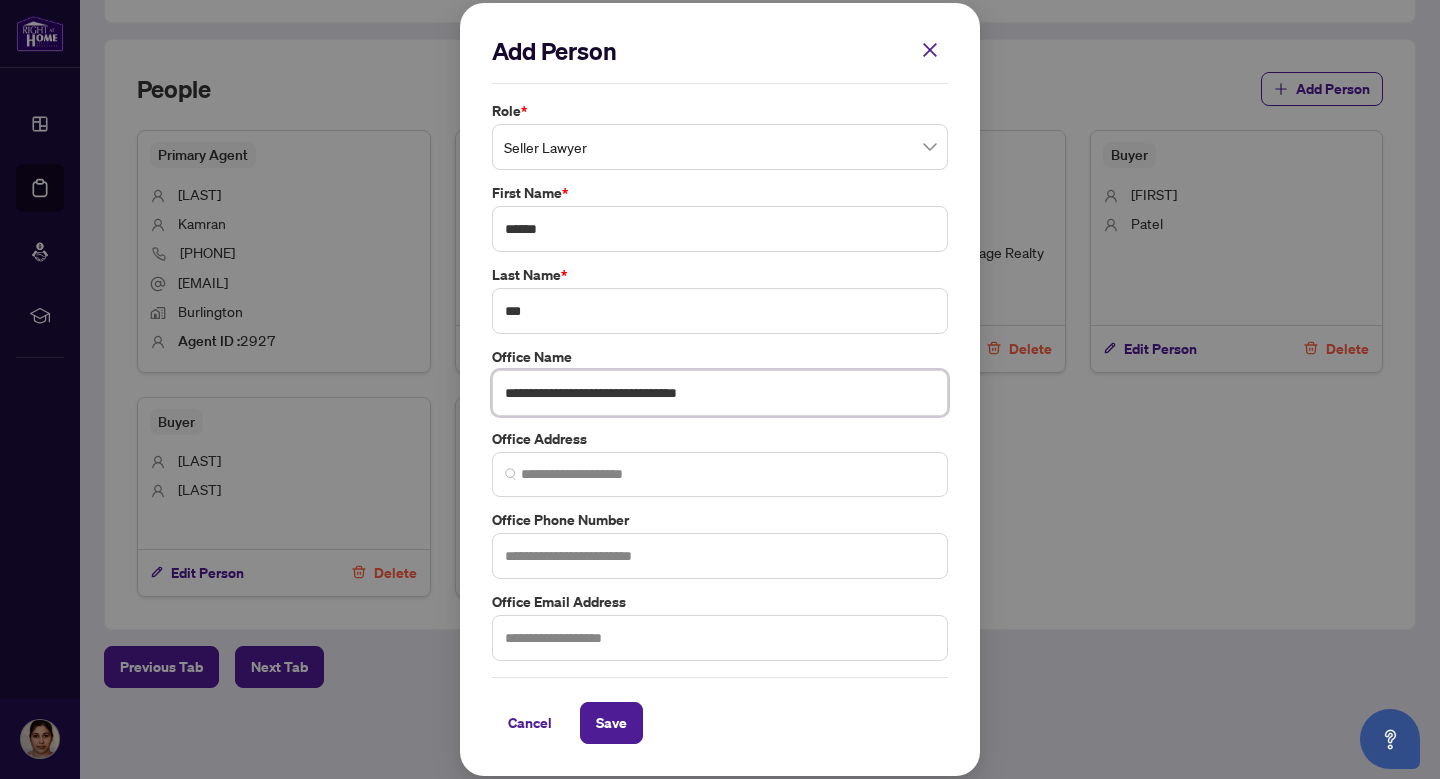 type on "**********" 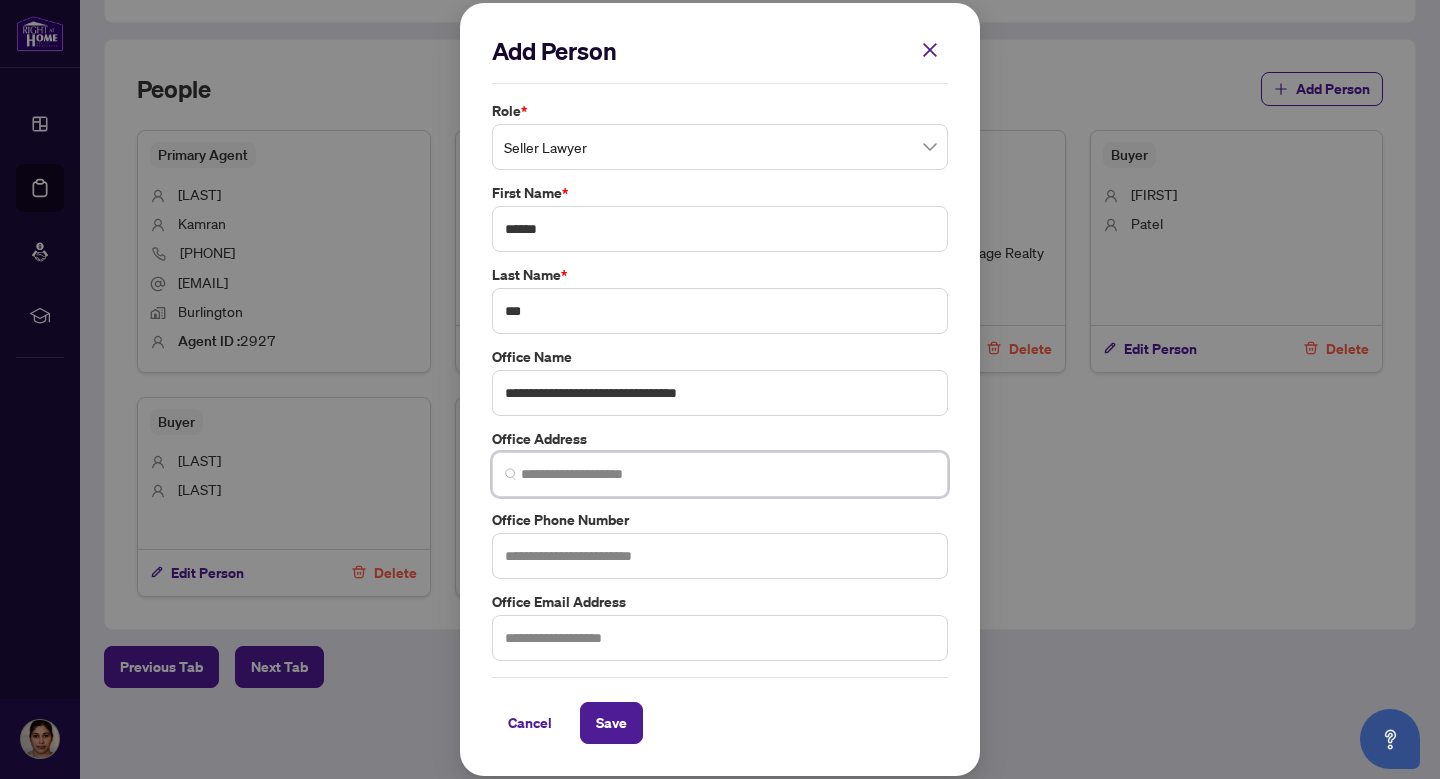 click at bounding box center (728, 474) 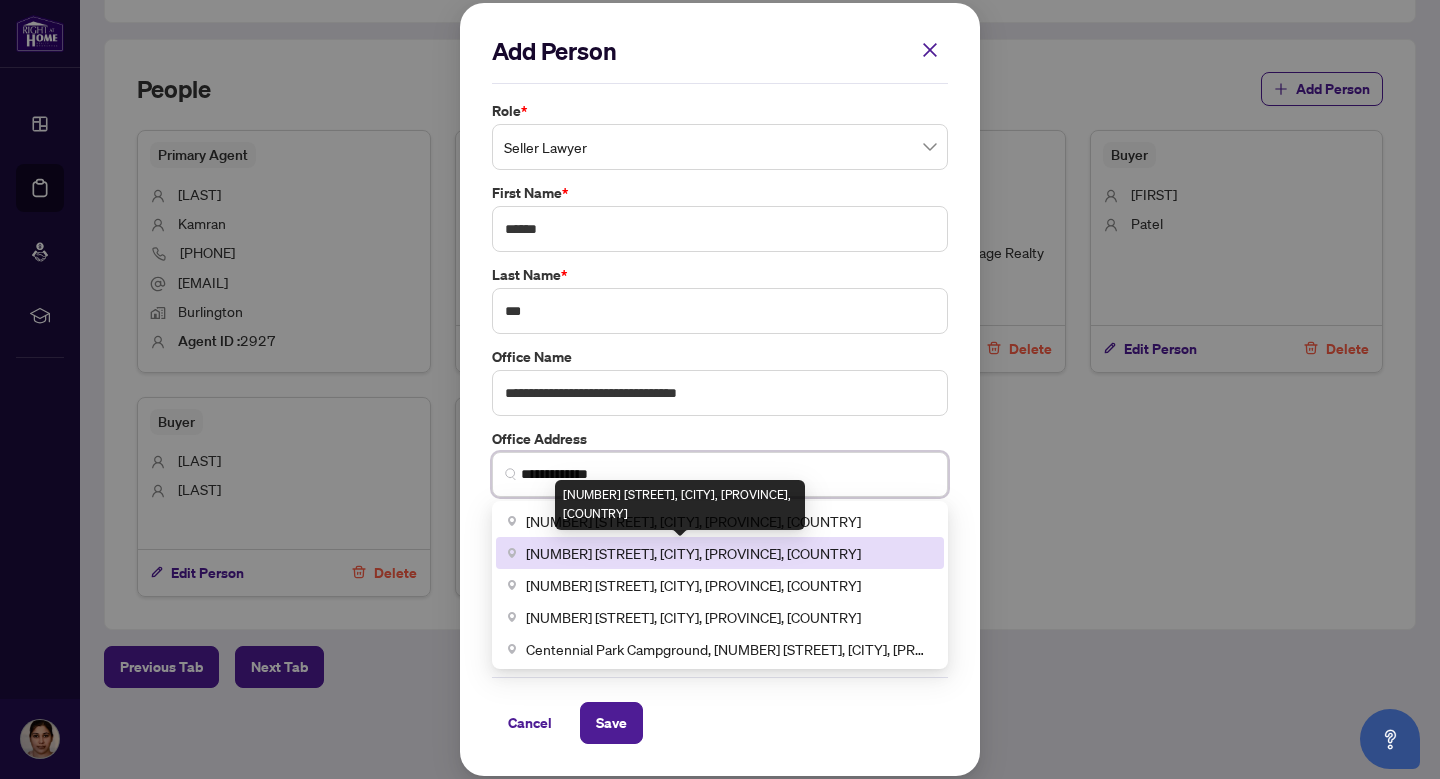 click on "[NUMBER] [STREET], [CITY], [PROVINCE], [COUNTRY]" at bounding box center (693, 553) 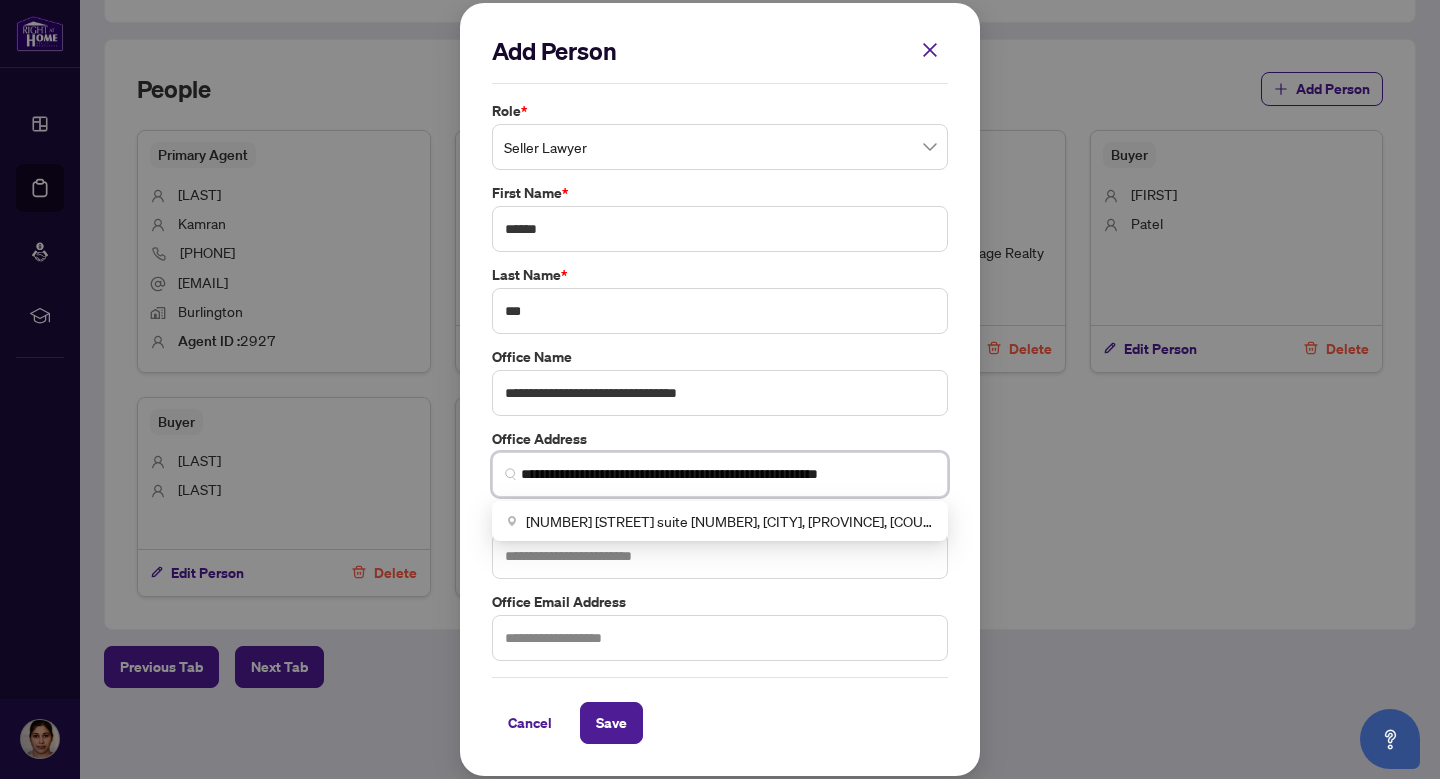type on "**********" 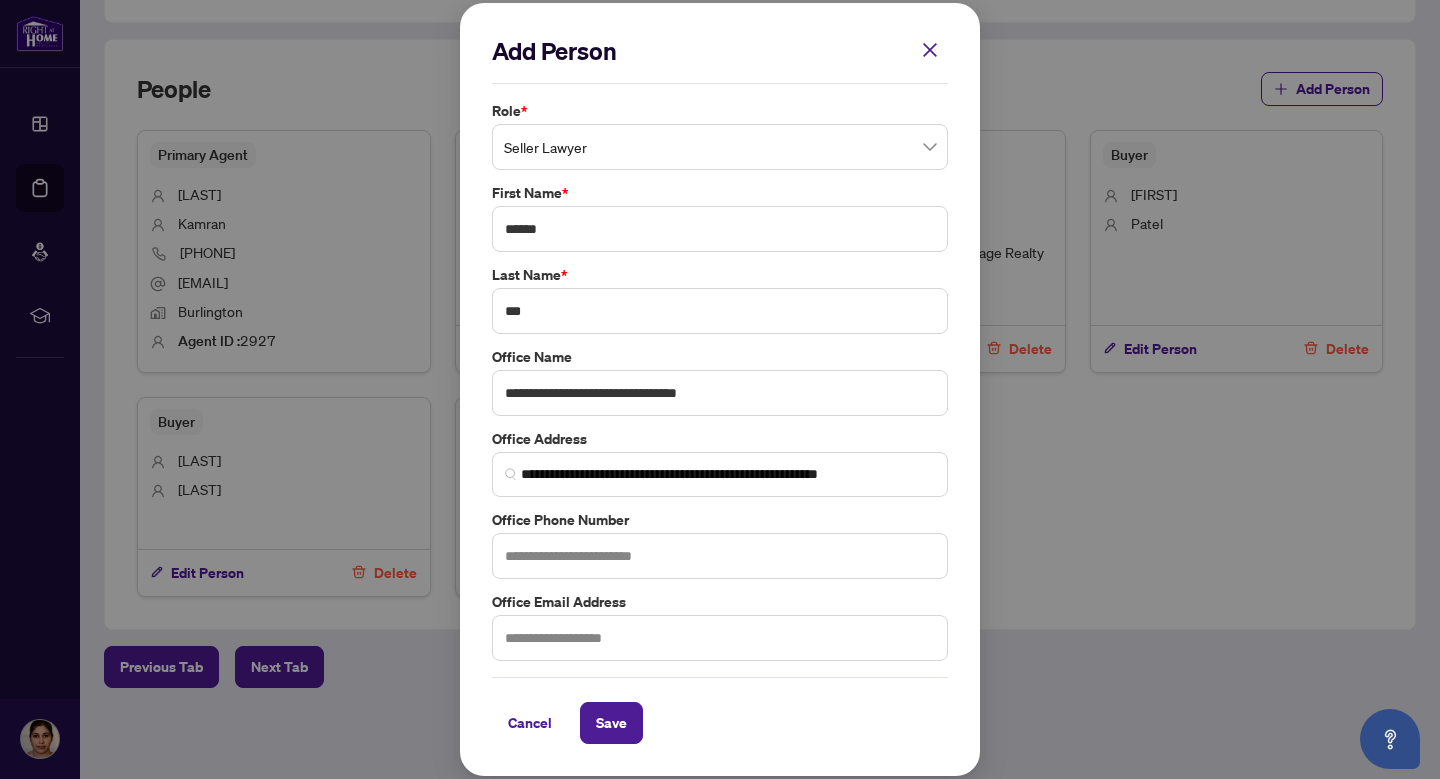 click on "**********" at bounding box center (720, 389) 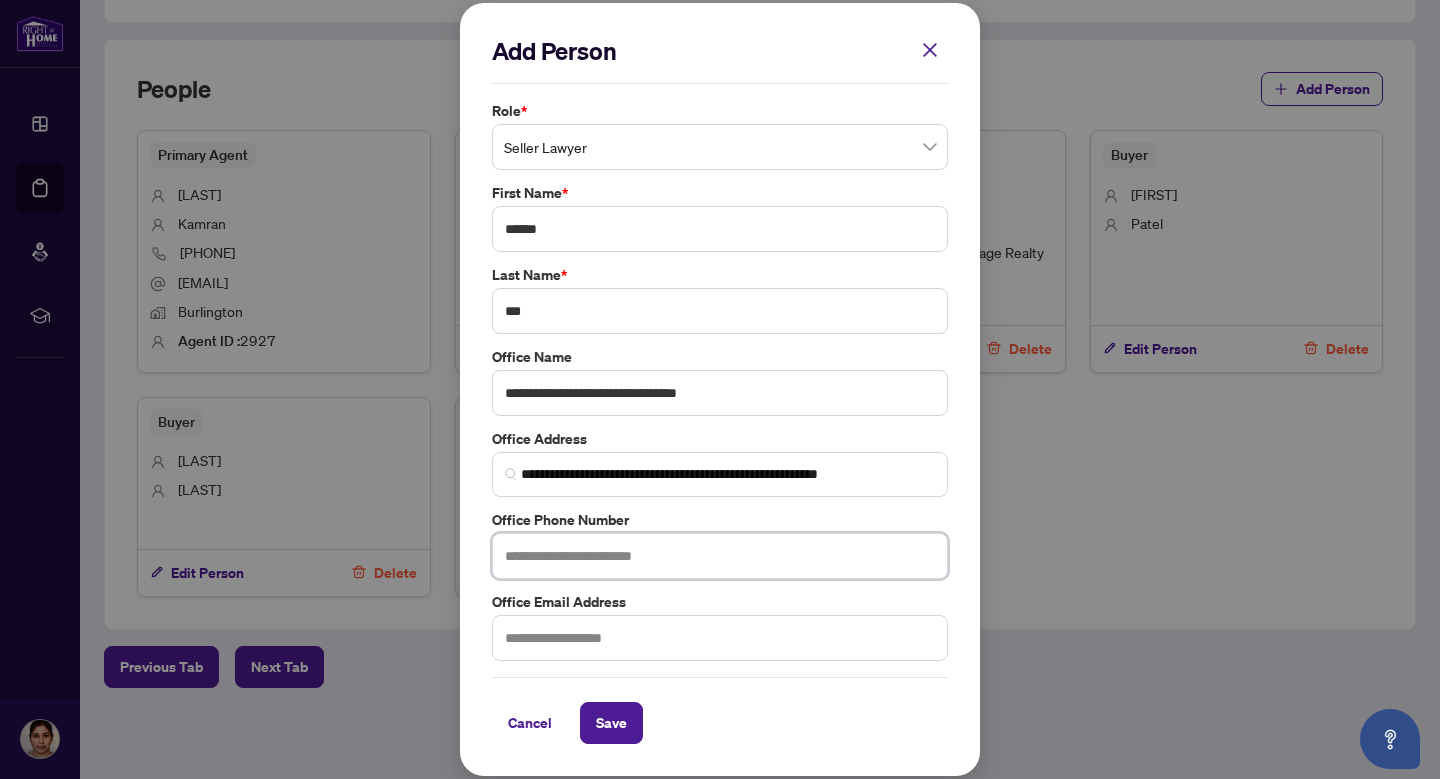 click at bounding box center (720, 556) 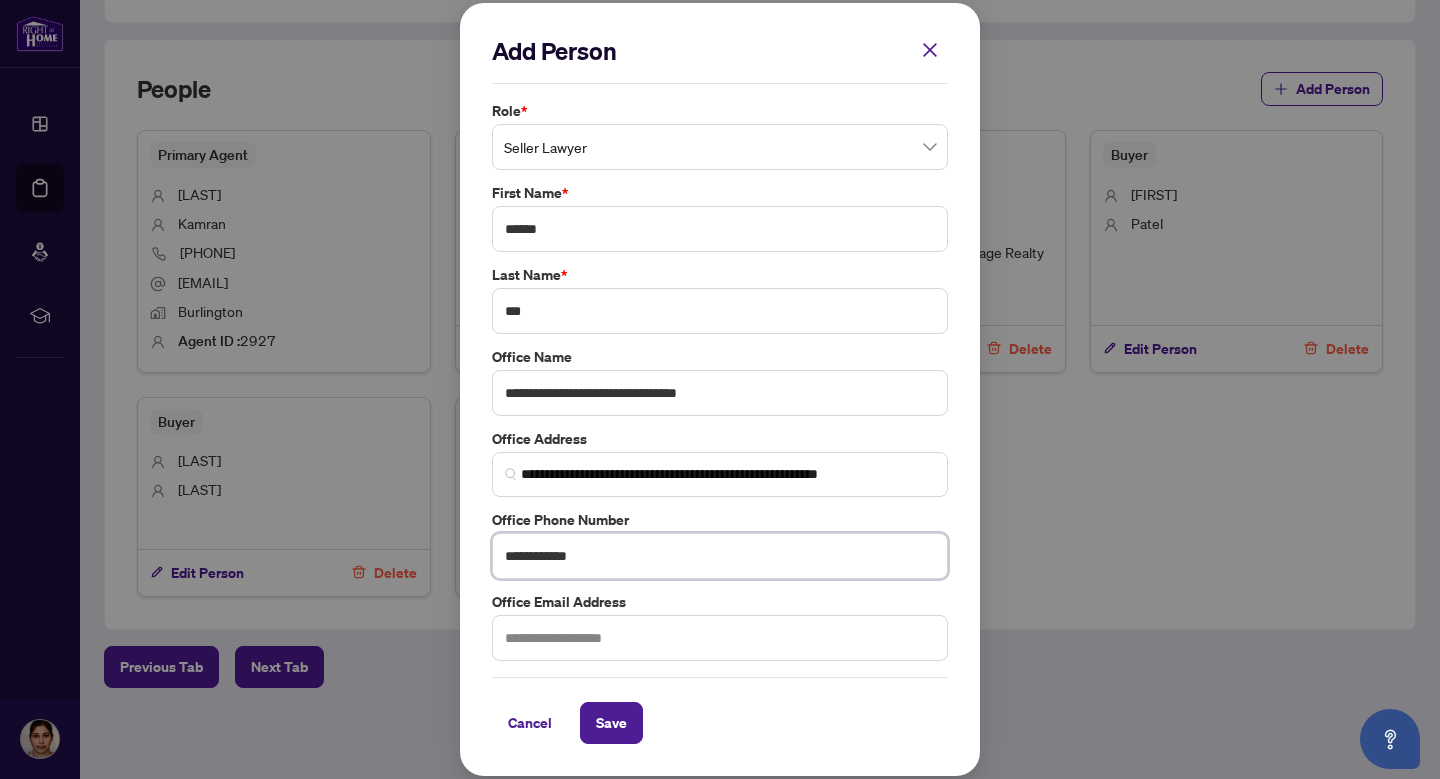 type on "**********" 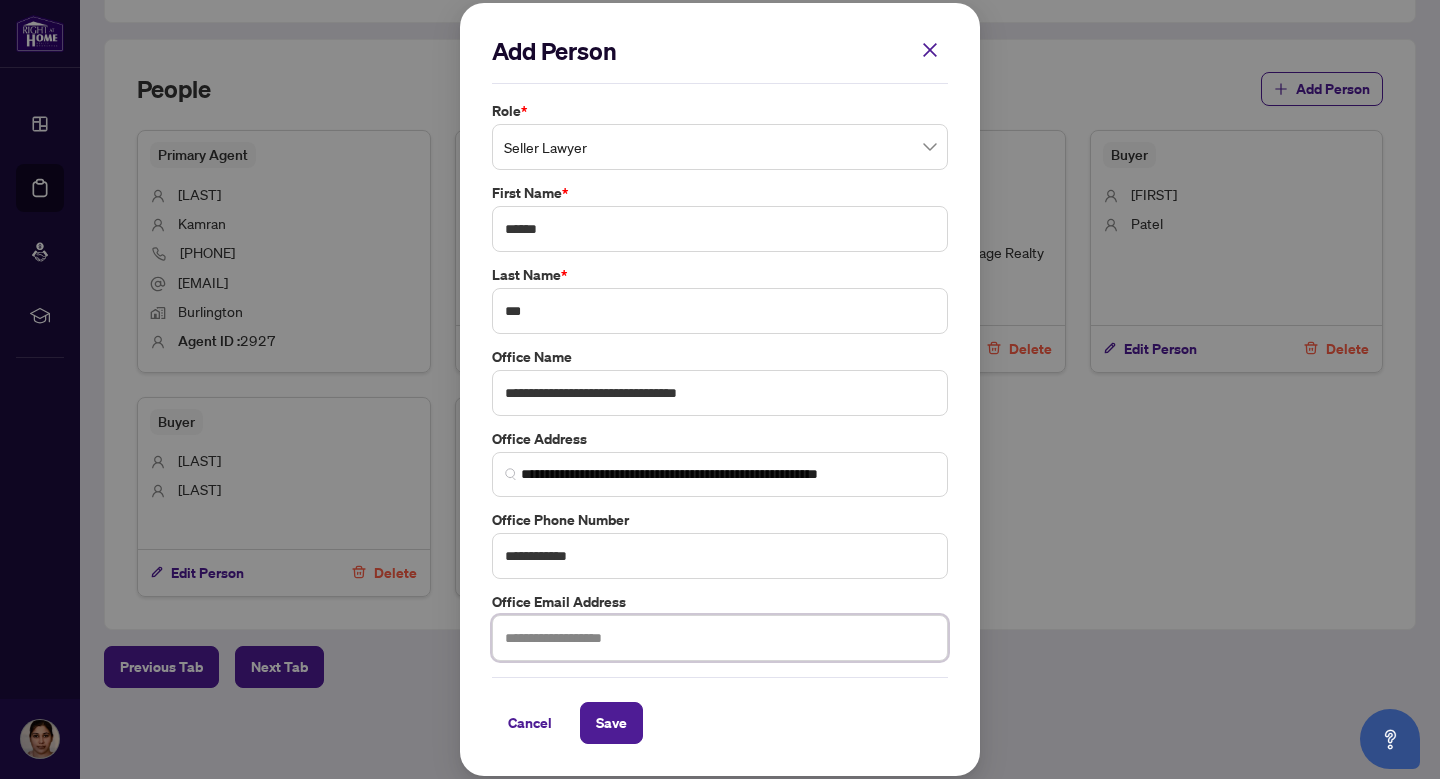 click at bounding box center [720, 638] 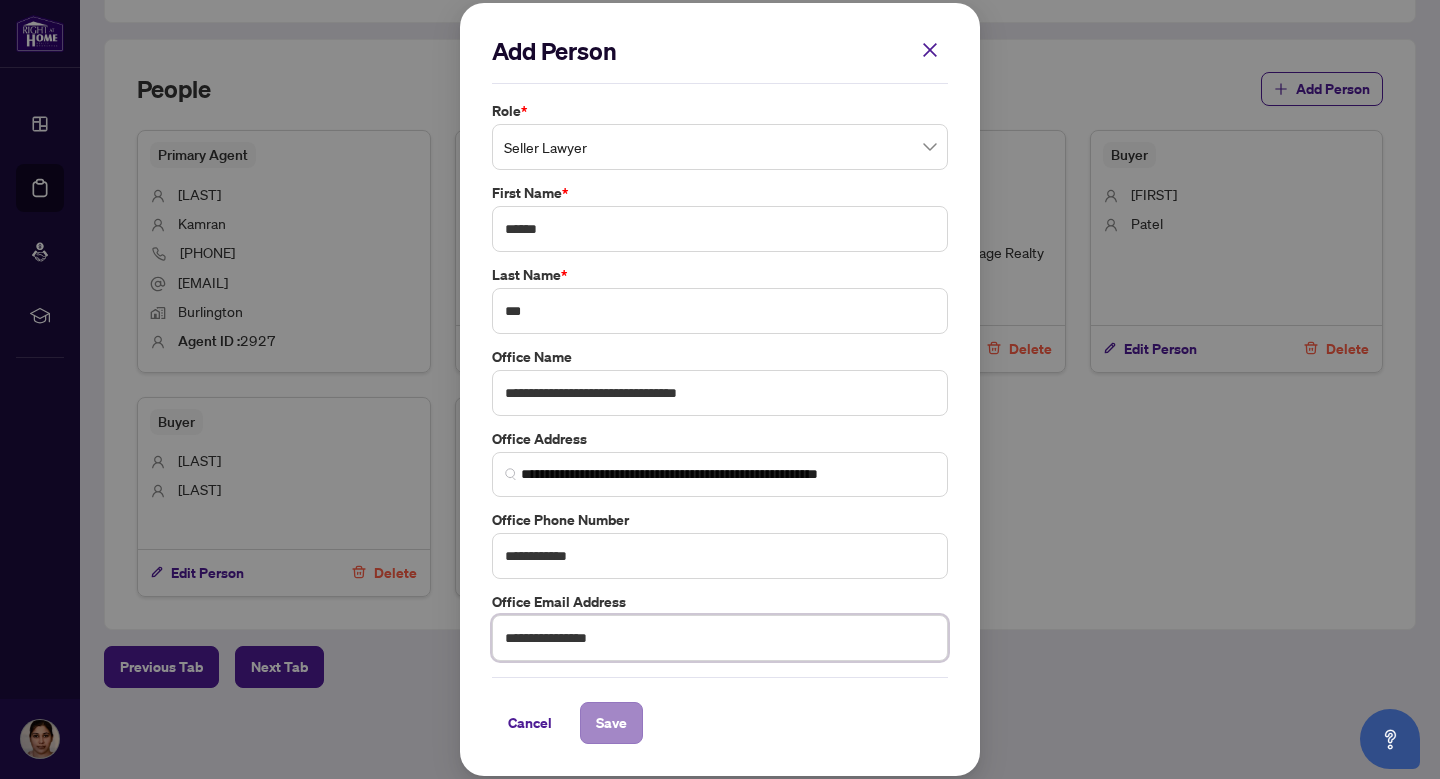 type on "**********" 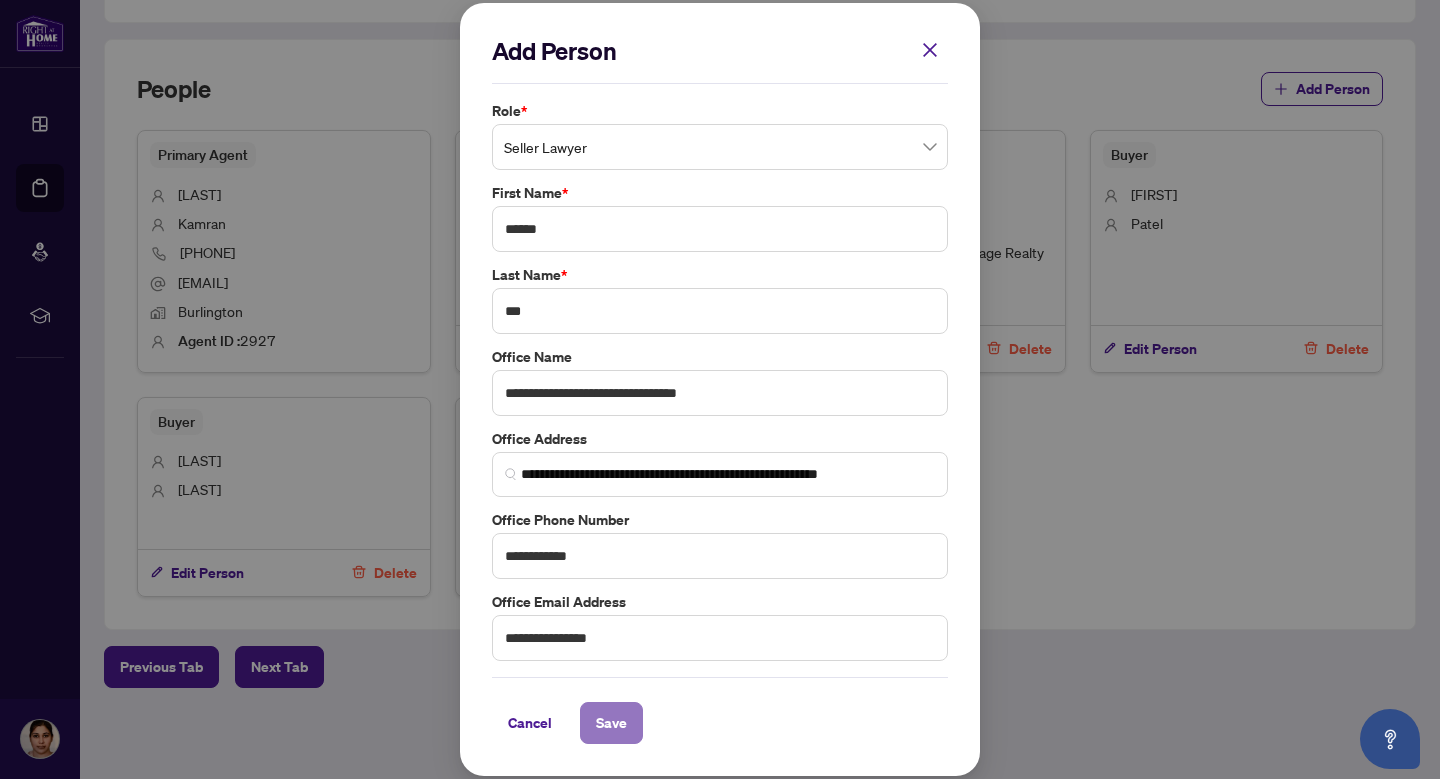 click on "Save" at bounding box center (611, 723) 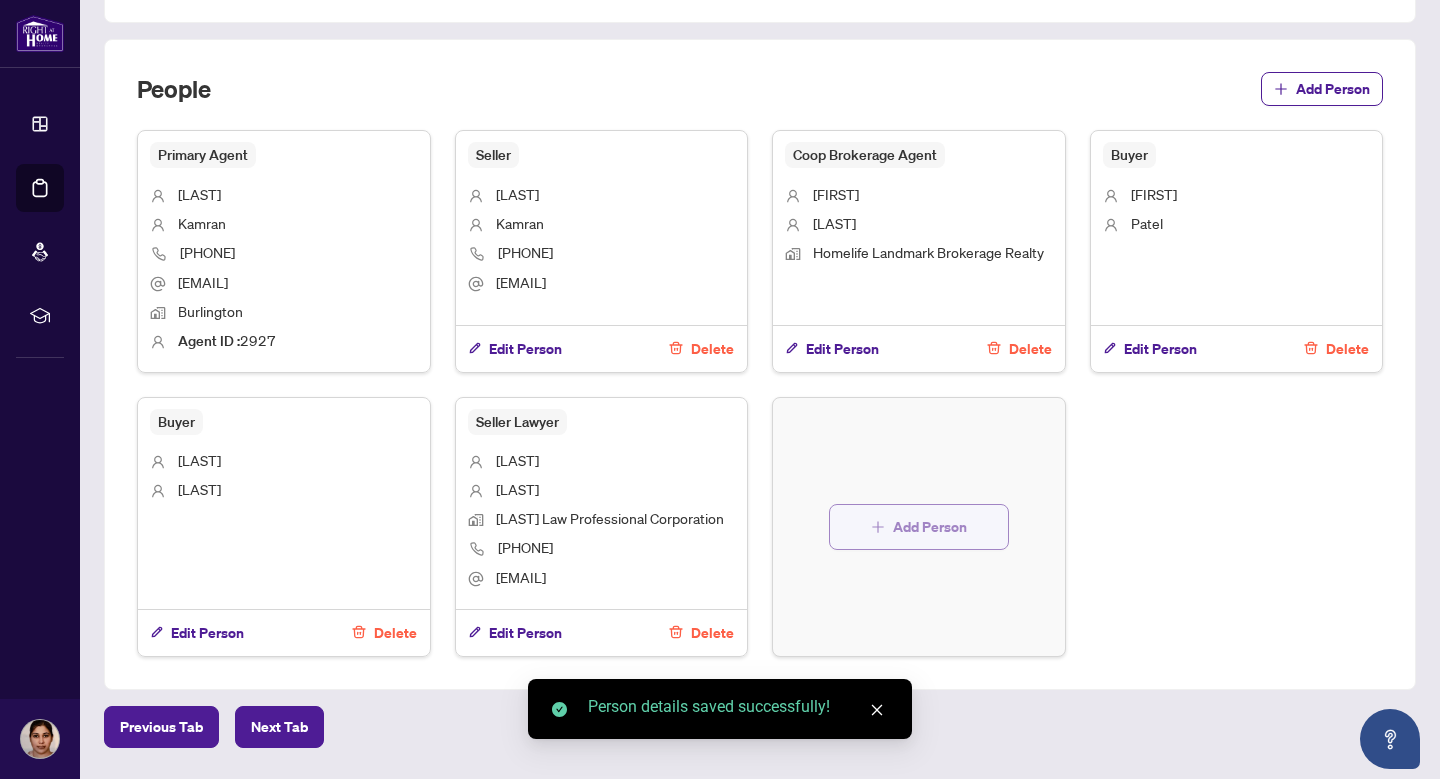click on "Add Person" at bounding box center [930, 527] 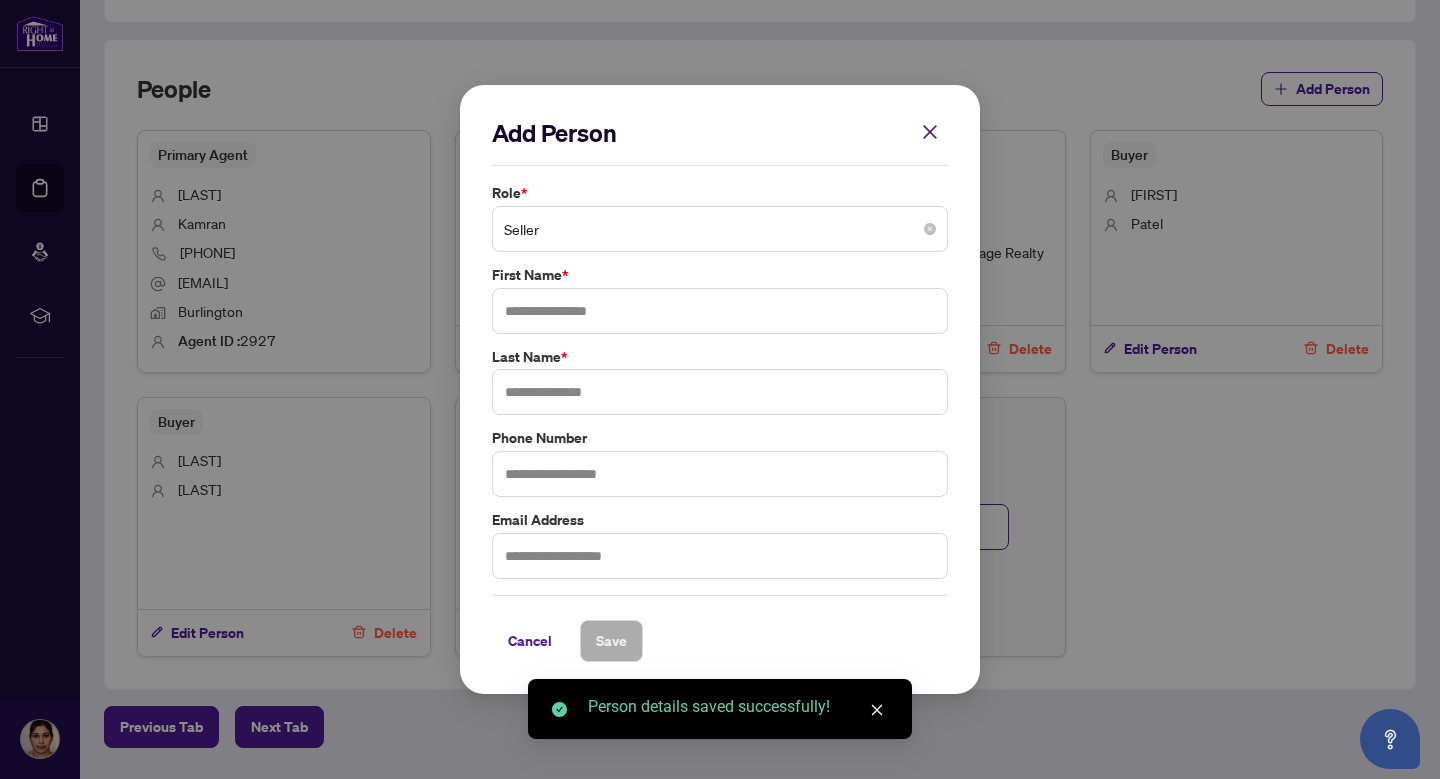 click on "Seller" at bounding box center (720, 229) 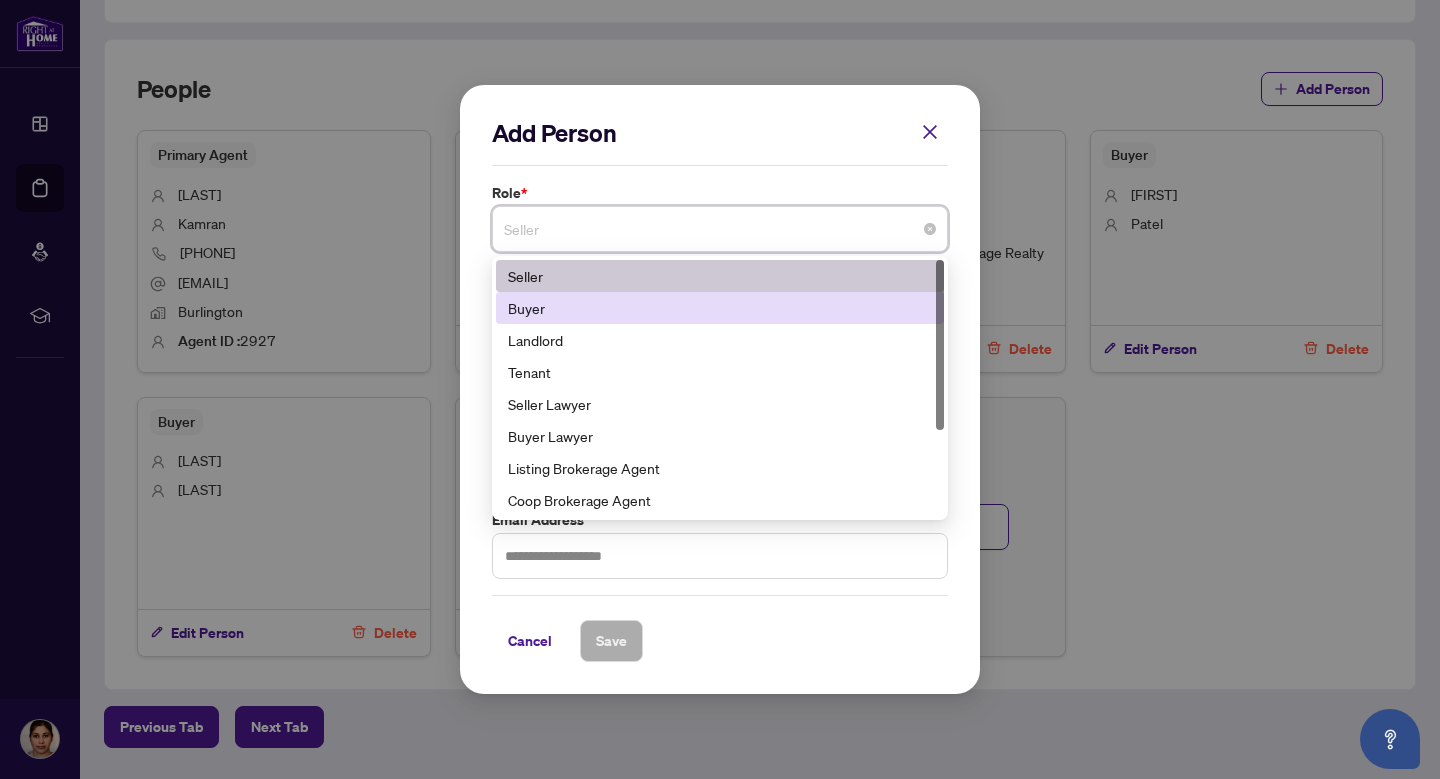 click on "Buyer" at bounding box center (720, 308) 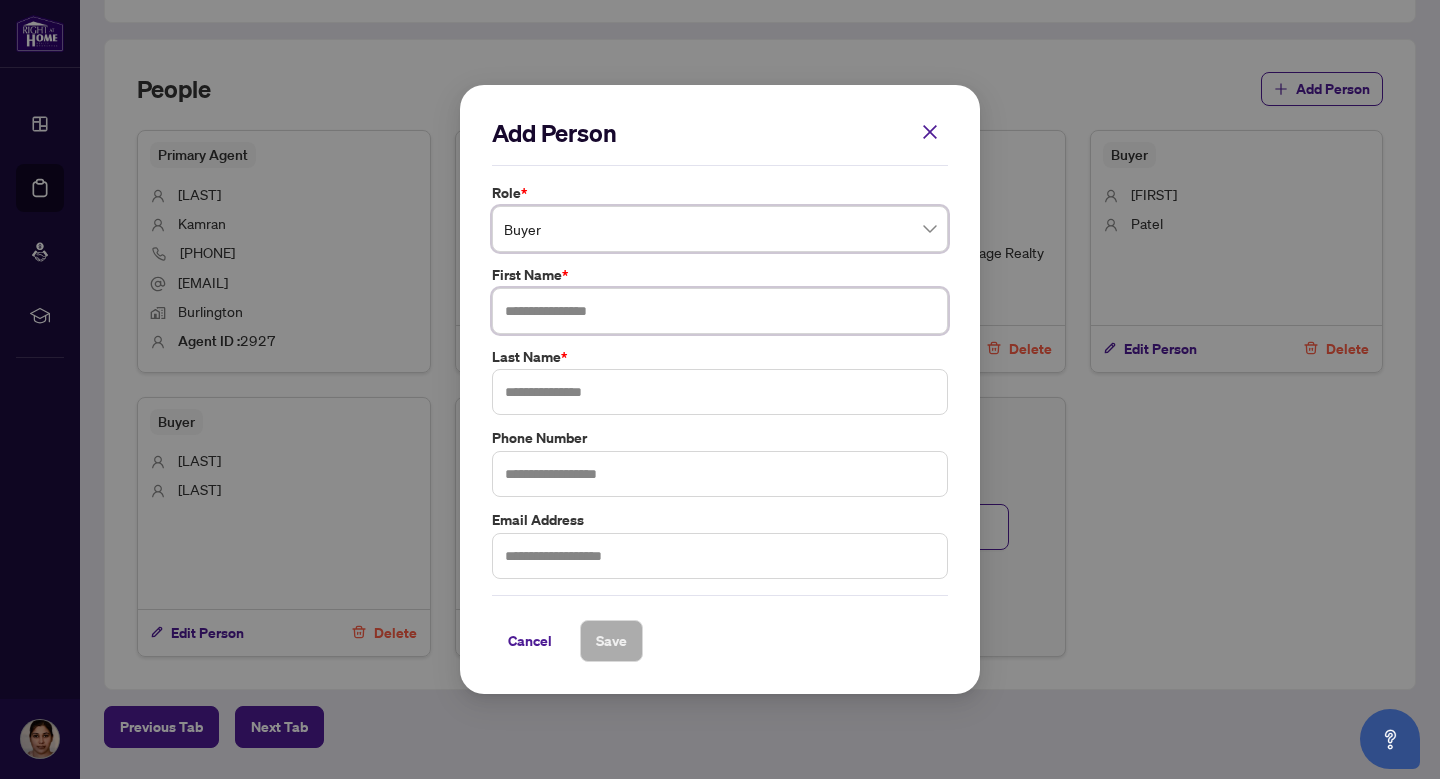 click at bounding box center (720, 311) 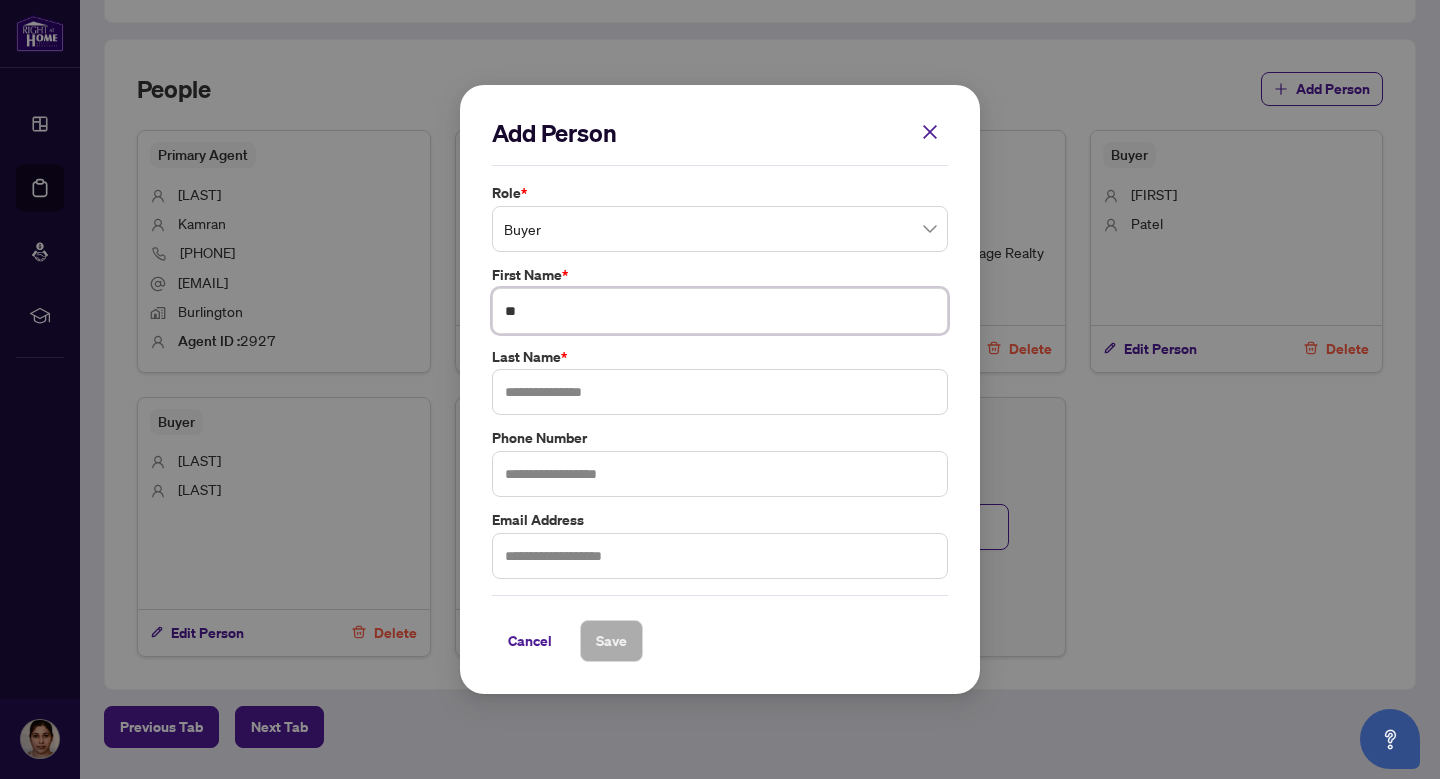 type on "*" 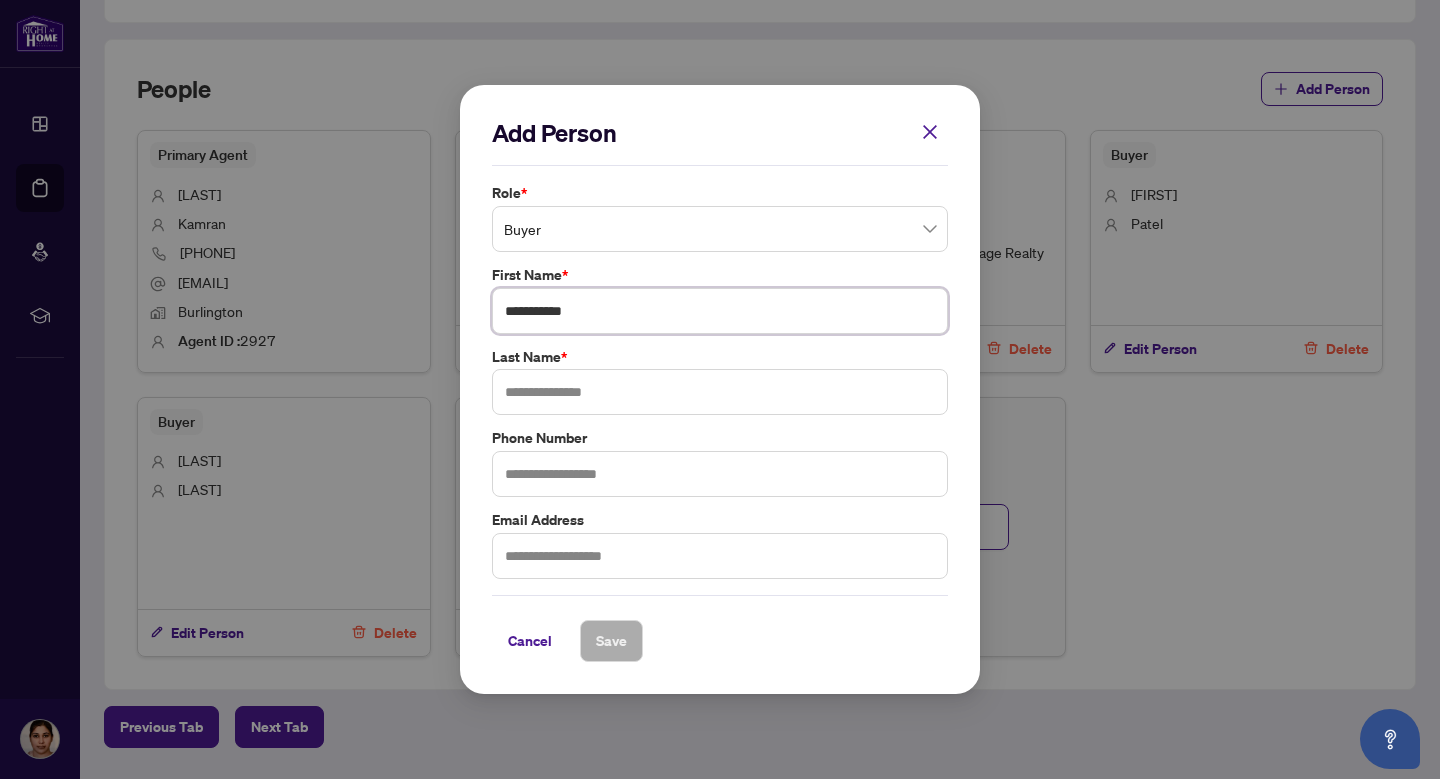 type on "**********" 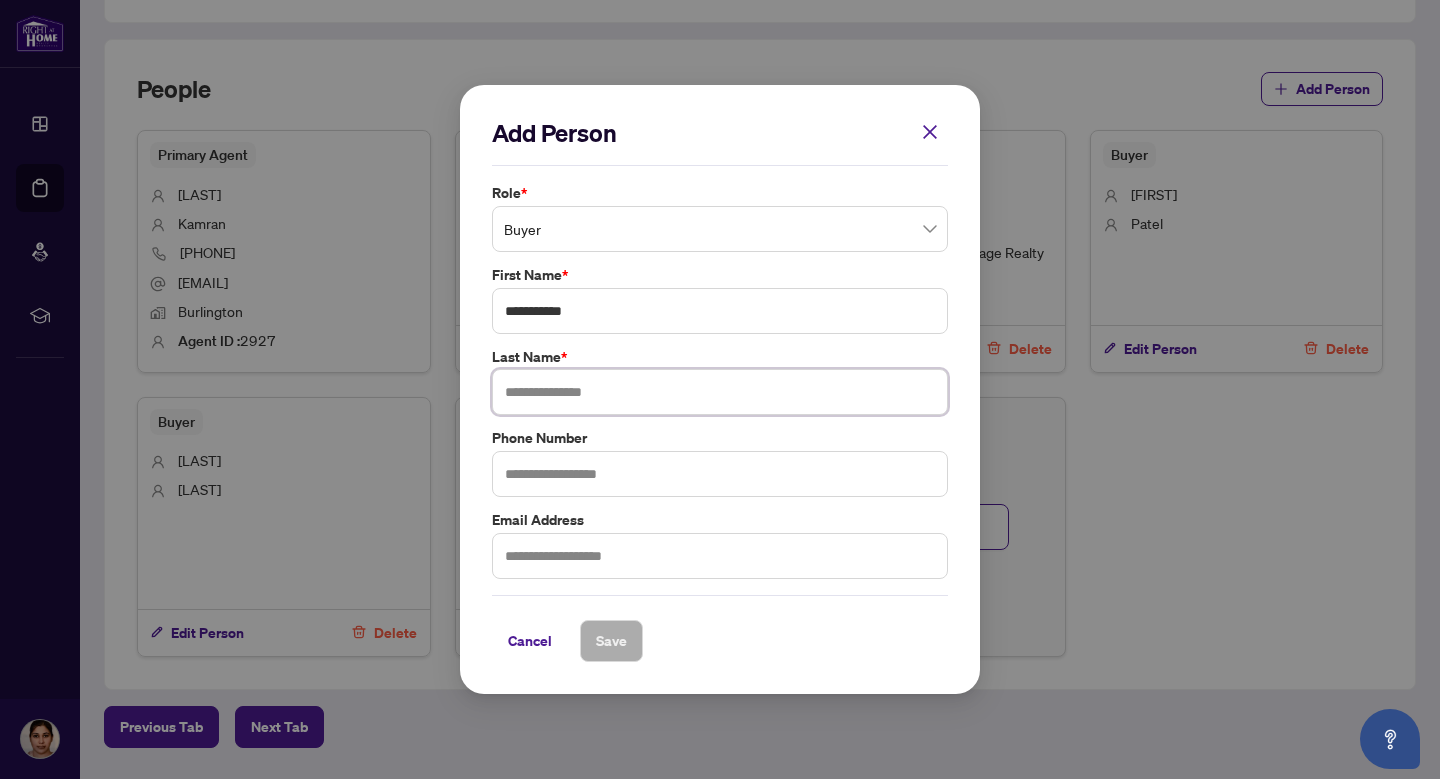 click at bounding box center [720, 392] 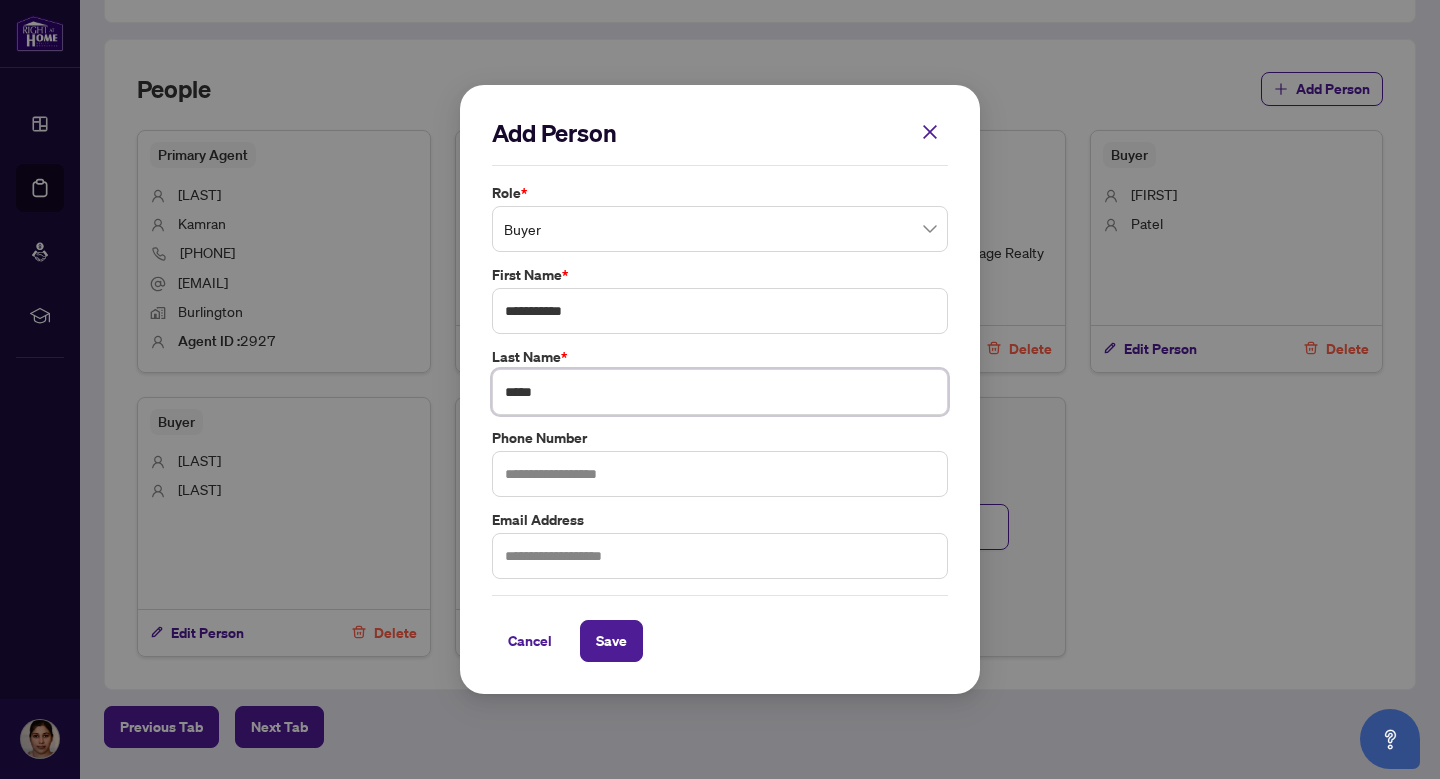 type on "*****" 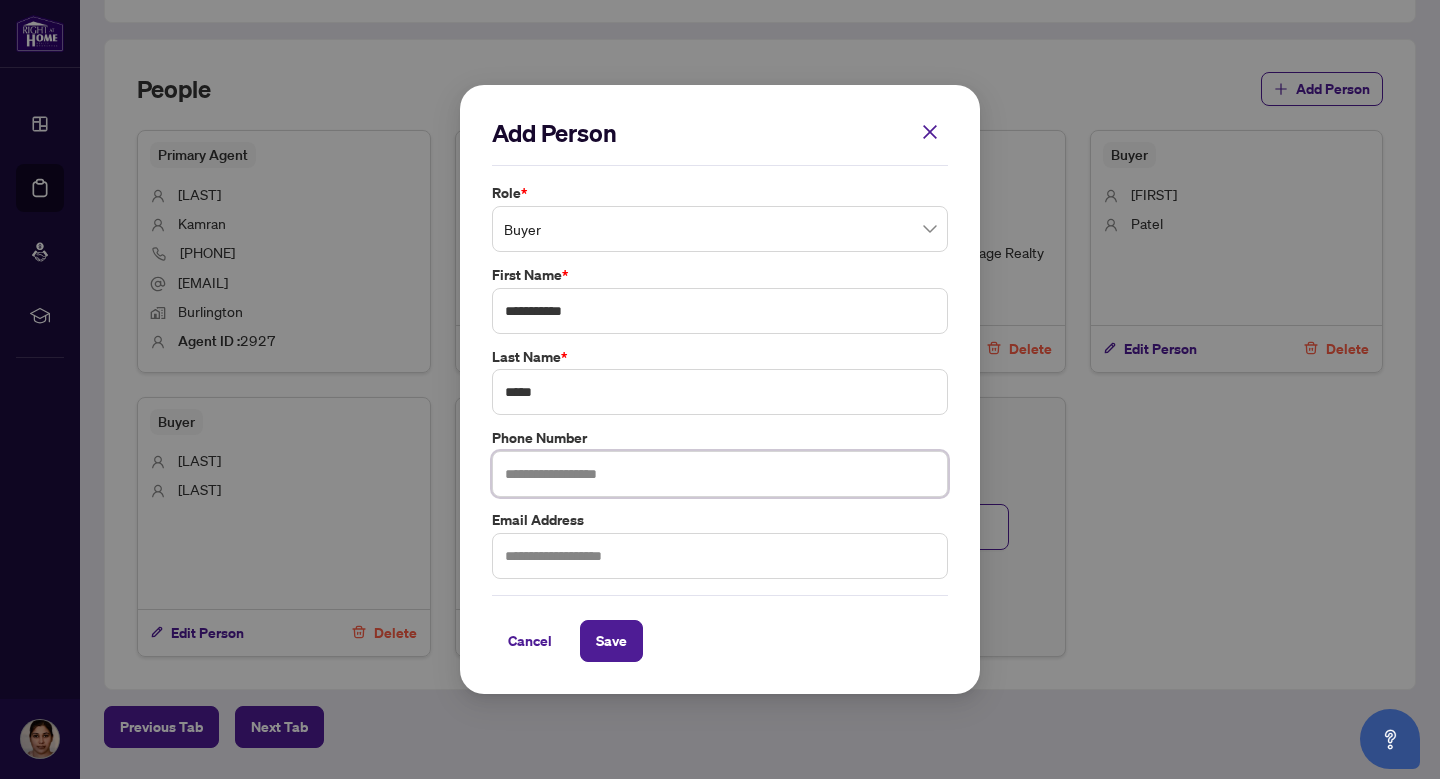 click at bounding box center (720, 474) 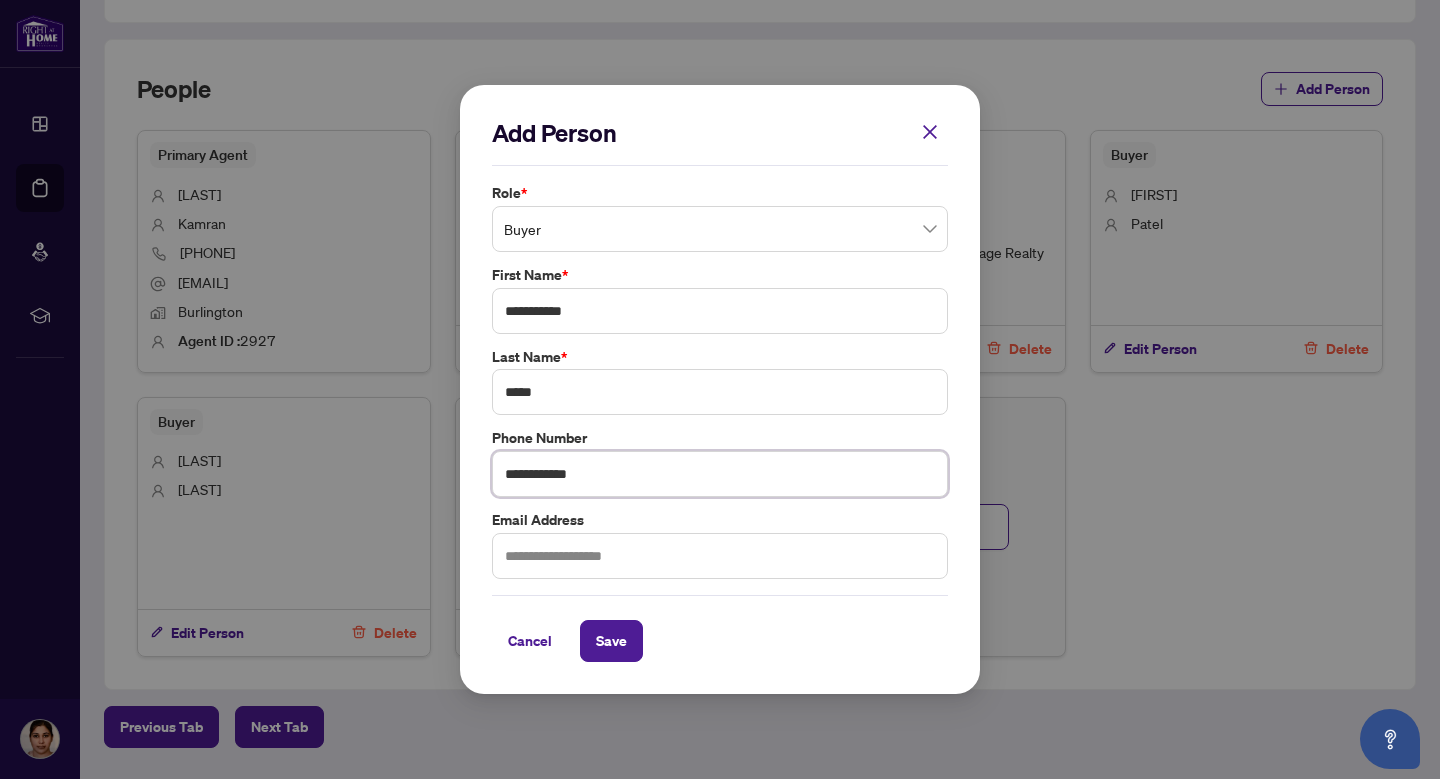 type on "**********" 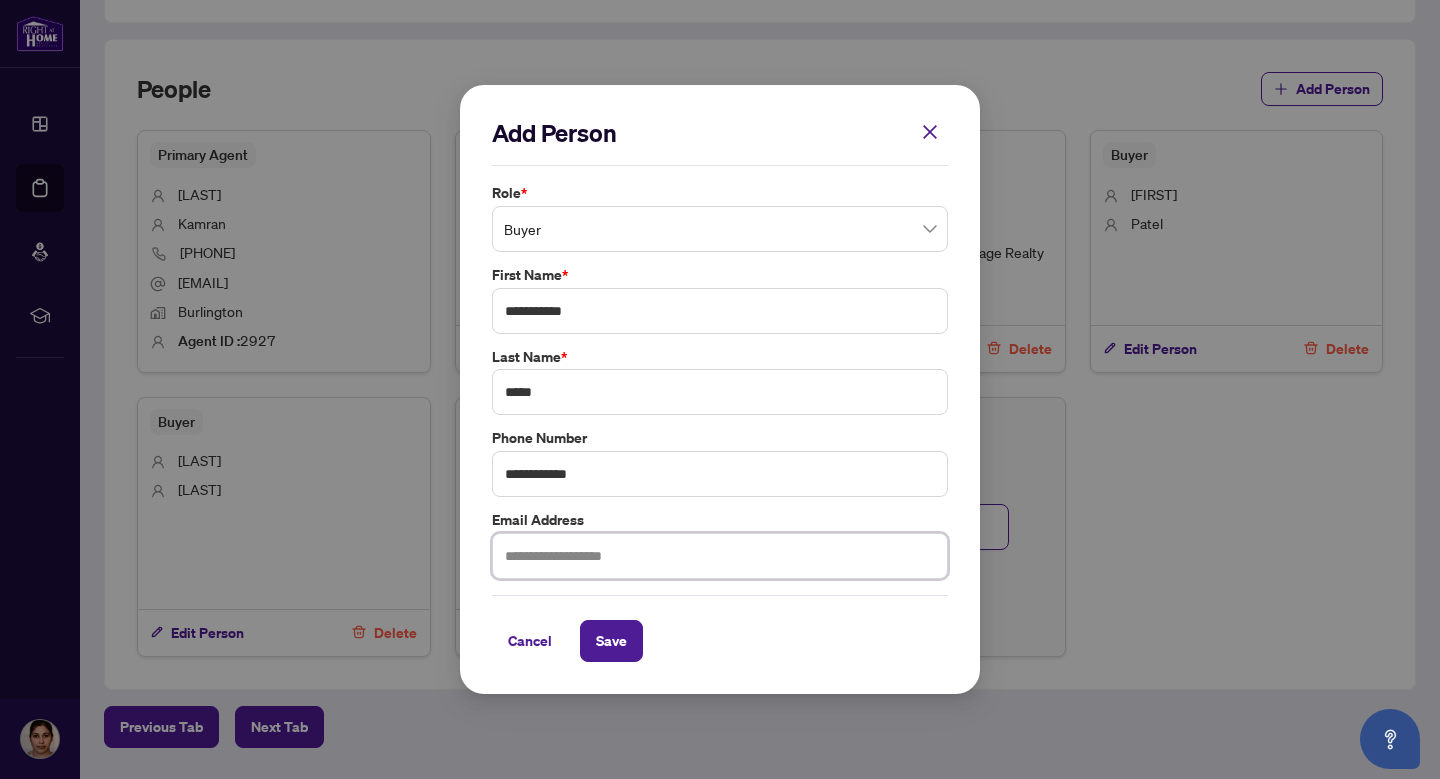 click at bounding box center [720, 556] 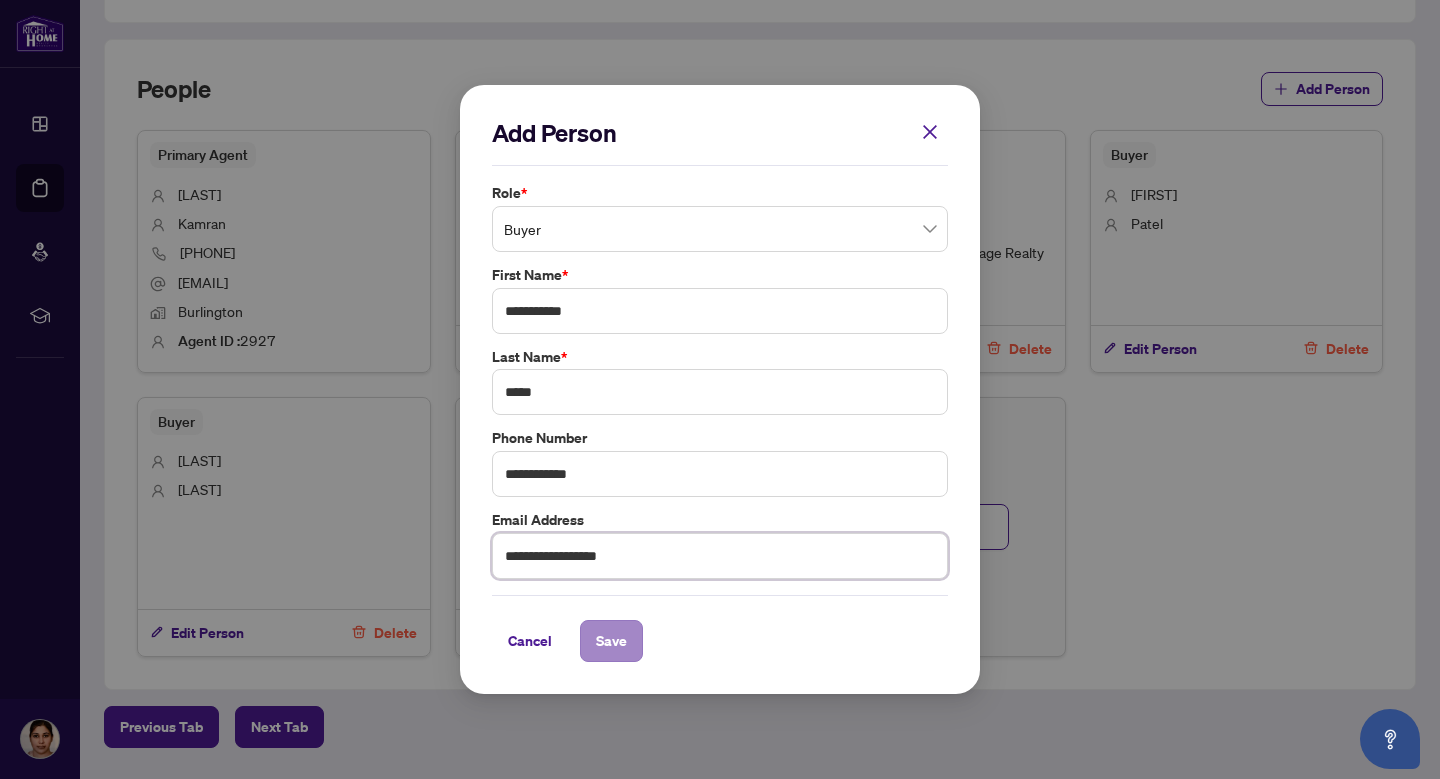 type on "**********" 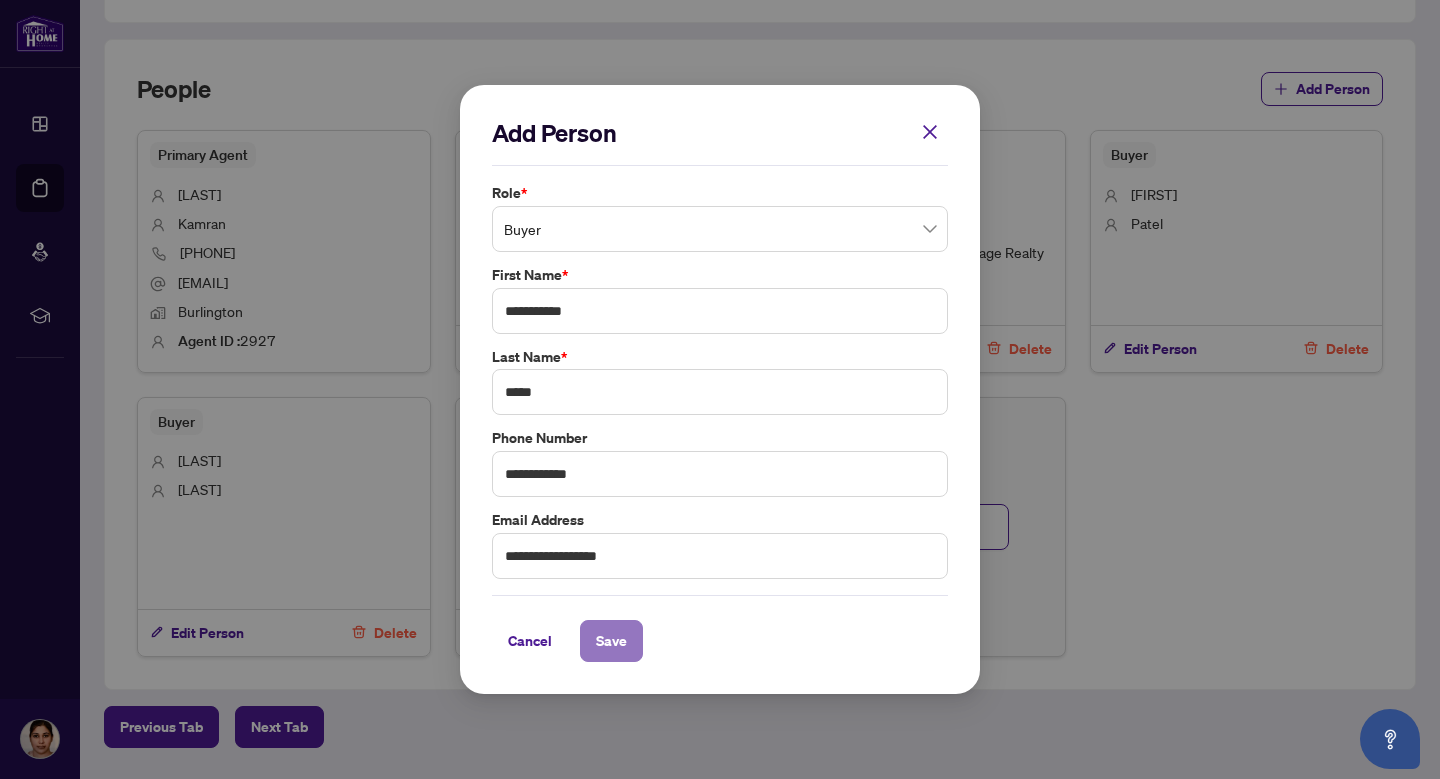 click on "Save" at bounding box center [611, 641] 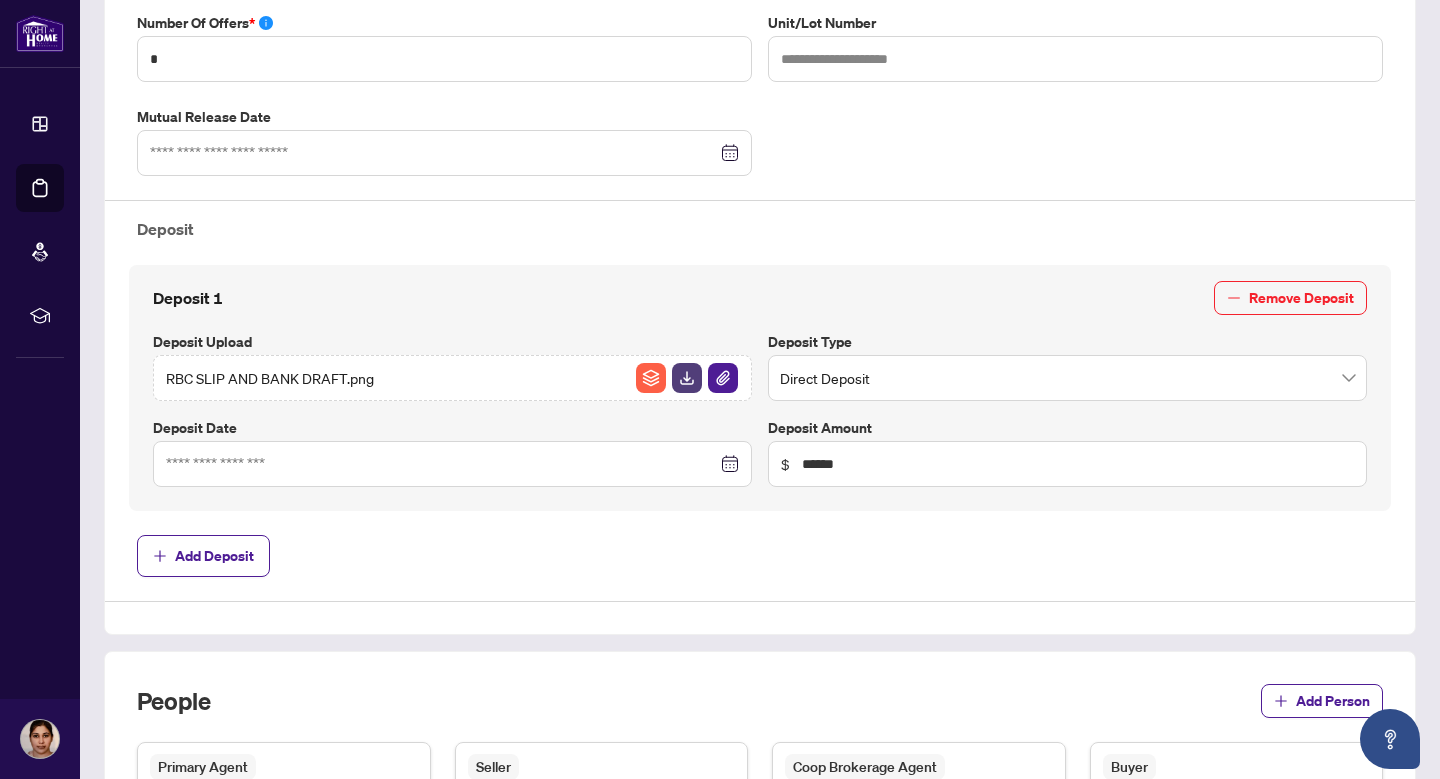 scroll, scrollTop: 0, scrollLeft: 0, axis: both 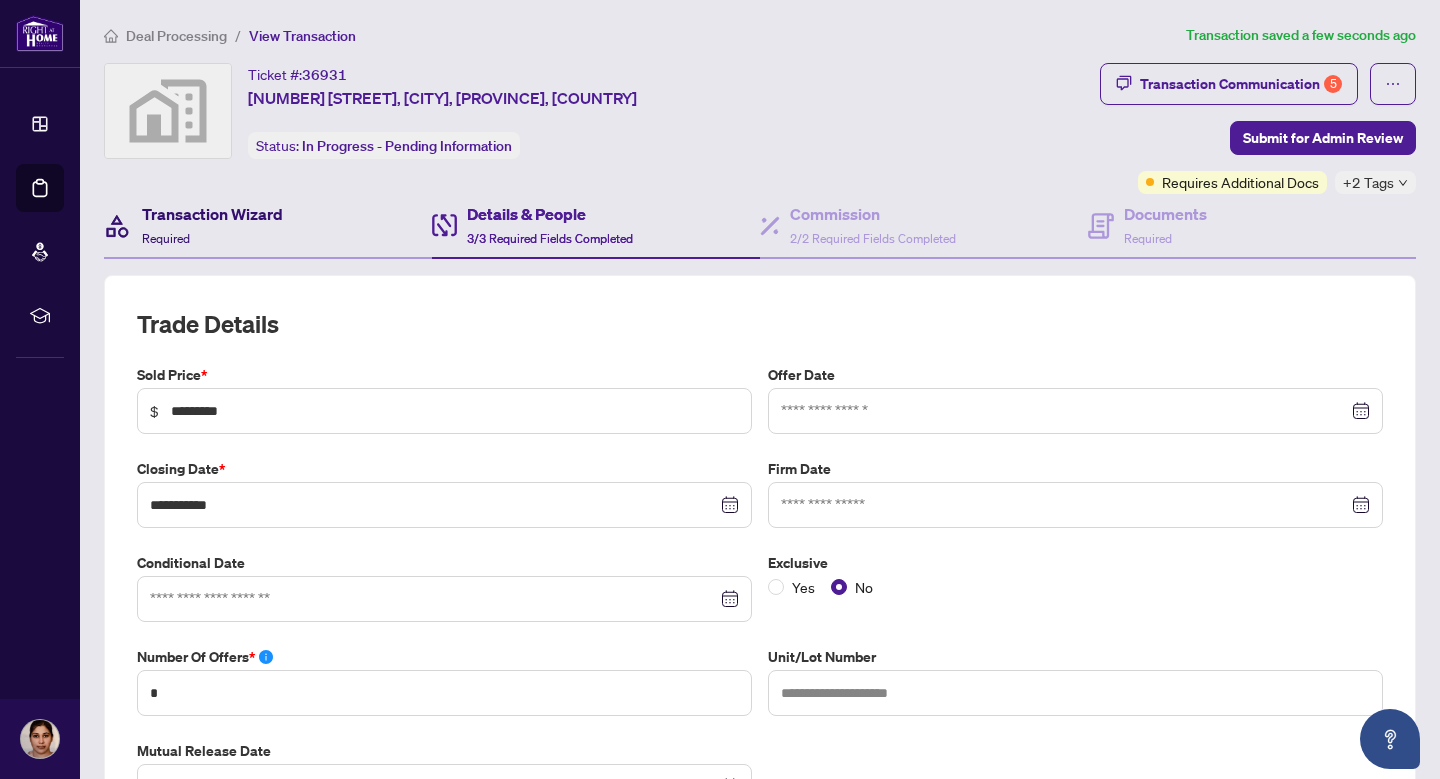 click on "Transaction Wizard" at bounding box center [212, 214] 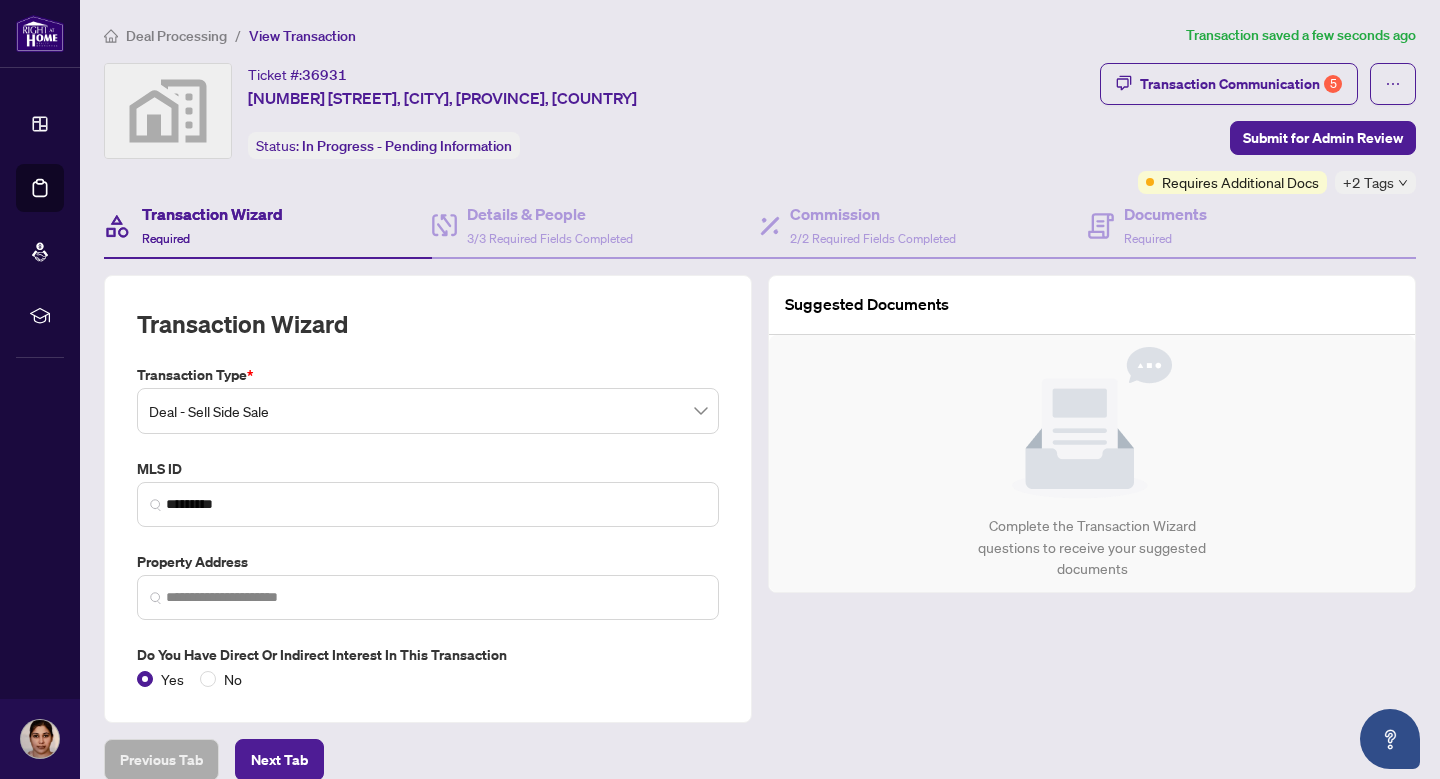 type on "**********" 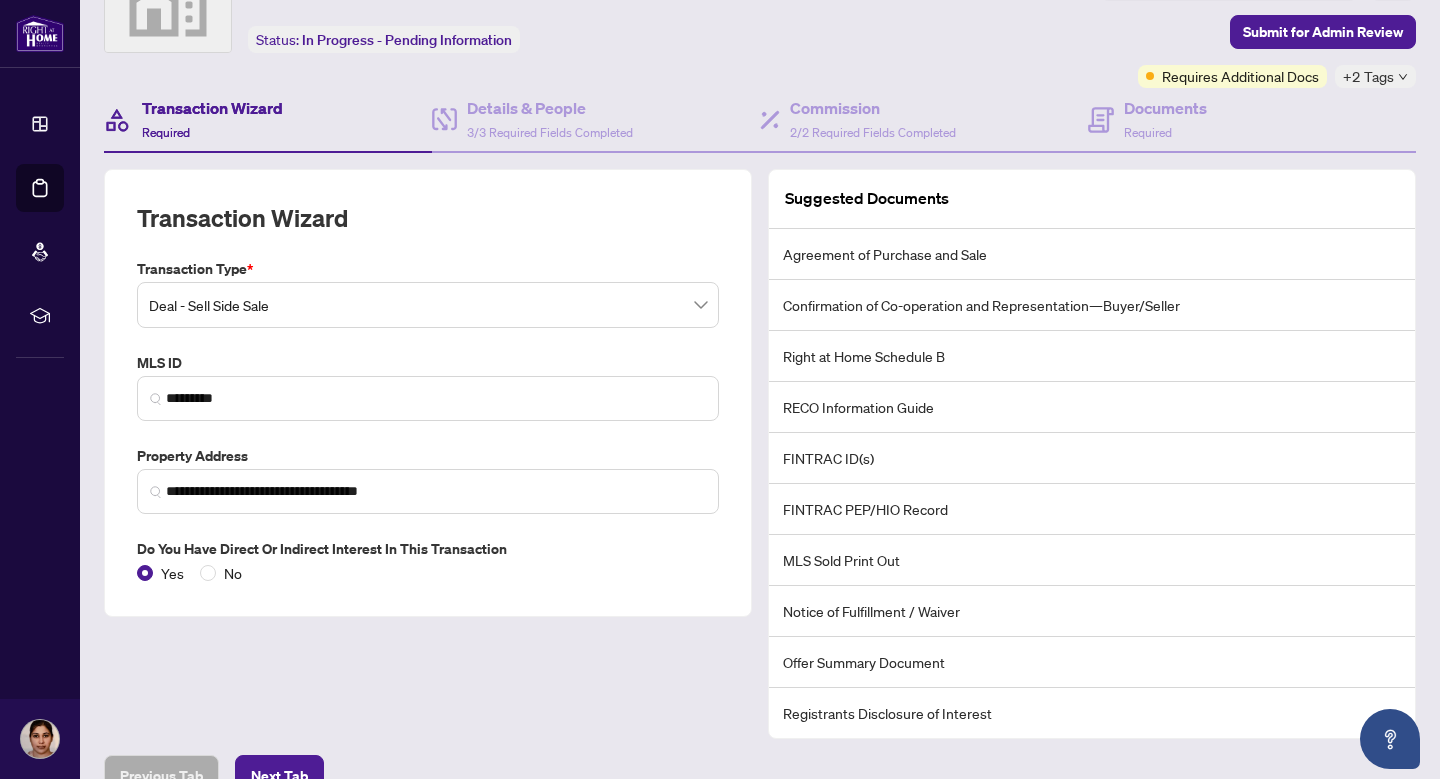 scroll, scrollTop: 52, scrollLeft: 0, axis: vertical 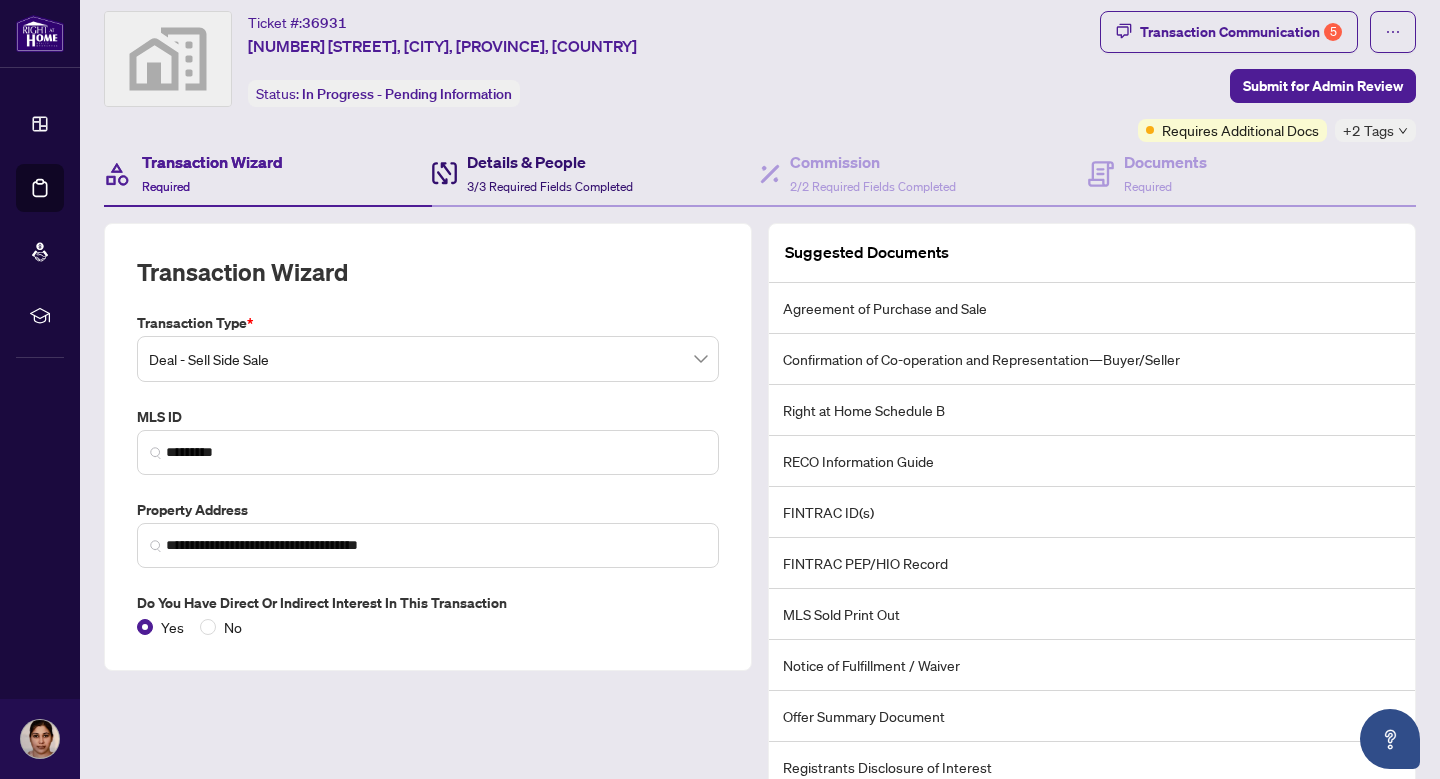 click on "3/3 Required Fields Completed" at bounding box center (550, 186) 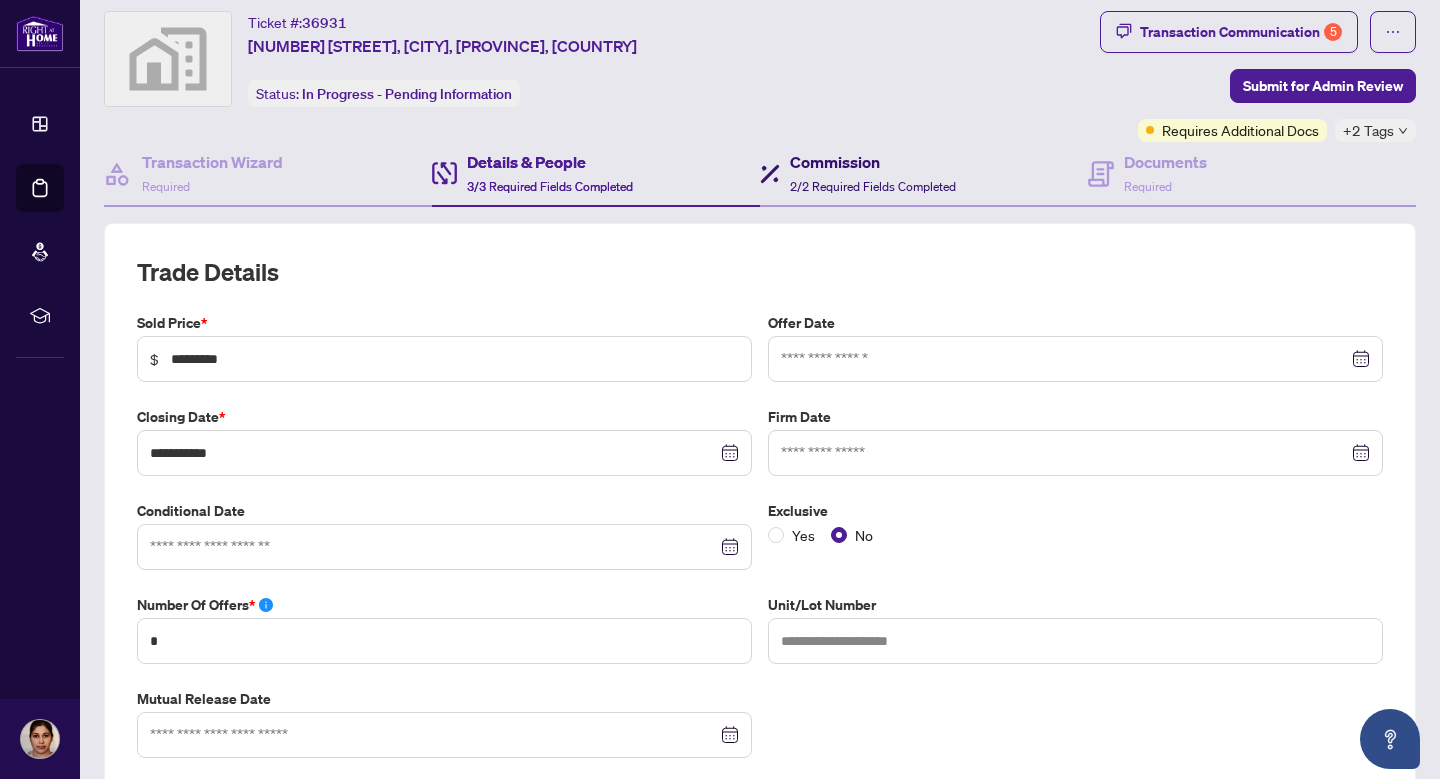 click on "Commission" at bounding box center (873, 162) 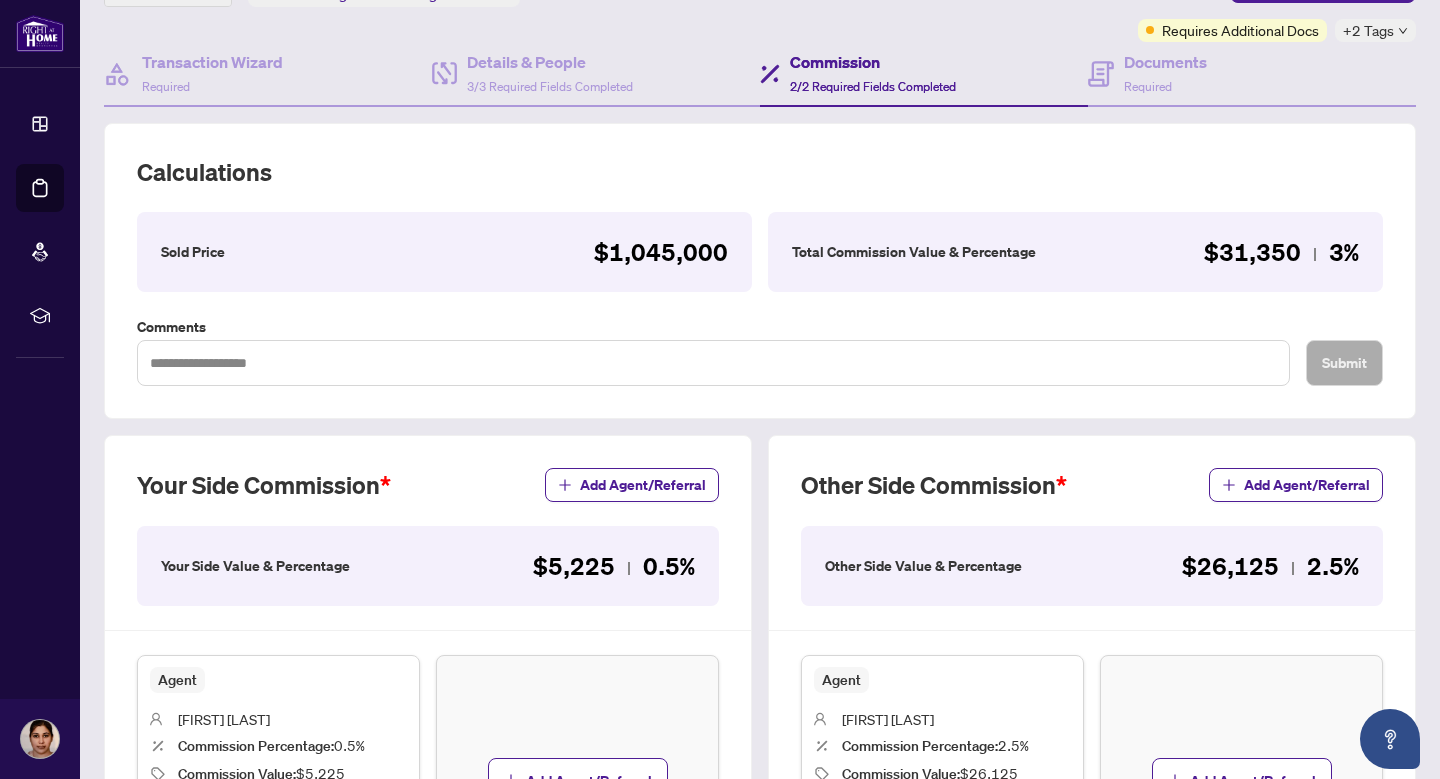 scroll, scrollTop: 0, scrollLeft: 0, axis: both 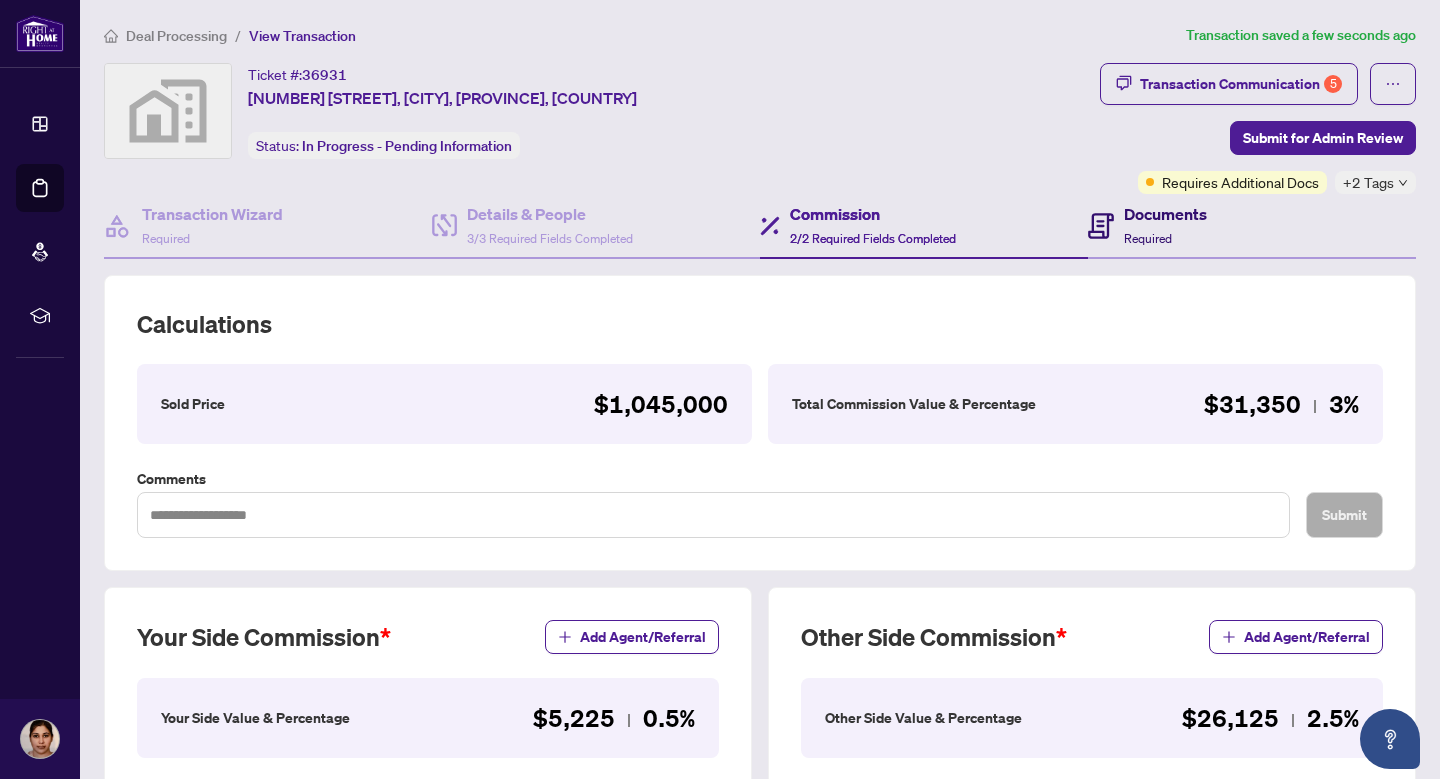 click on "Required" at bounding box center [1148, 238] 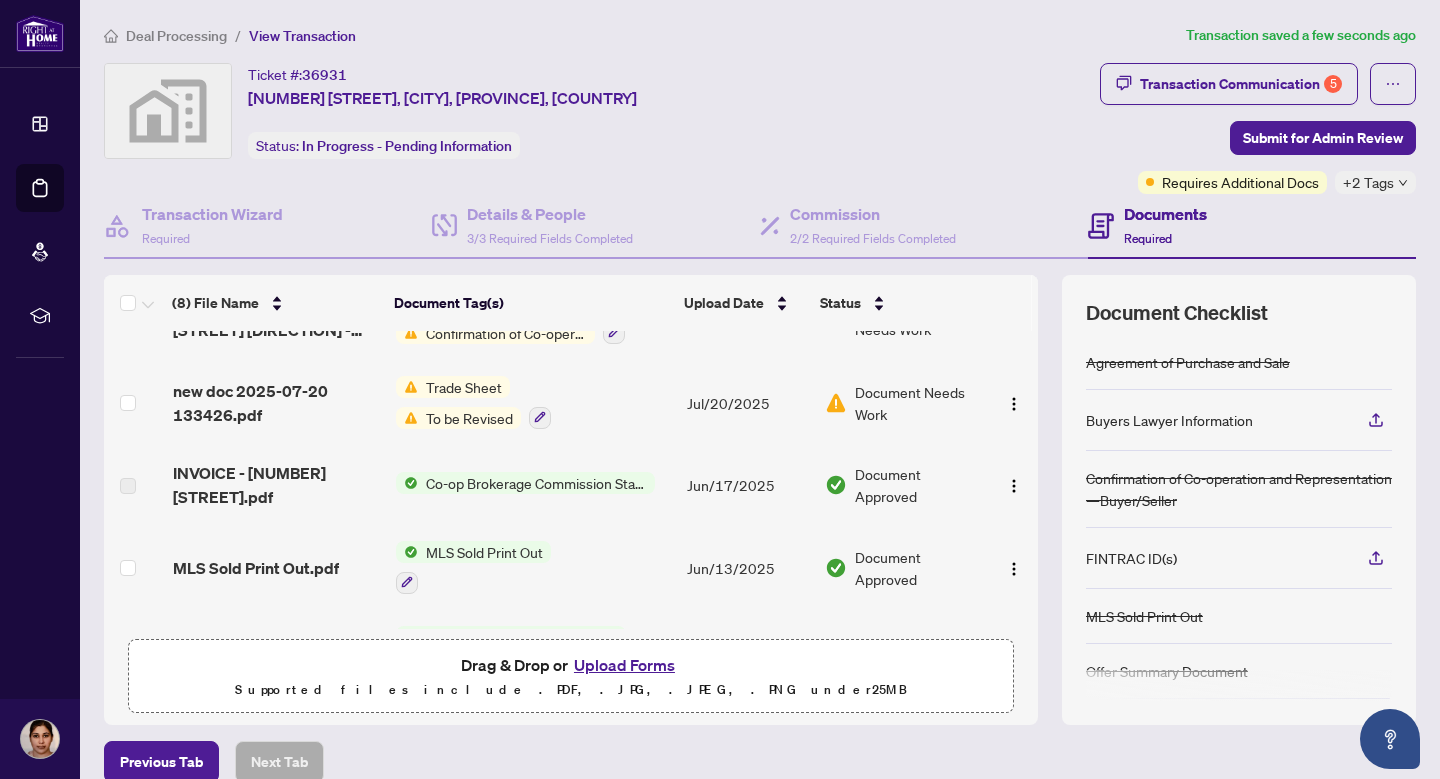 scroll, scrollTop: 0, scrollLeft: 0, axis: both 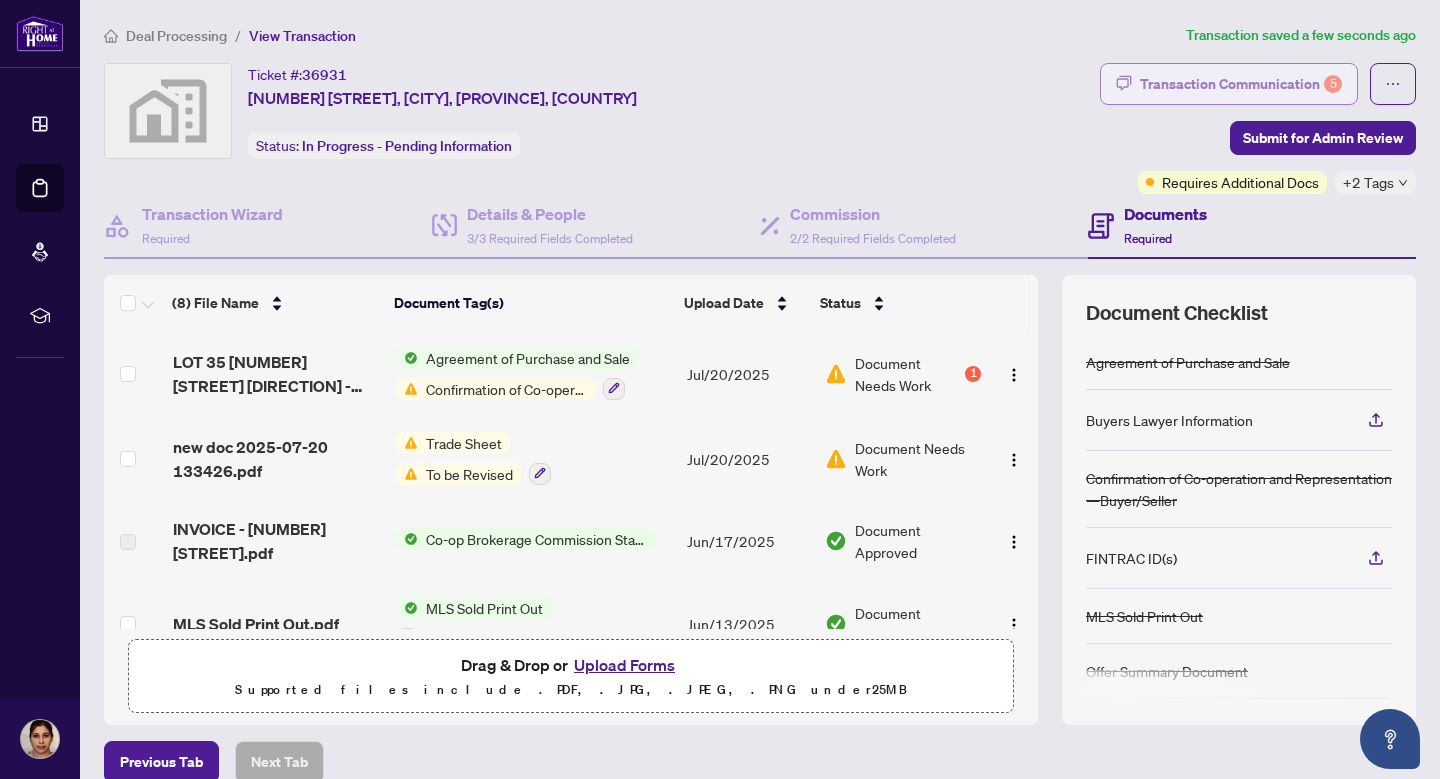 click on "Transaction Communication 5" at bounding box center (1241, 84) 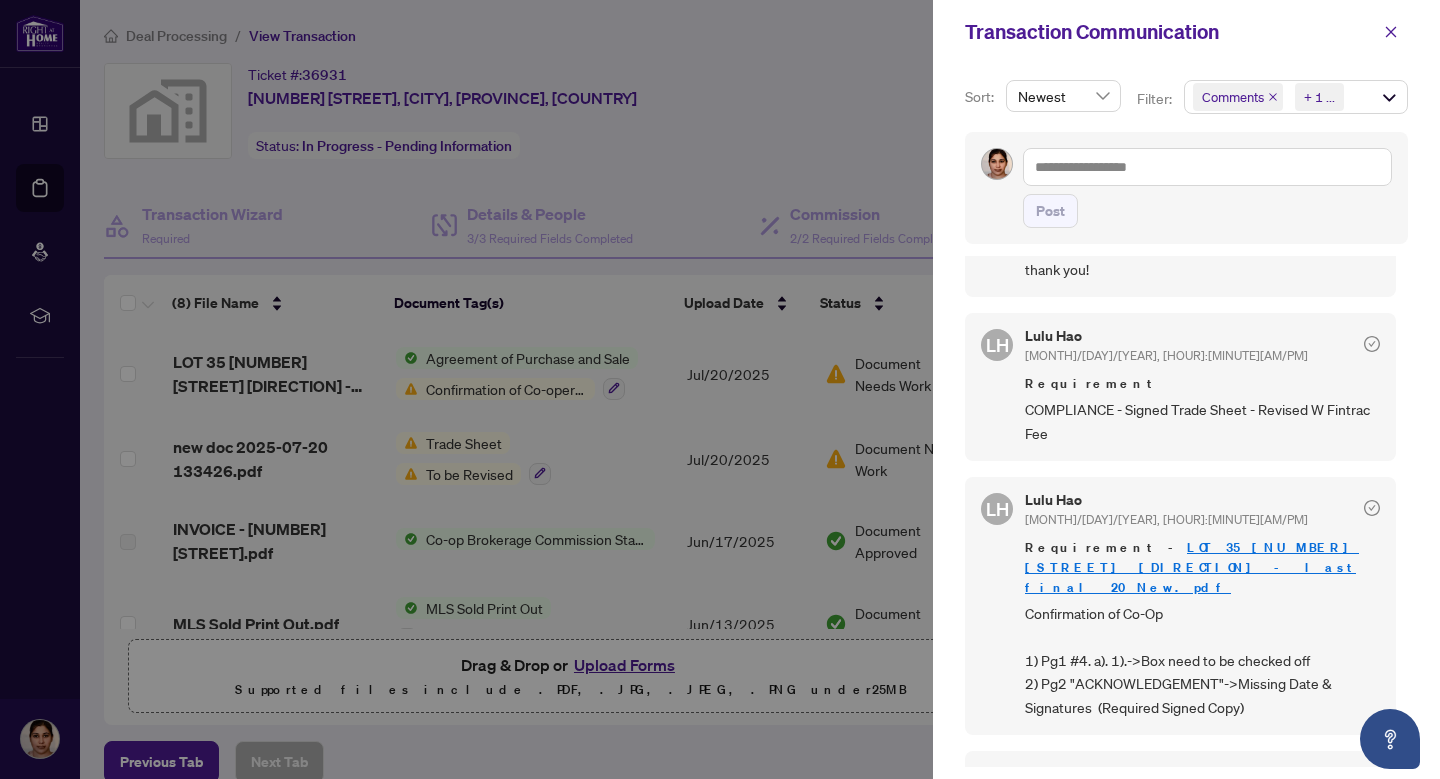 scroll, scrollTop: 0, scrollLeft: 0, axis: both 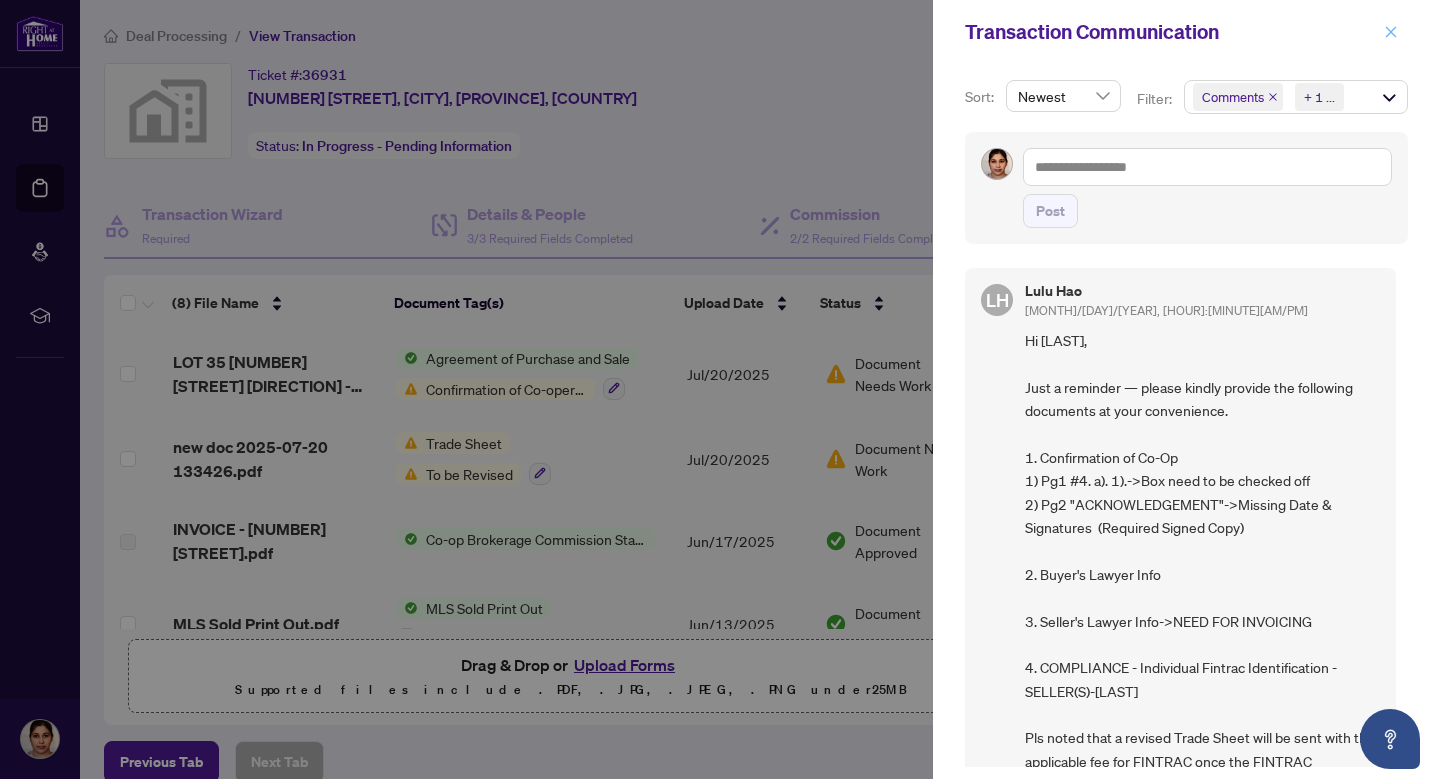 click 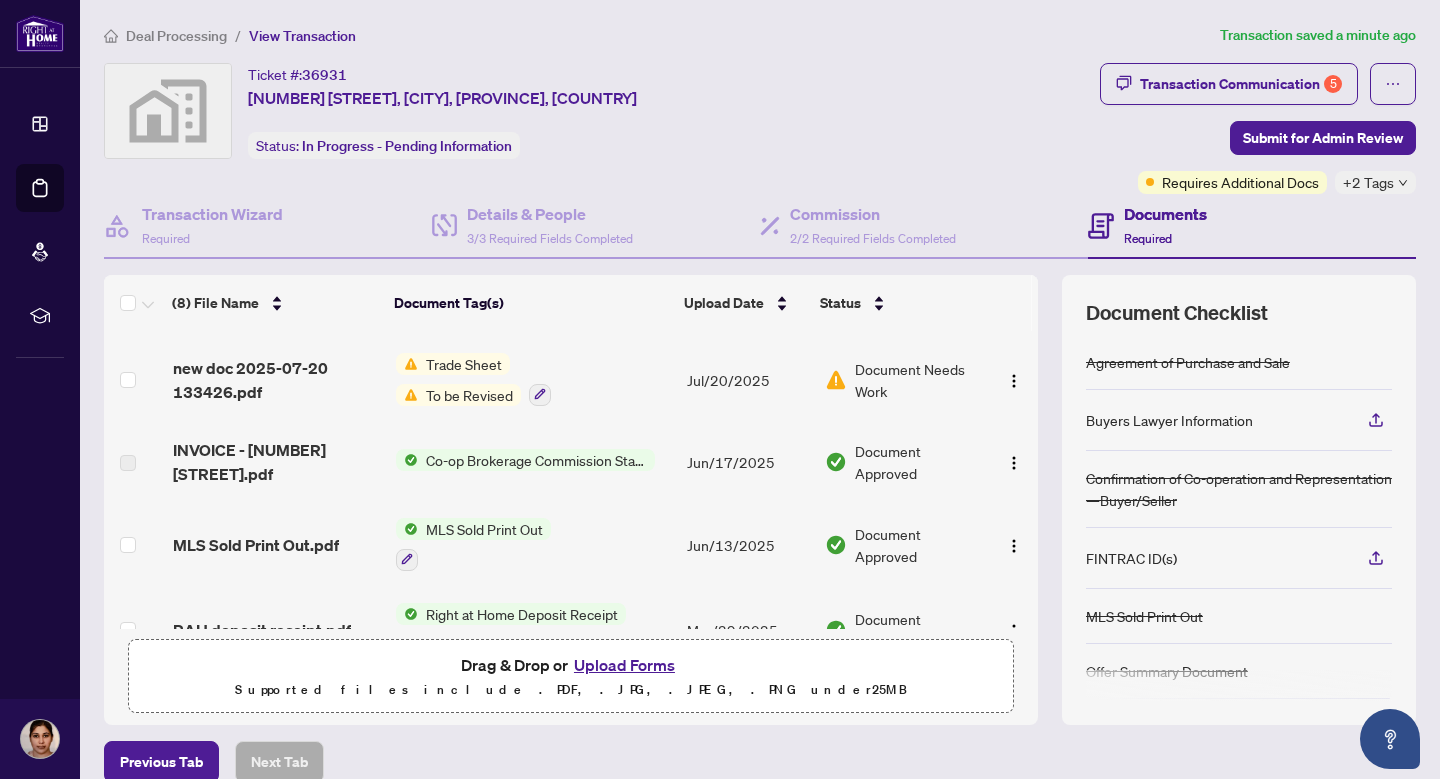 scroll, scrollTop: 0, scrollLeft: 0, axis: both 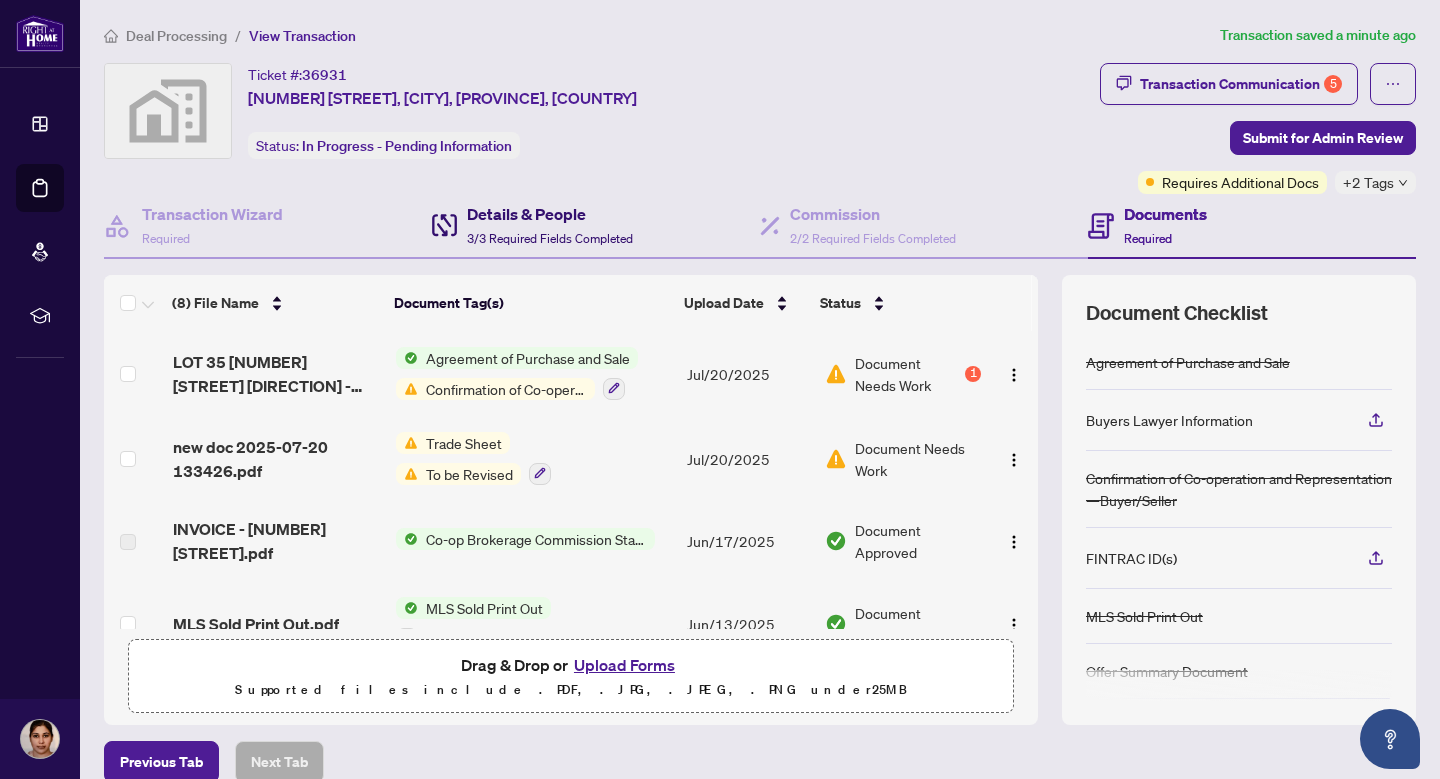 click on "Details & People" at bounding box center (550, 214) 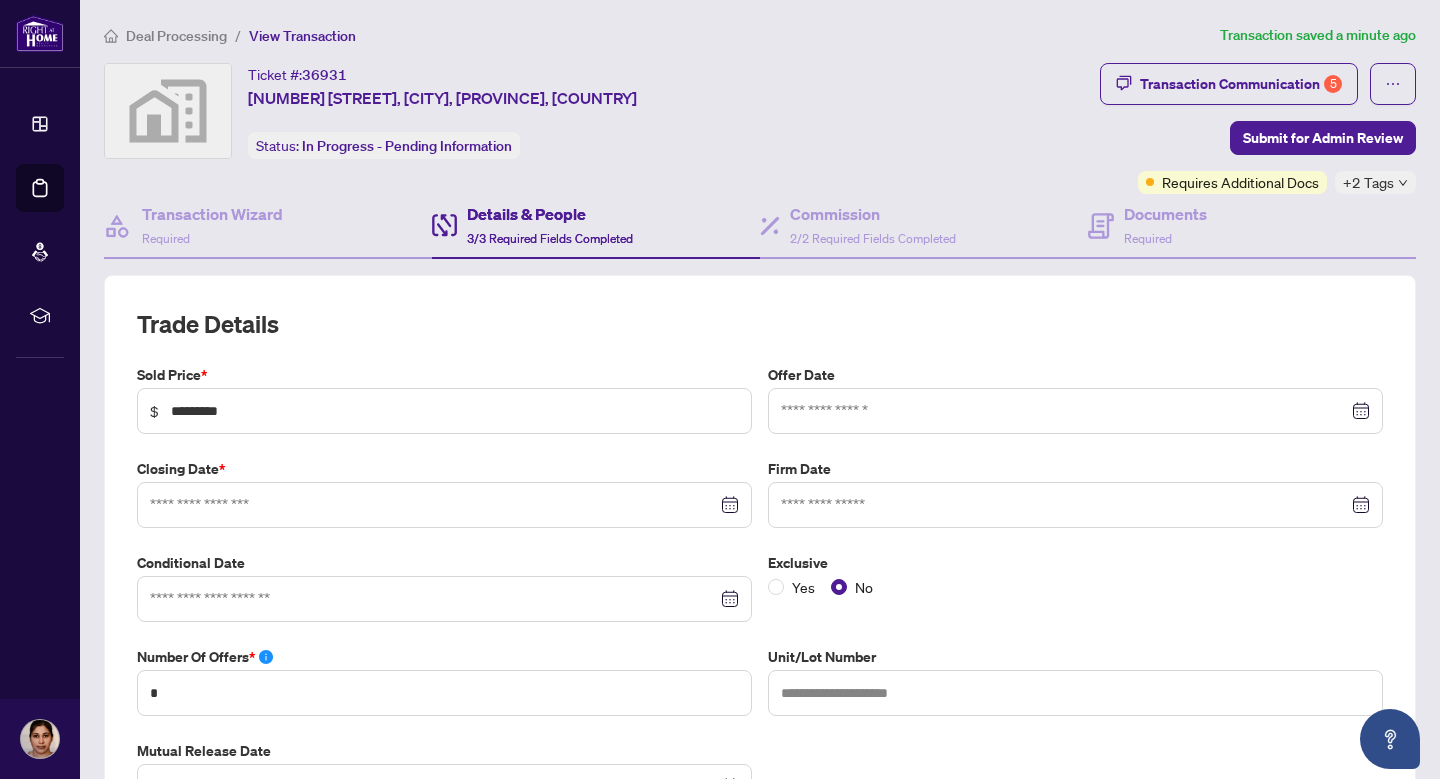 type on "**********" 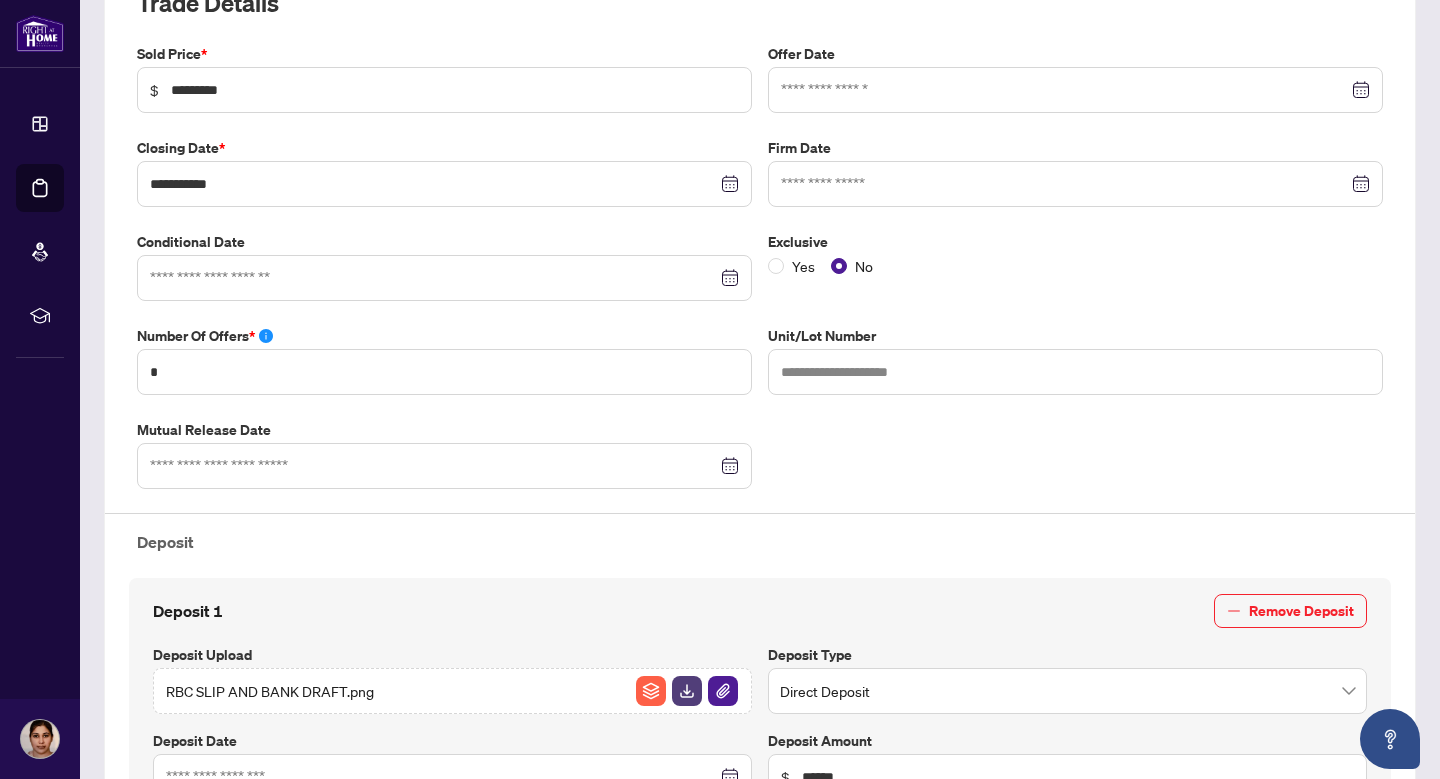 scroll, scrollTop: 0, scrollLeft: 0, axis: both 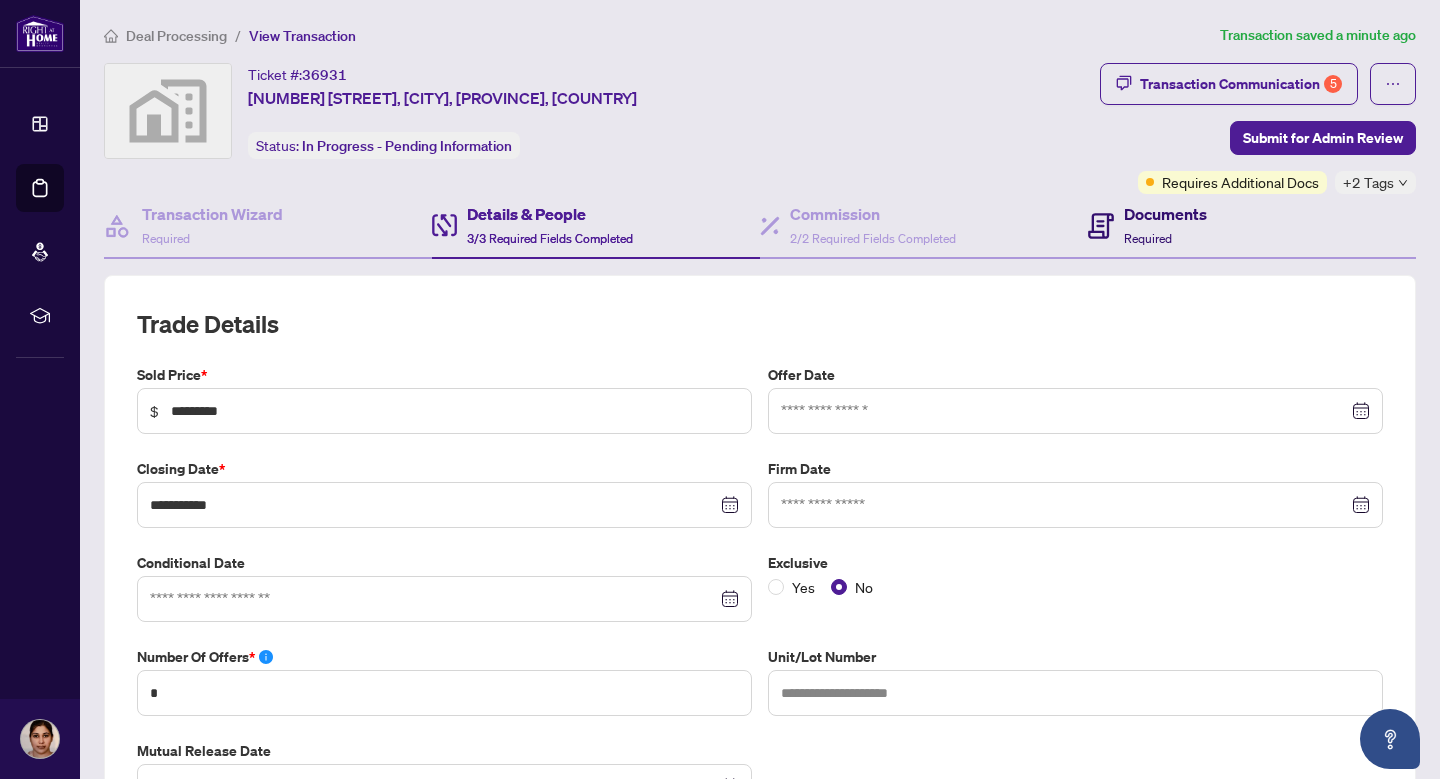 click on "Documents" at bounding box center [1165, 214] 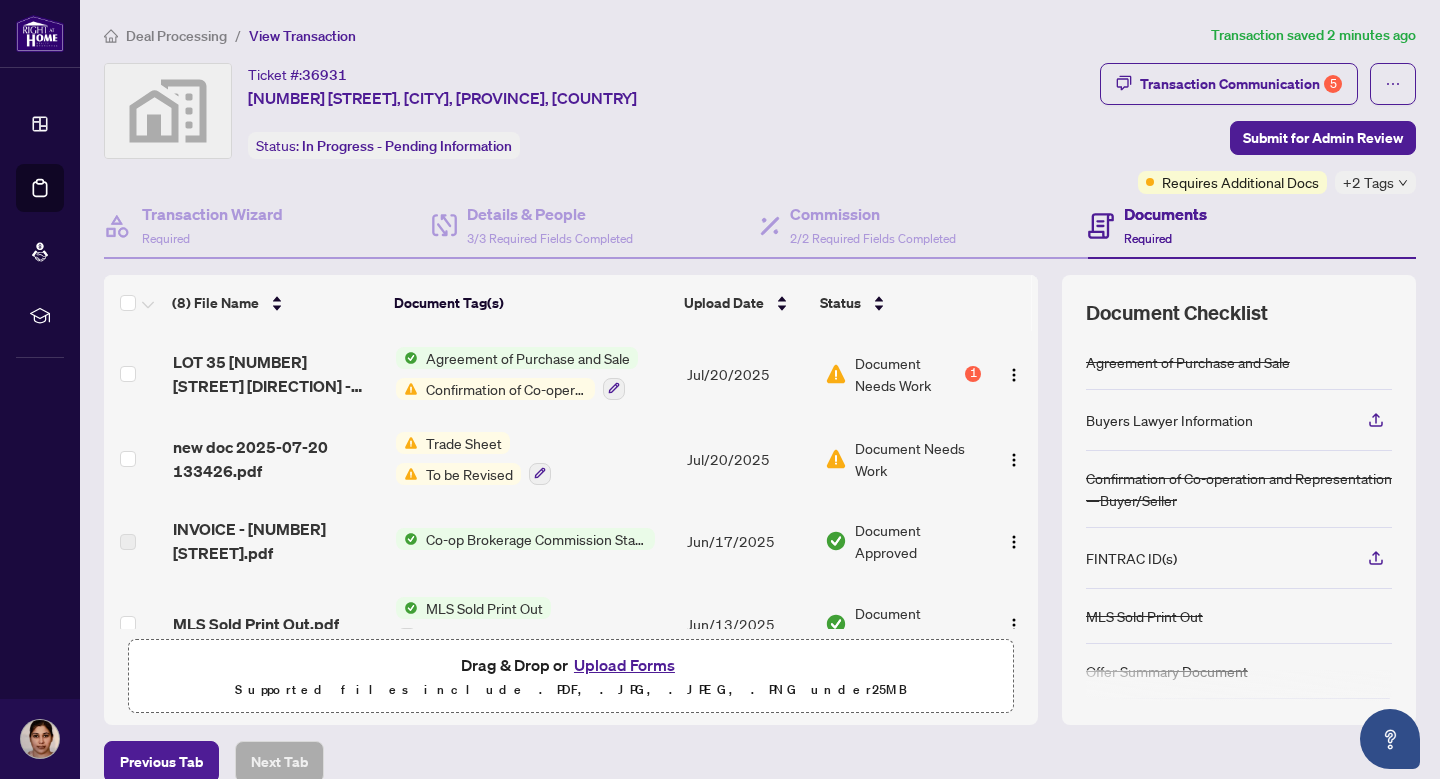 click on "To be Revised" at bounding box center (469, 474) 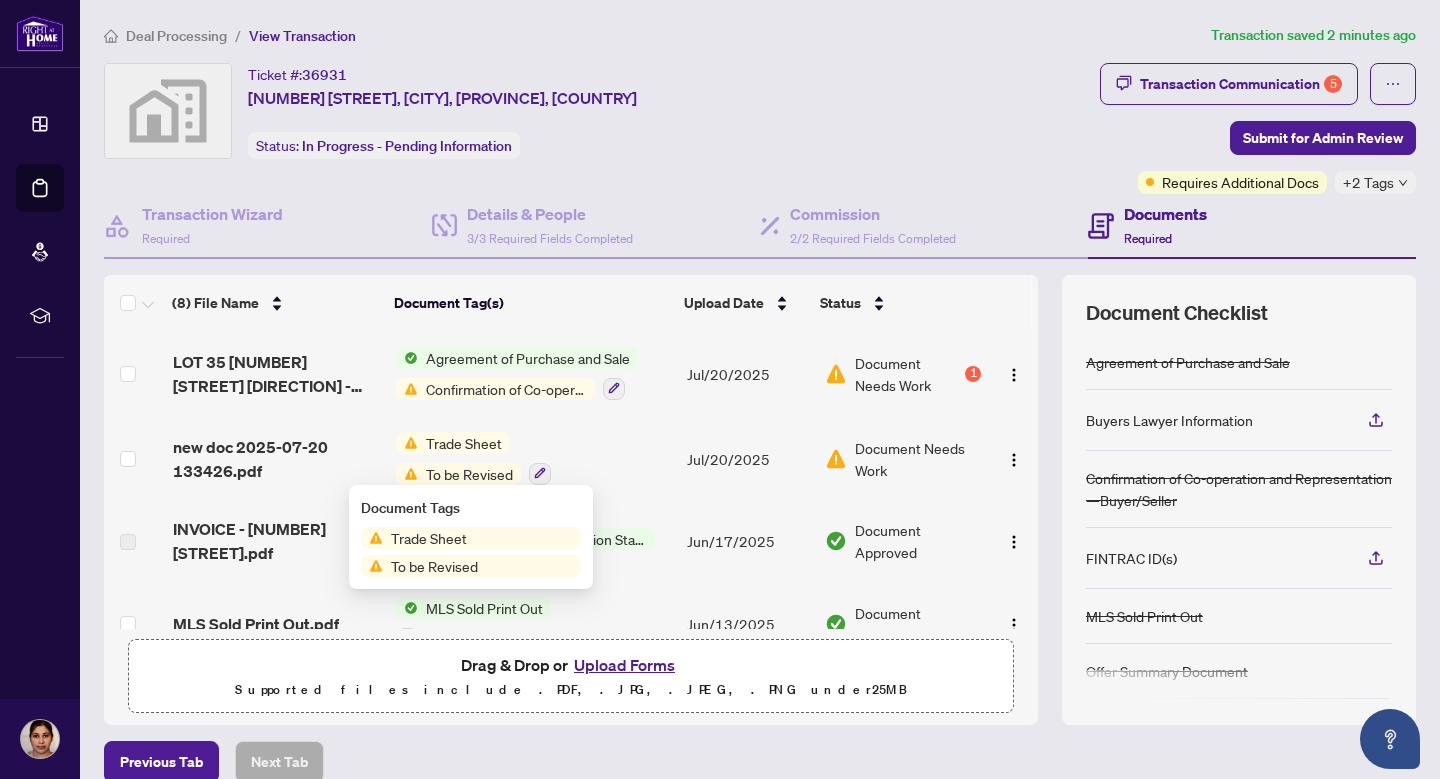 click on "To be Revised" at bounding box center (434, 566) 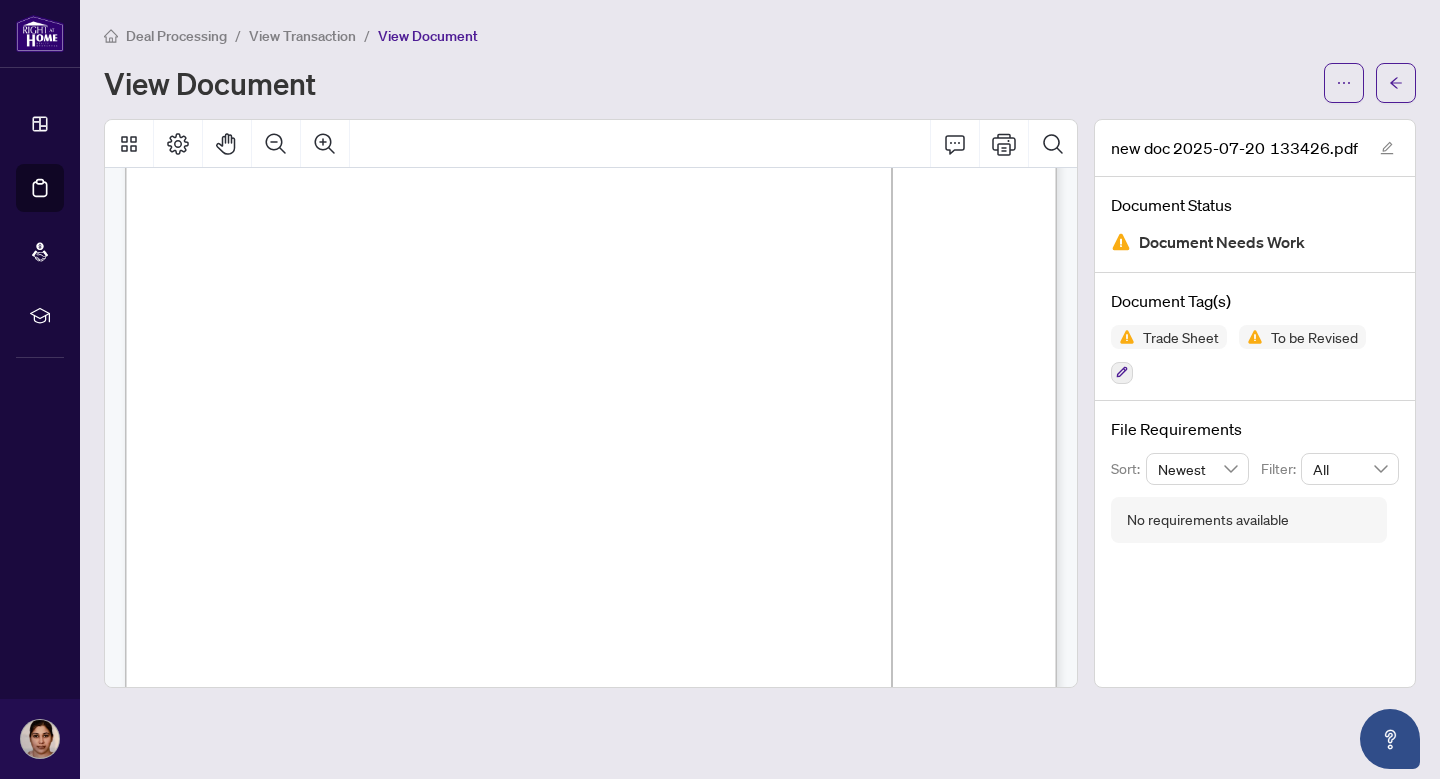scroll, scrollTop: 0, scrollLeft: 0, axis: both 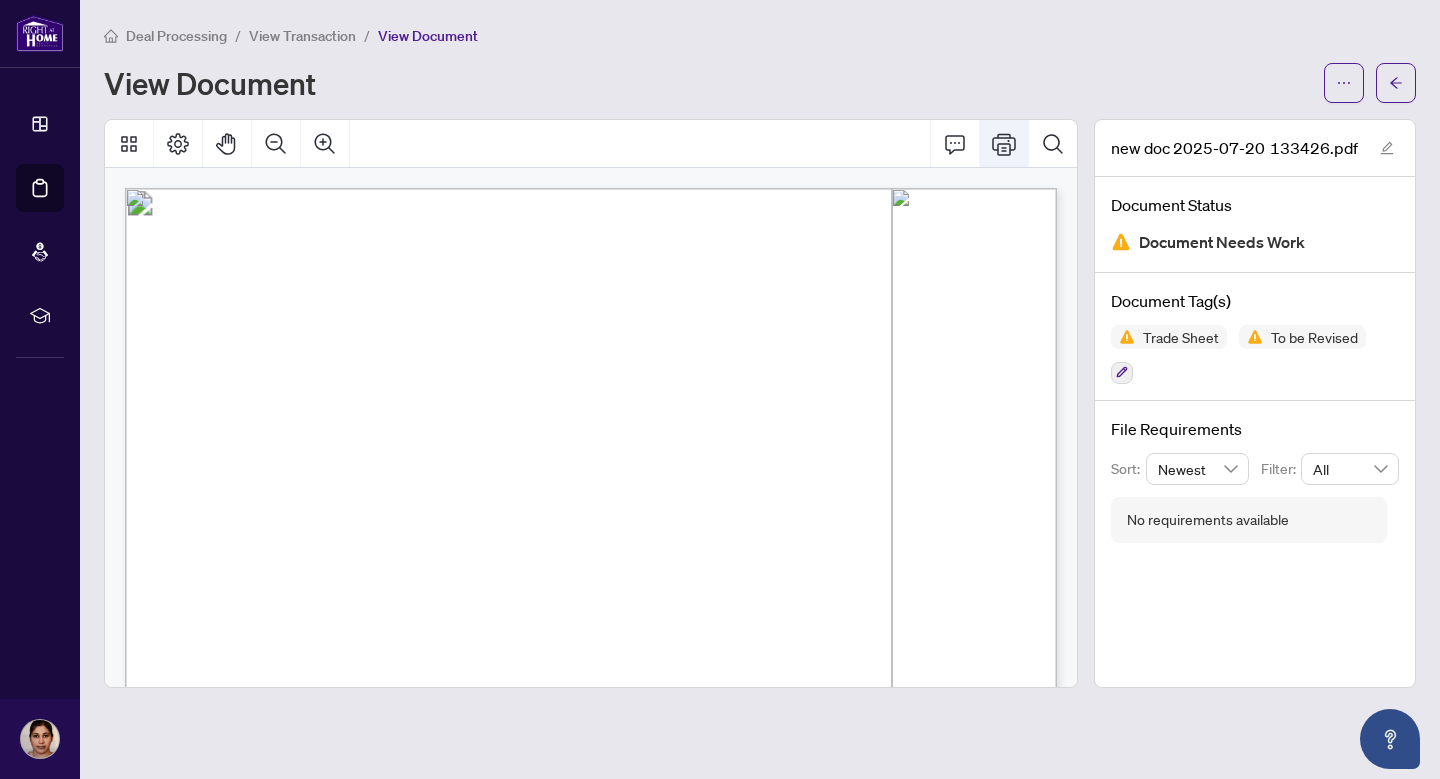 click 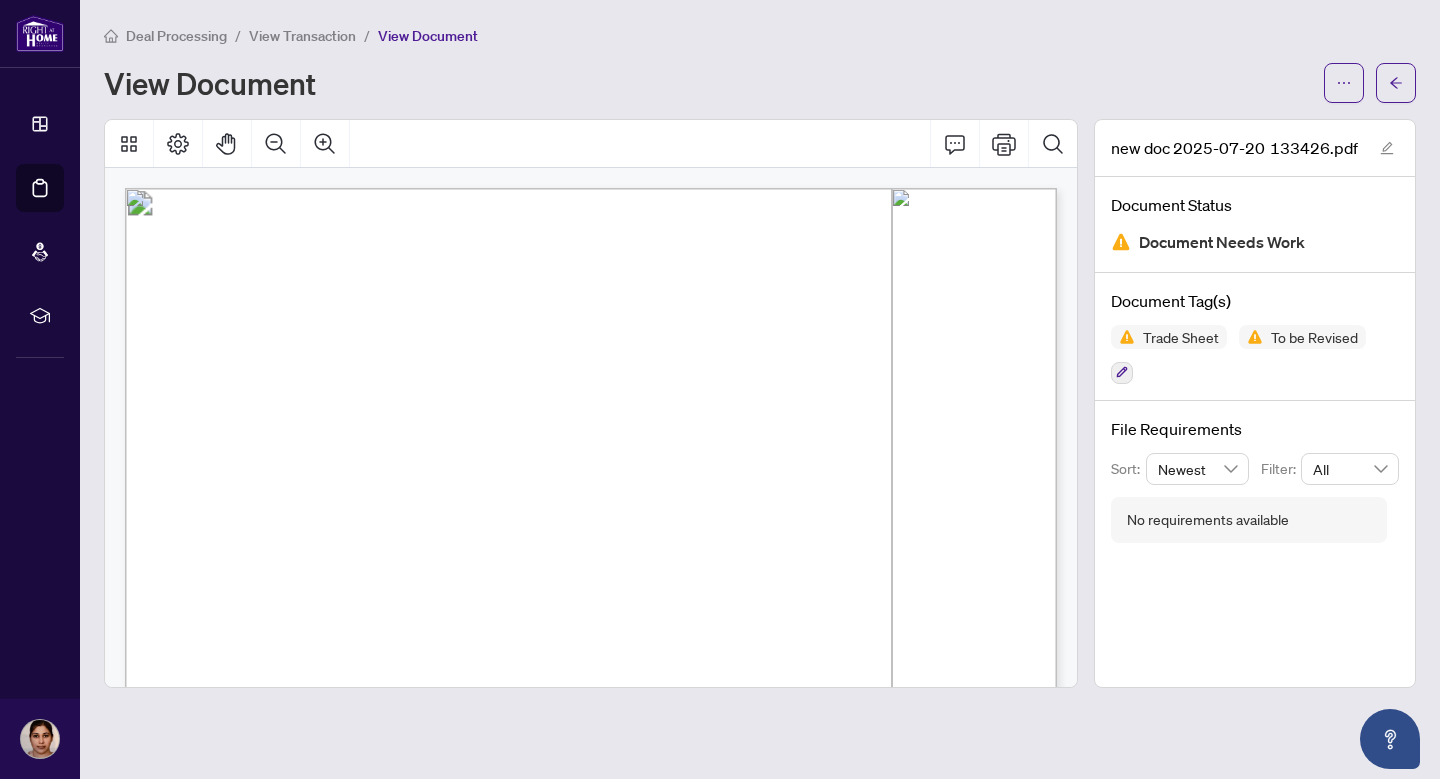 click on "View Document" at bounding box center (760, 83) 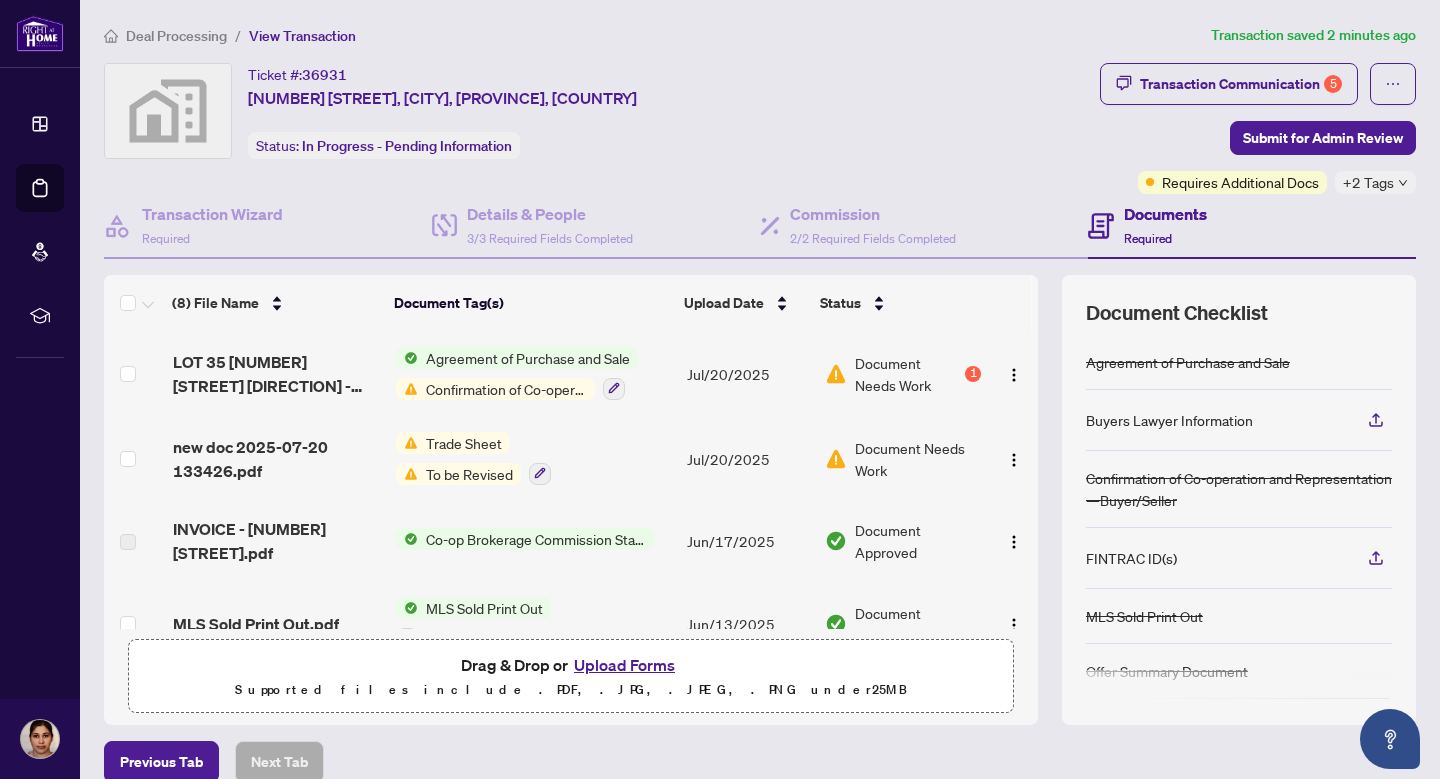click on "Deal Processing" at bounding box center [176, 36] 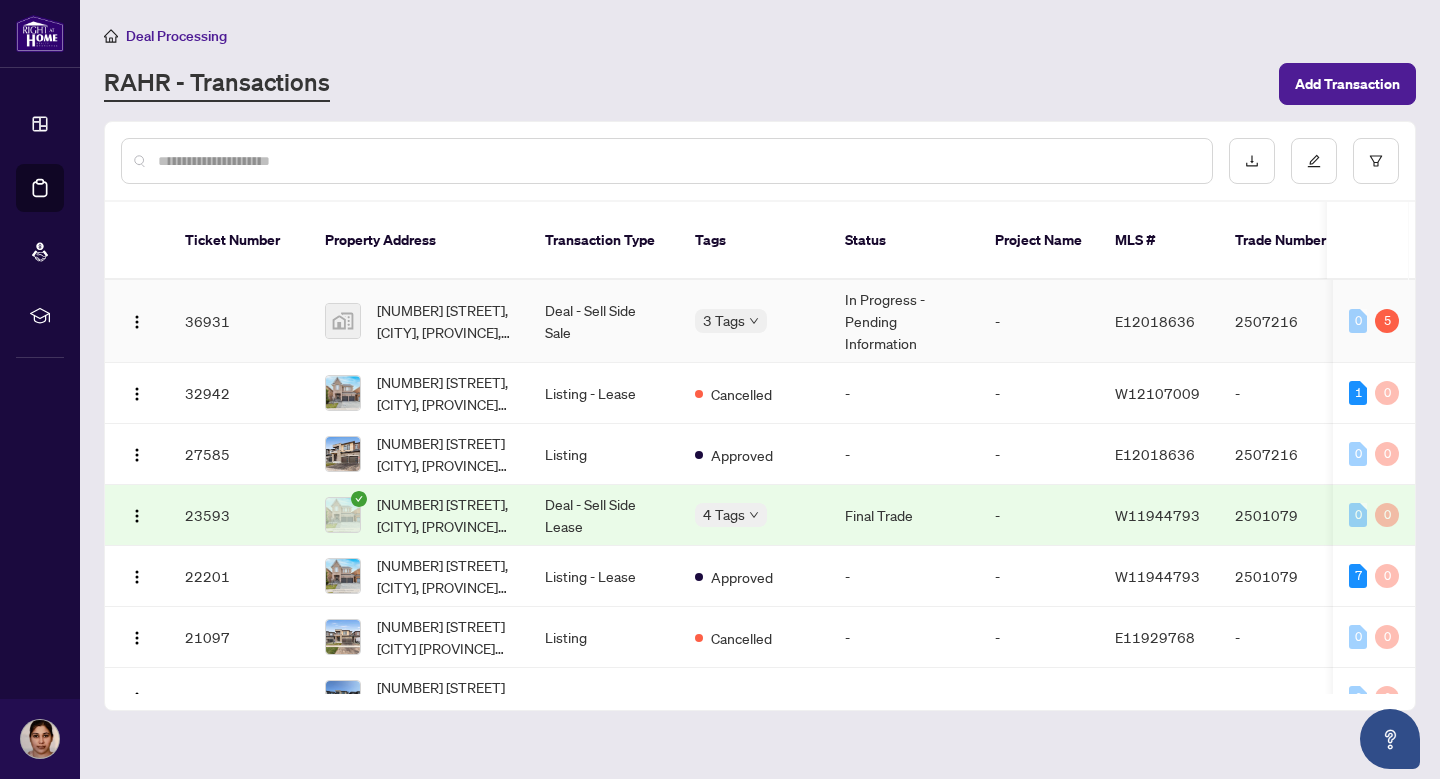 click on "Deal - Sell Side Sale" at bounding box center [604, 321] 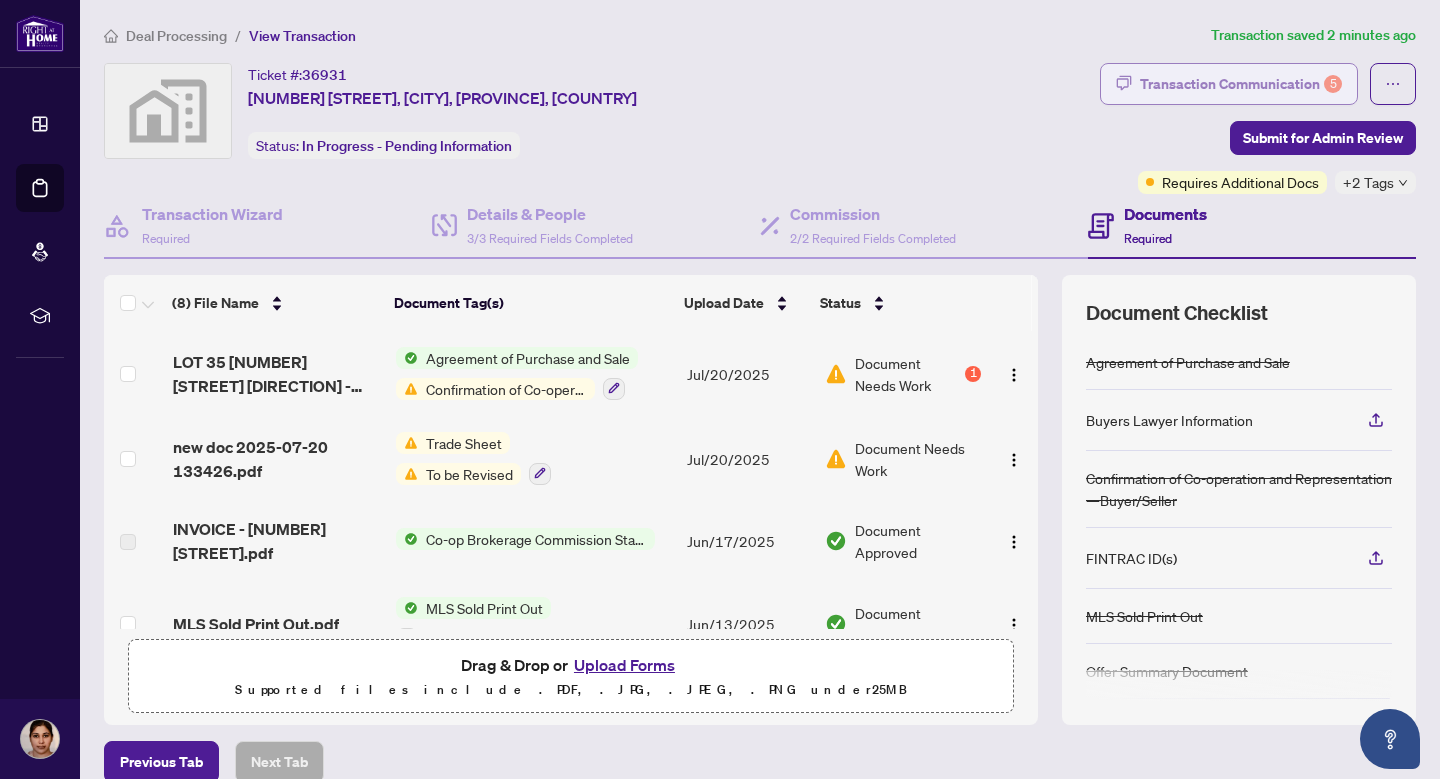 click on "Transaction Communication 5" at bounding box center [1241, 84] 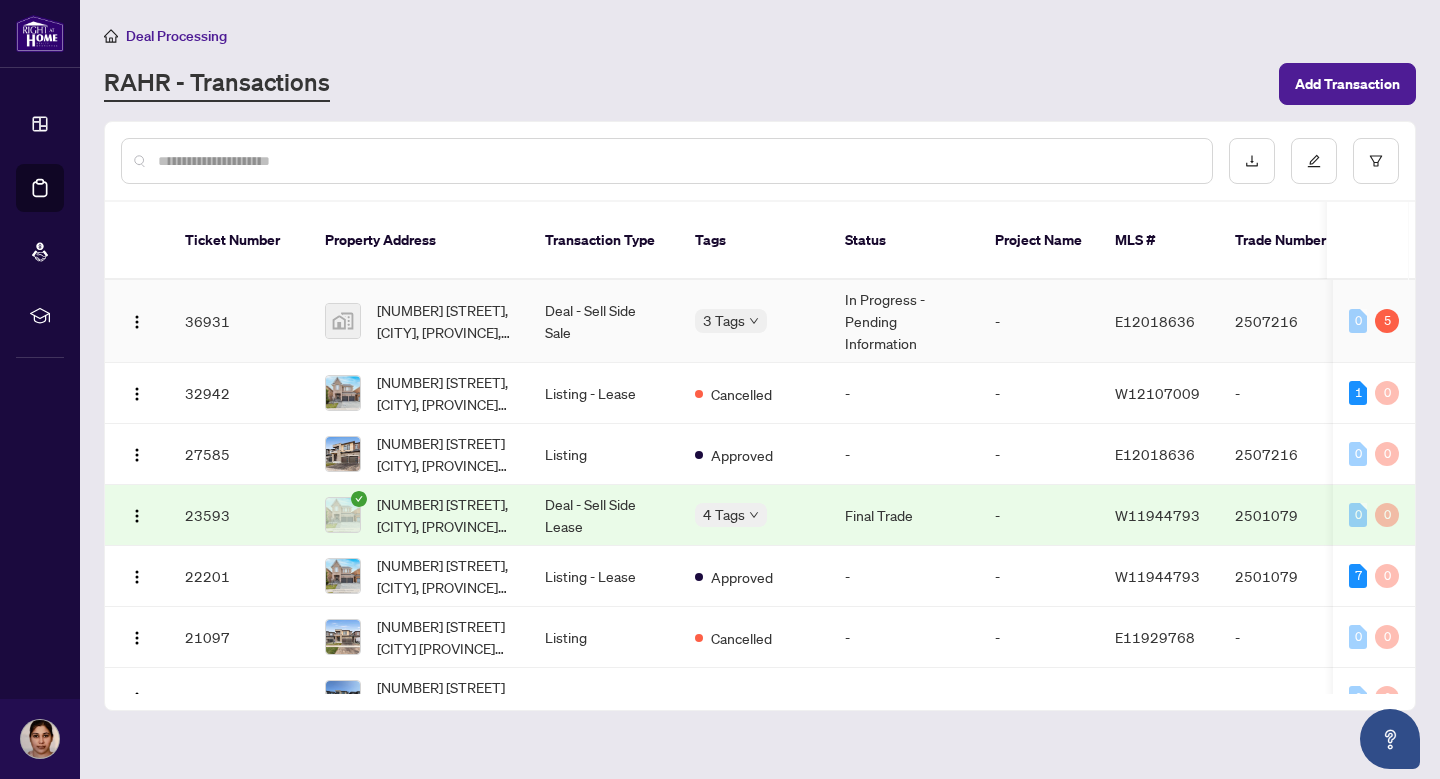 click on "Deal - Sell Side Sale" at bounding box center (604, 321) 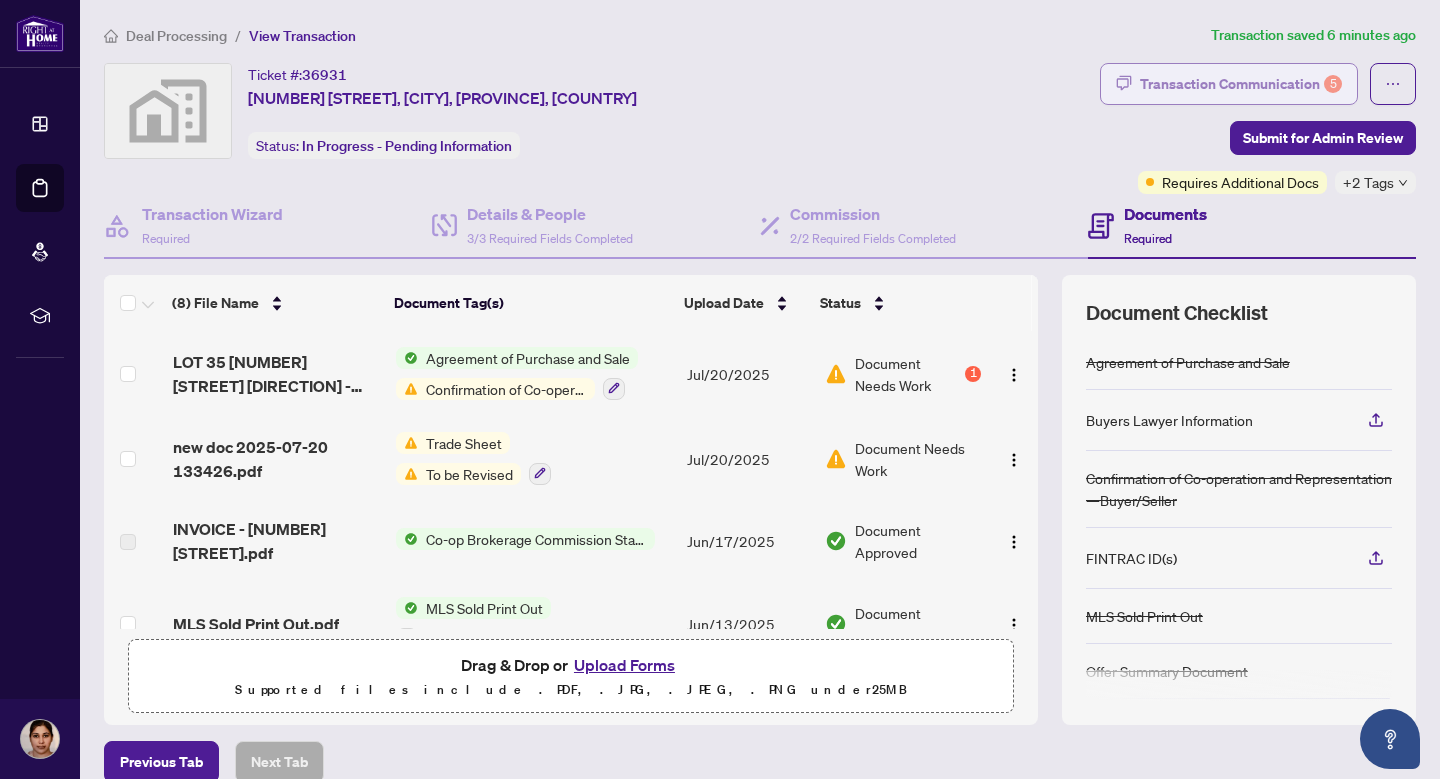 click on "Transaction Communication 5" at bounding box center (1241, 84) 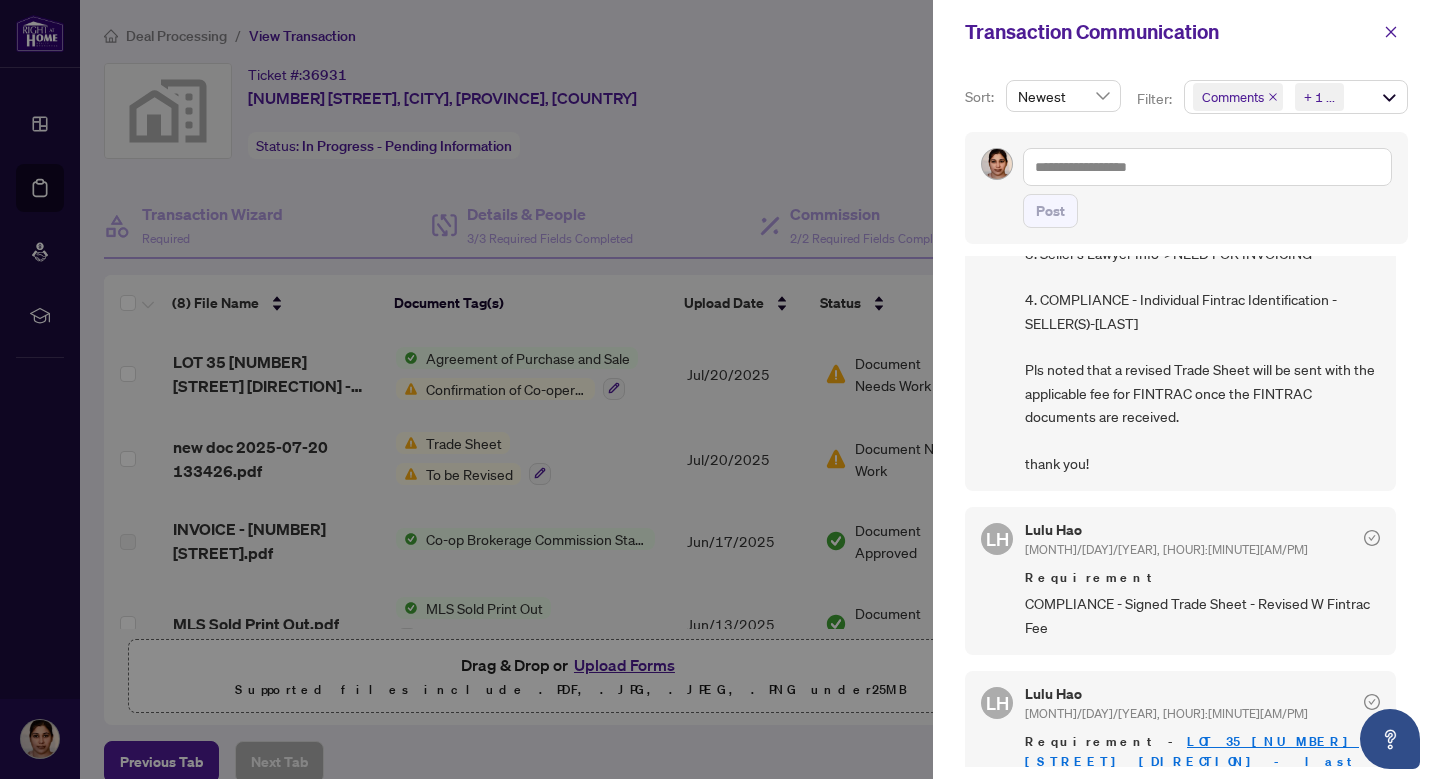 scroll, scrollTop: 288, scrollLeft: 0, axis: vertical 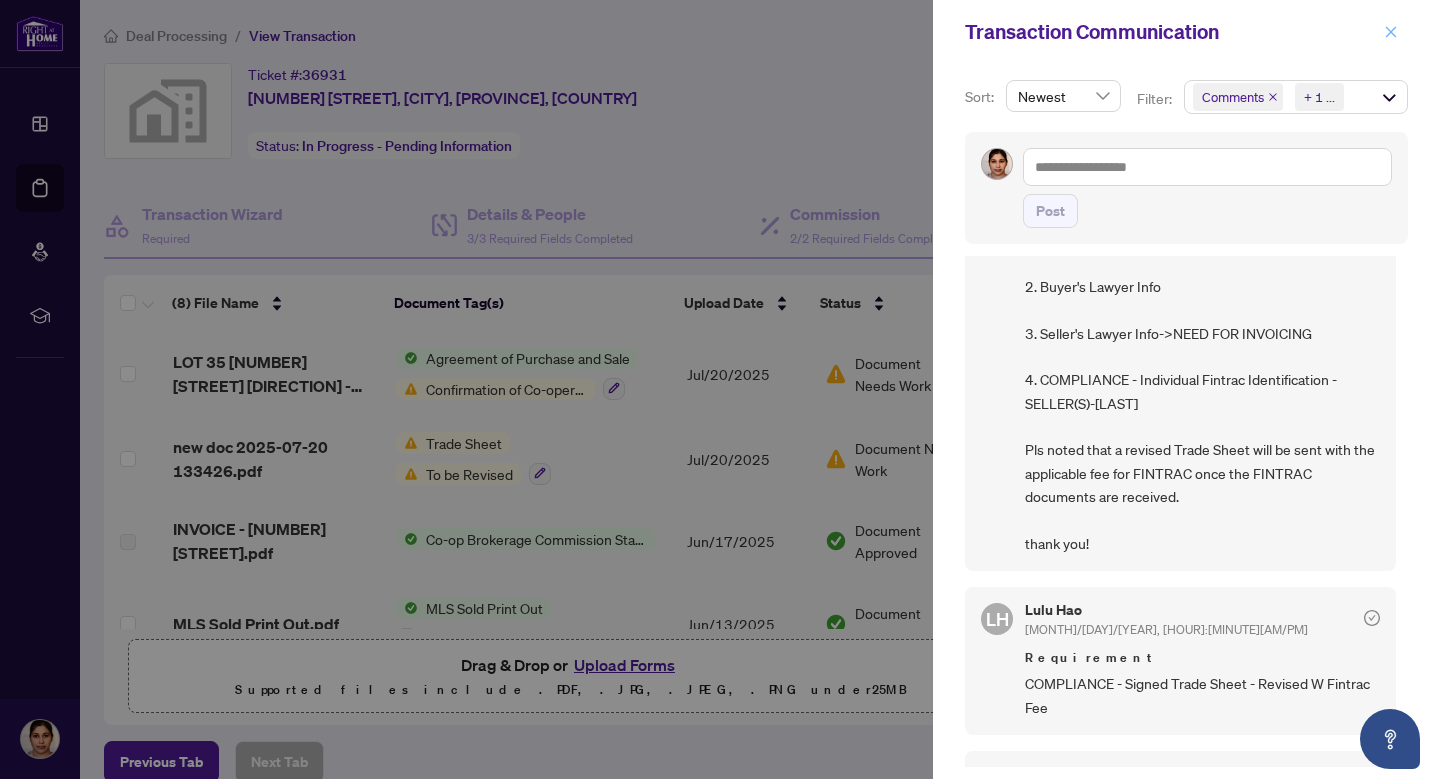 click 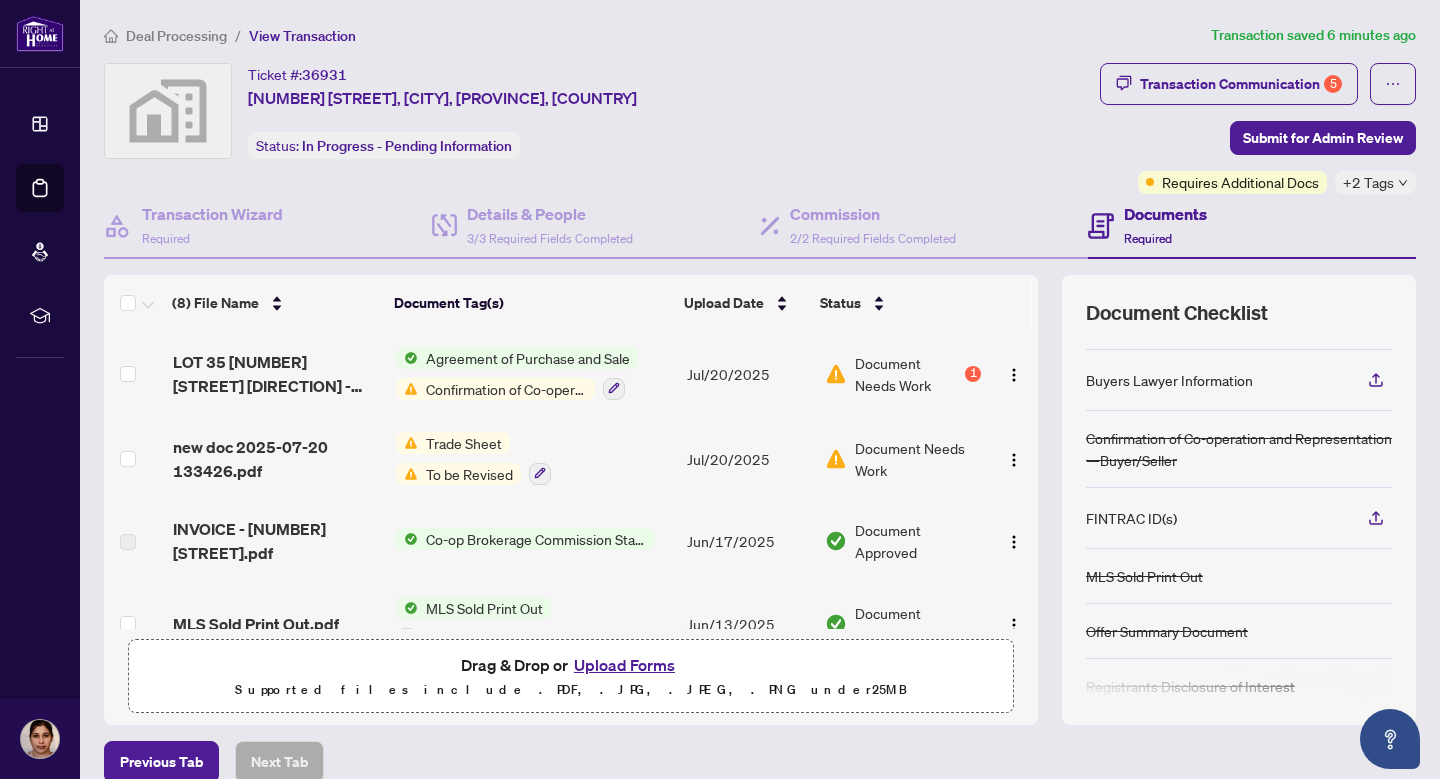 scroll, scrollTop: 55, scrollLeft: 0, axis: vertical 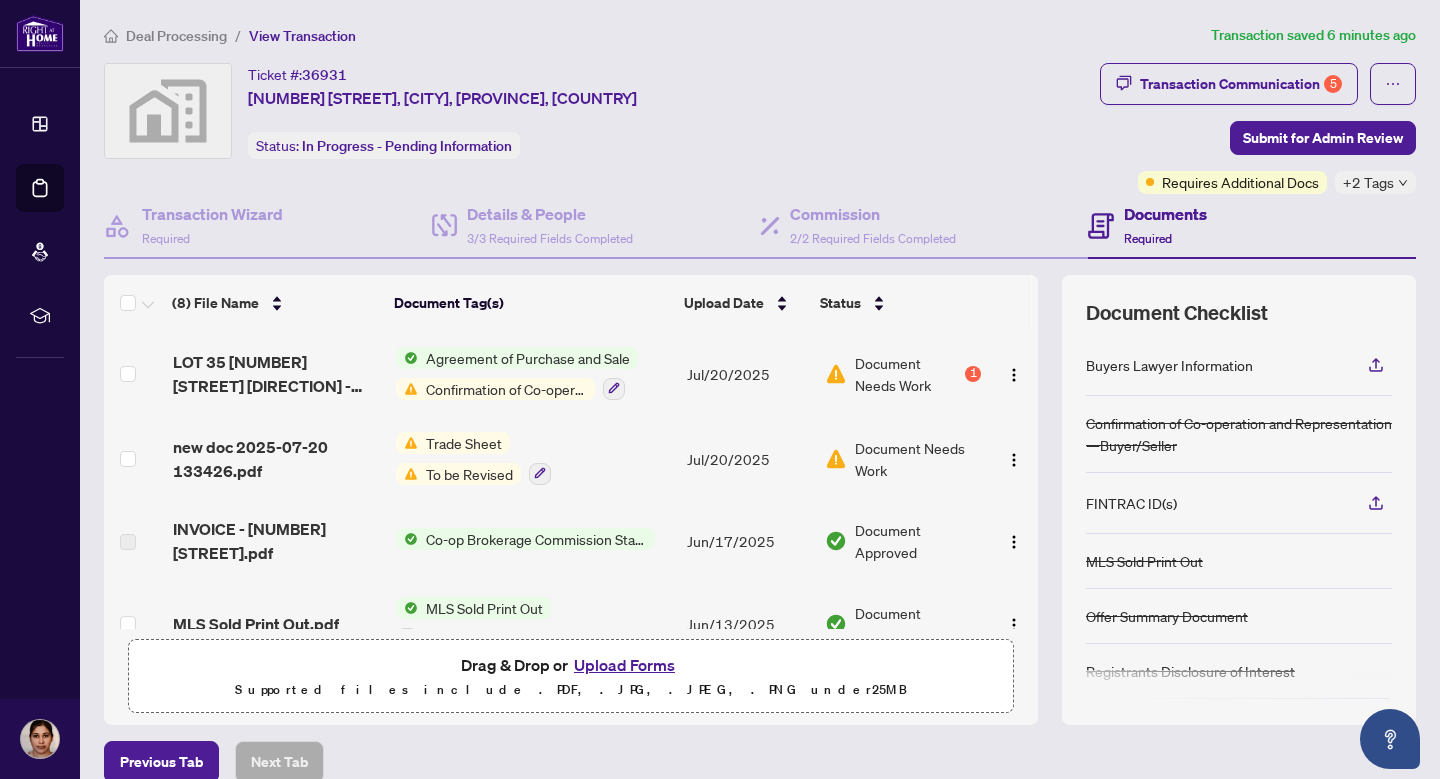click on "FINTRAC ID(s)" at bounding box center (1131, 503) 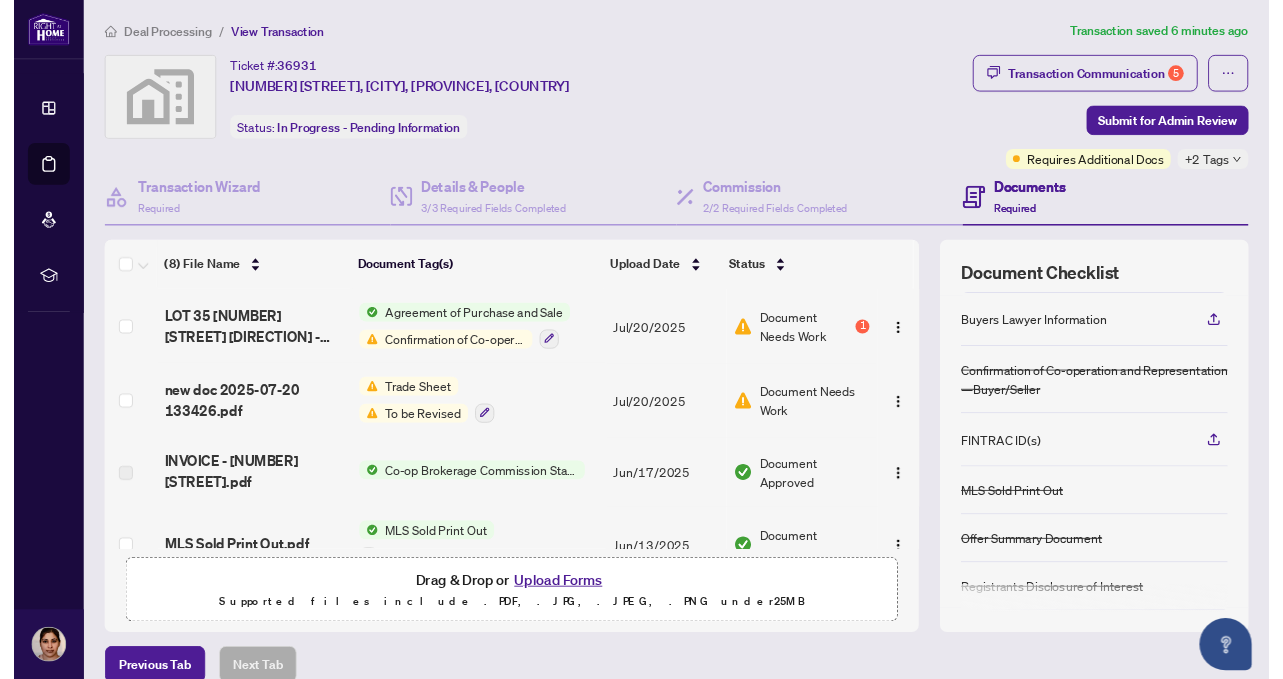 scroll, scrollTop: 0, scrollLeft: 0, axis: both 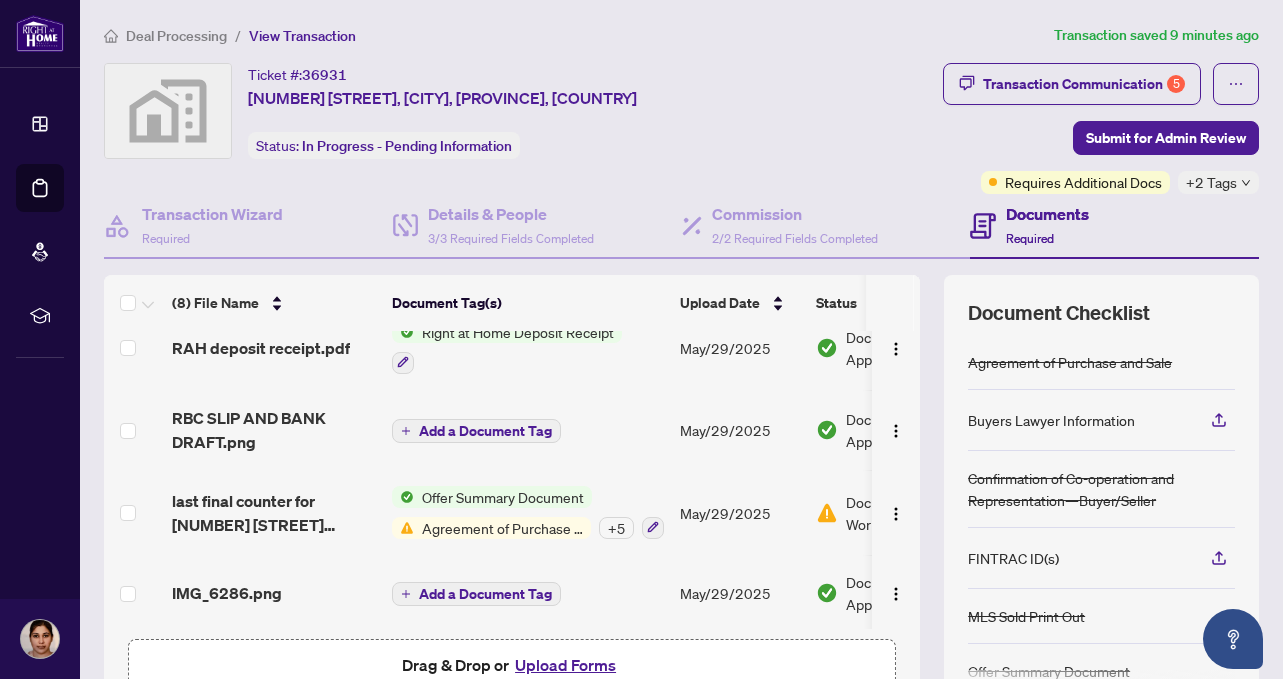 click on "Add a Document Tag" at bounding box center [485, 594] 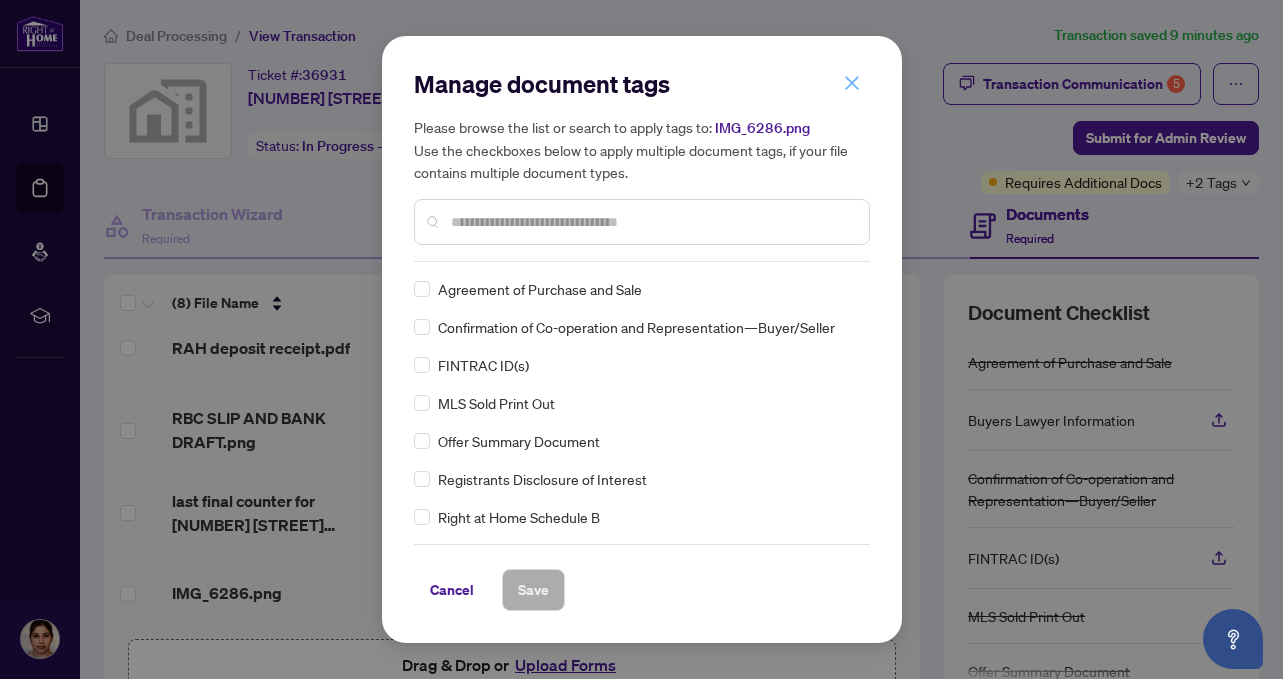 click 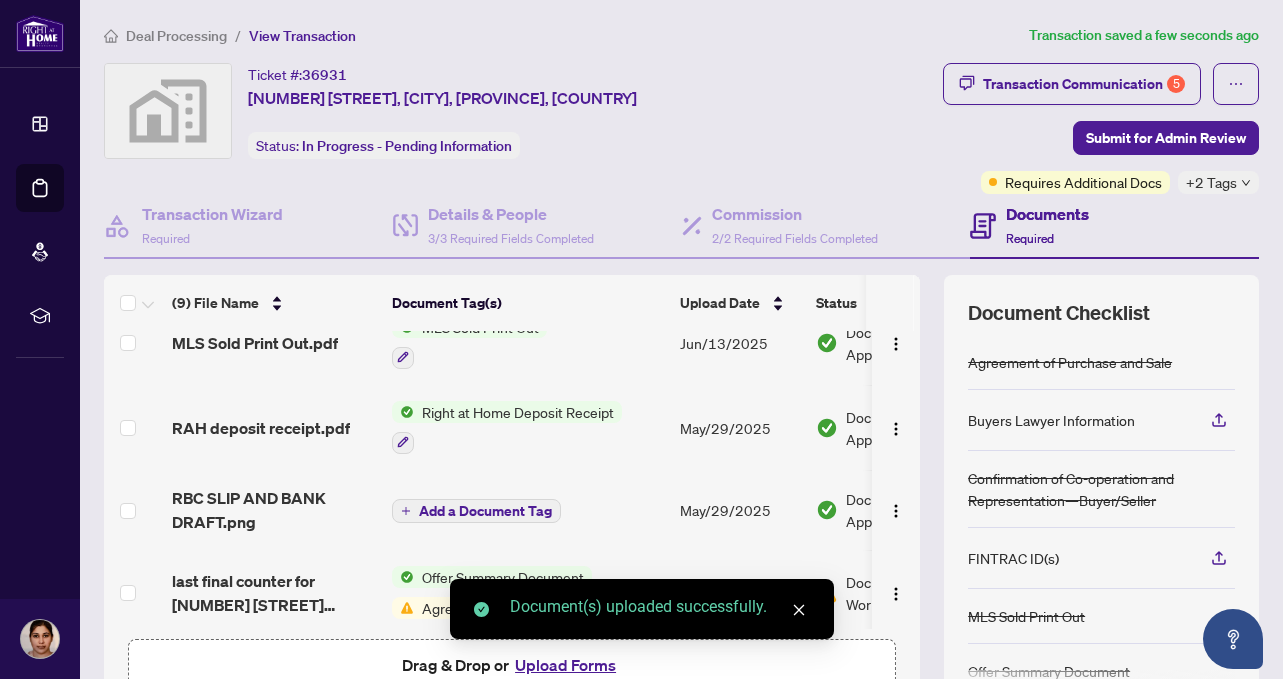 scroll, scrollTop: 441, scrollLeft: 0, axis: vertical 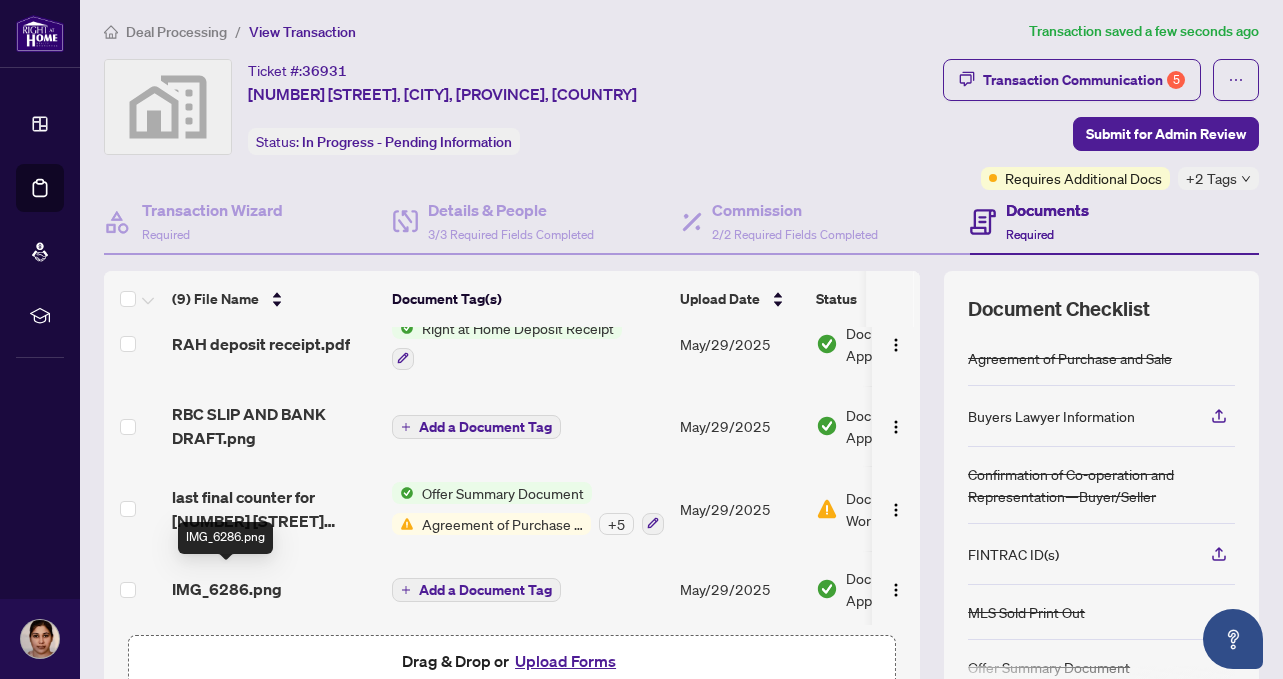 click on "IMG_6286.png" at bounding box center (227, 589) 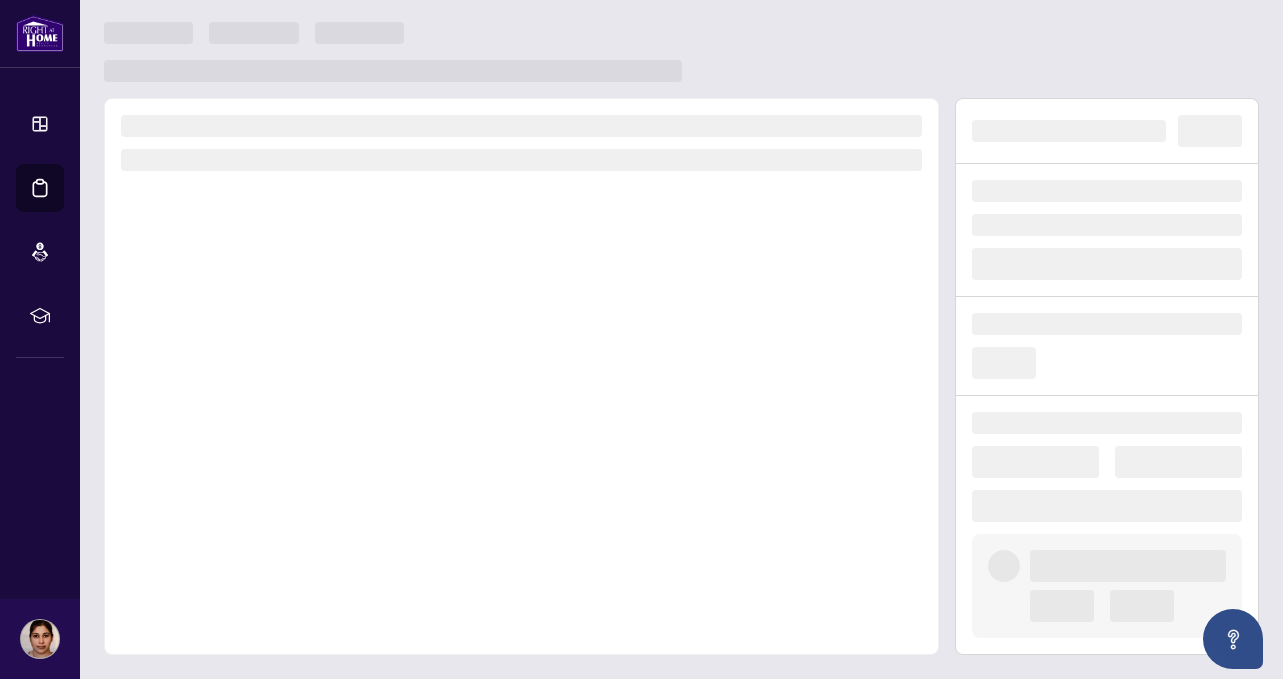 click at bounding box center [521, 376] 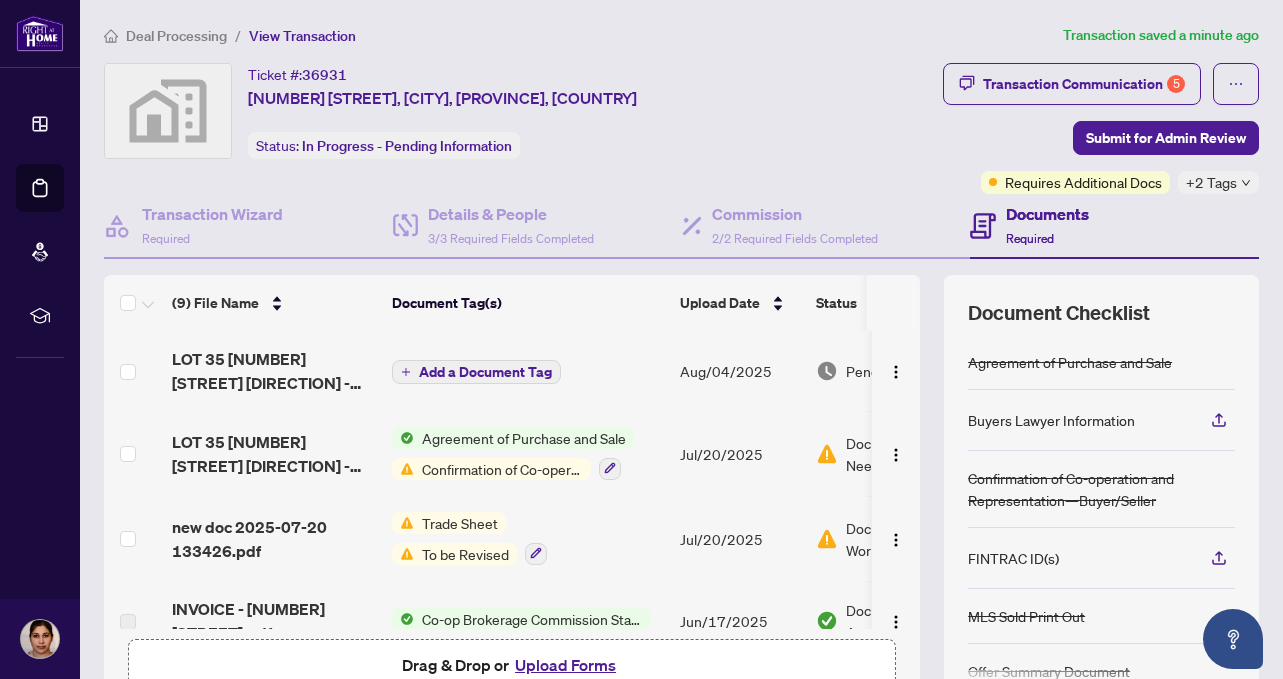 click on "Confirmation of Co-operation and Representation—Buyer/Seller" at bounding box center (502, 469) 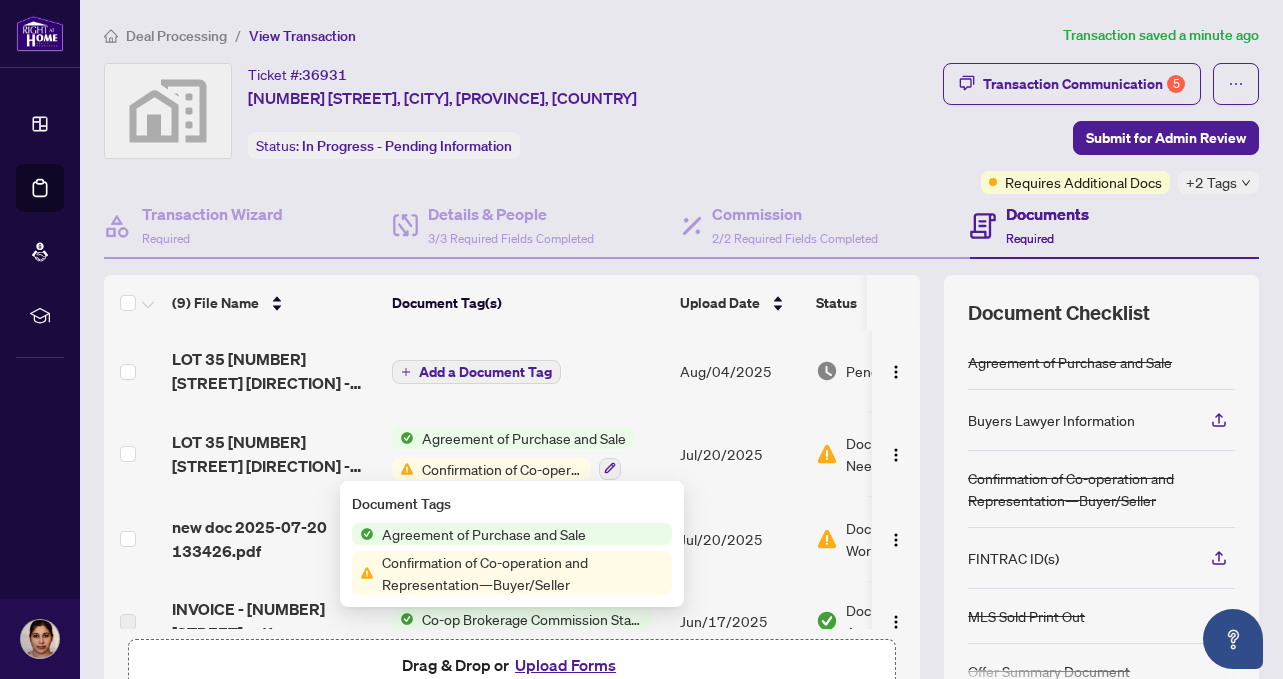 click on "Add a Document Tag" at bounding box center [528, 371] 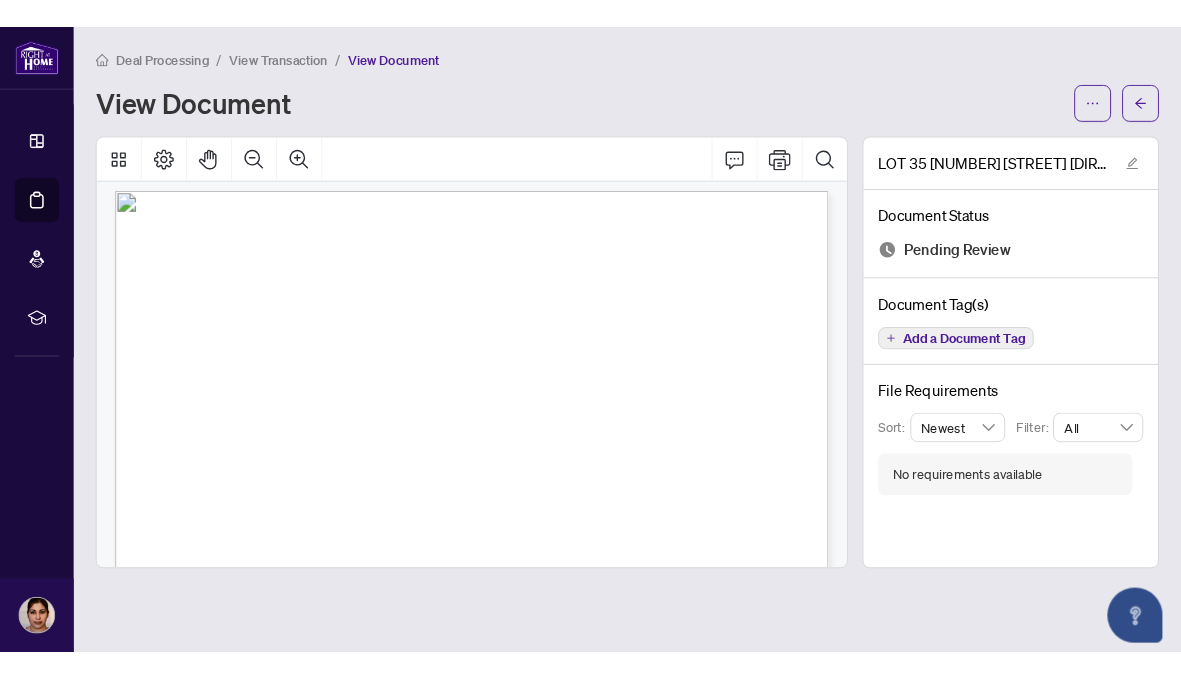 scroll, scrollTop: 0, scrollLeft: 0, axis: both 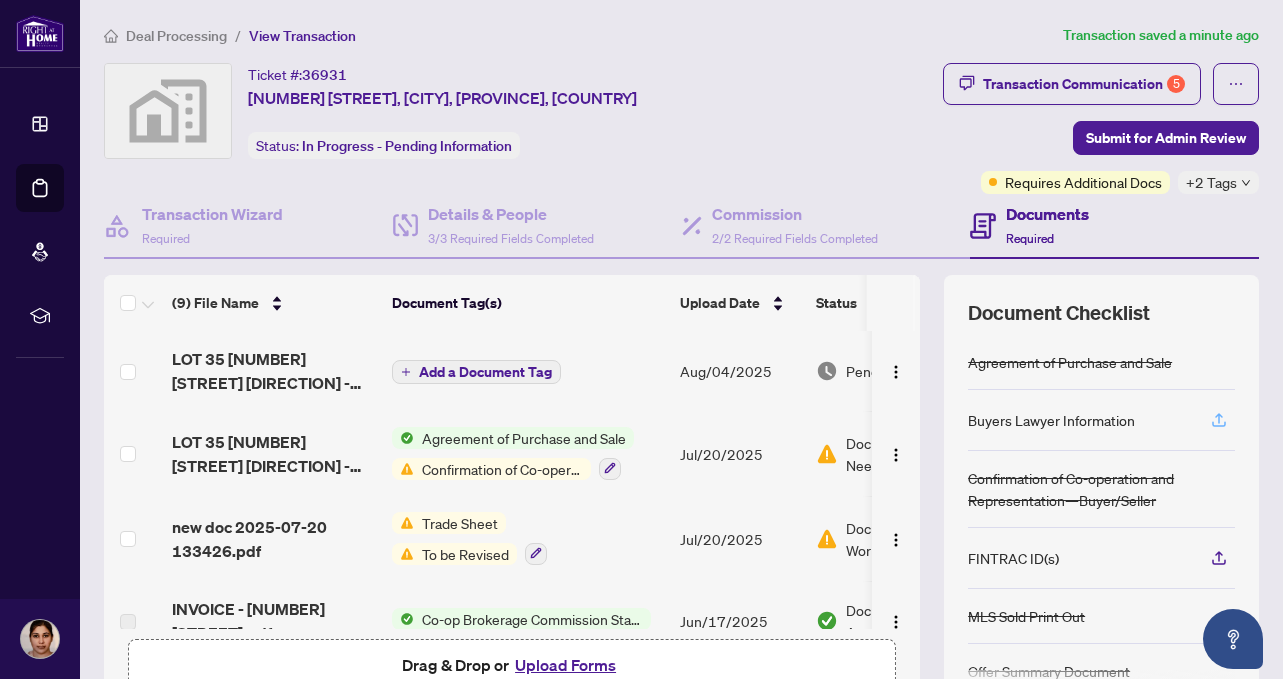 click 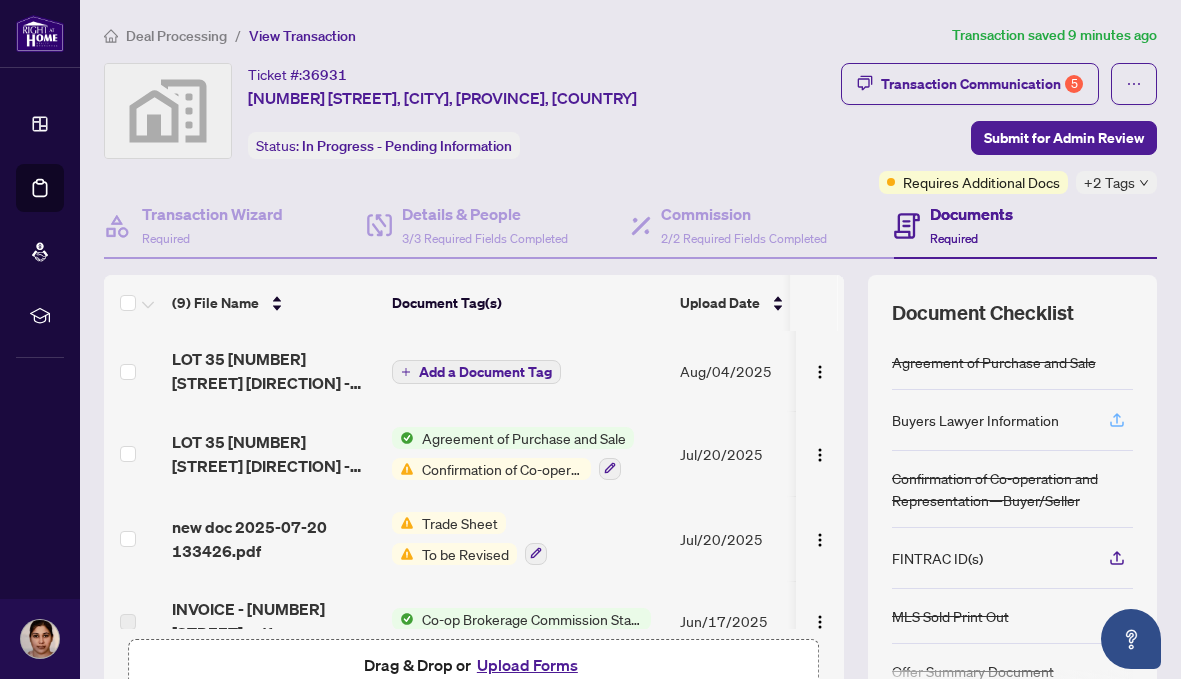 click 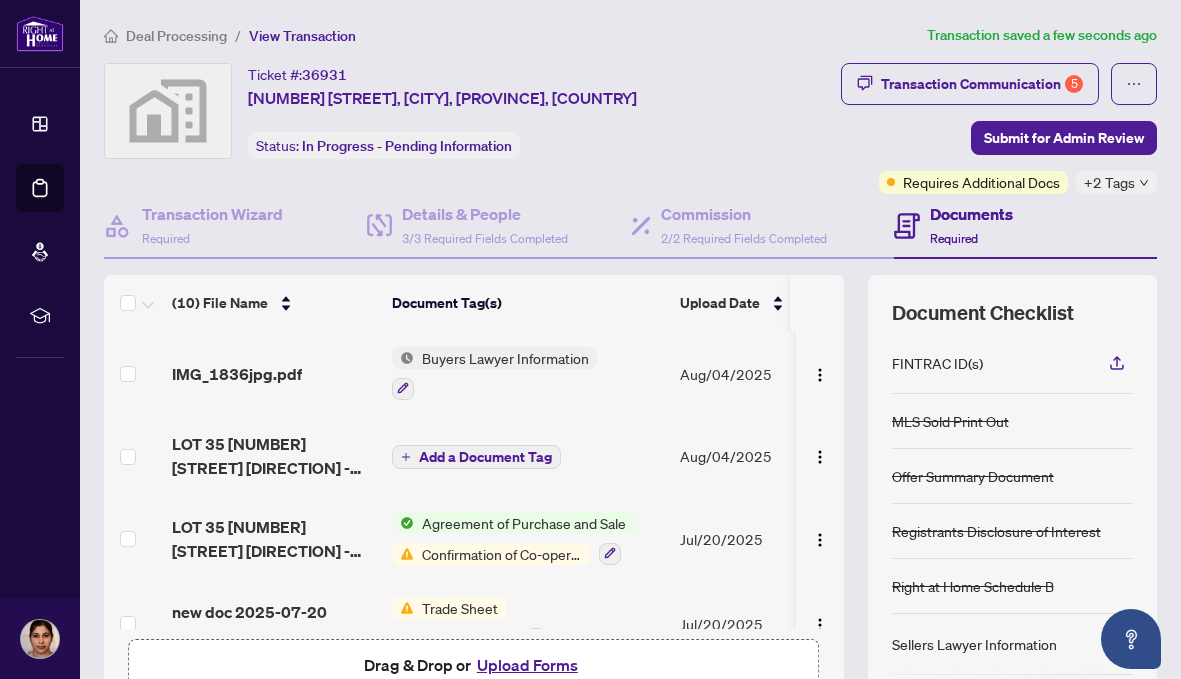 scroll, scrollTop: 225, scrollLeft: 0, axis: vertical 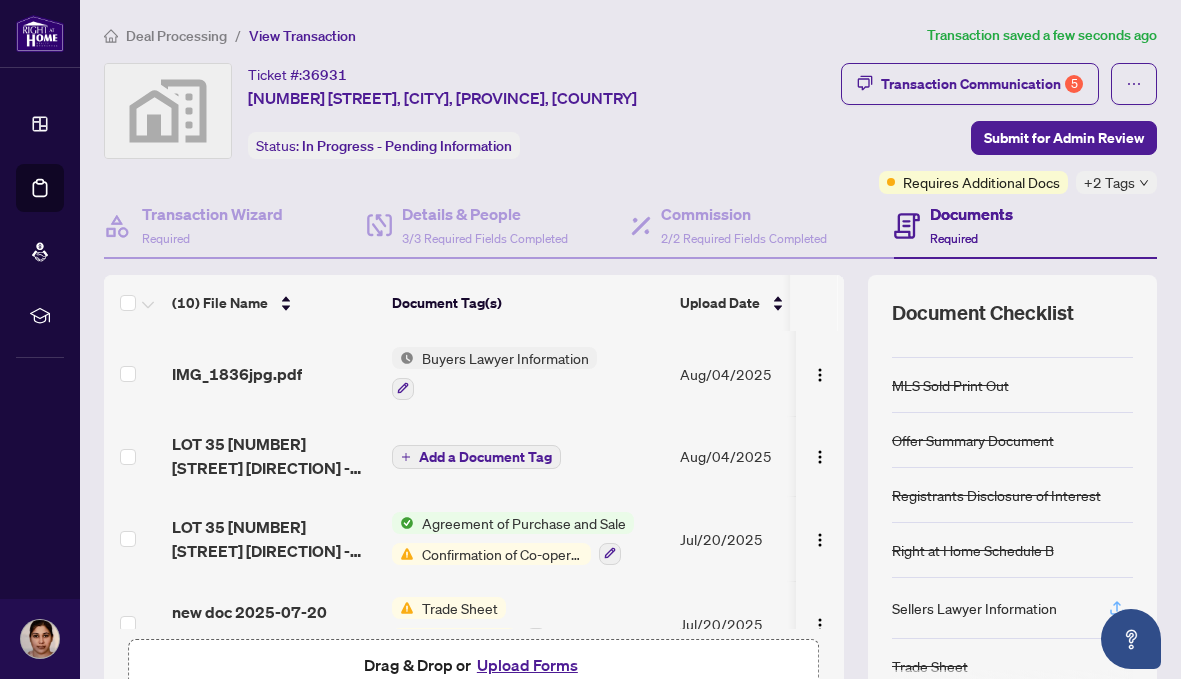 click 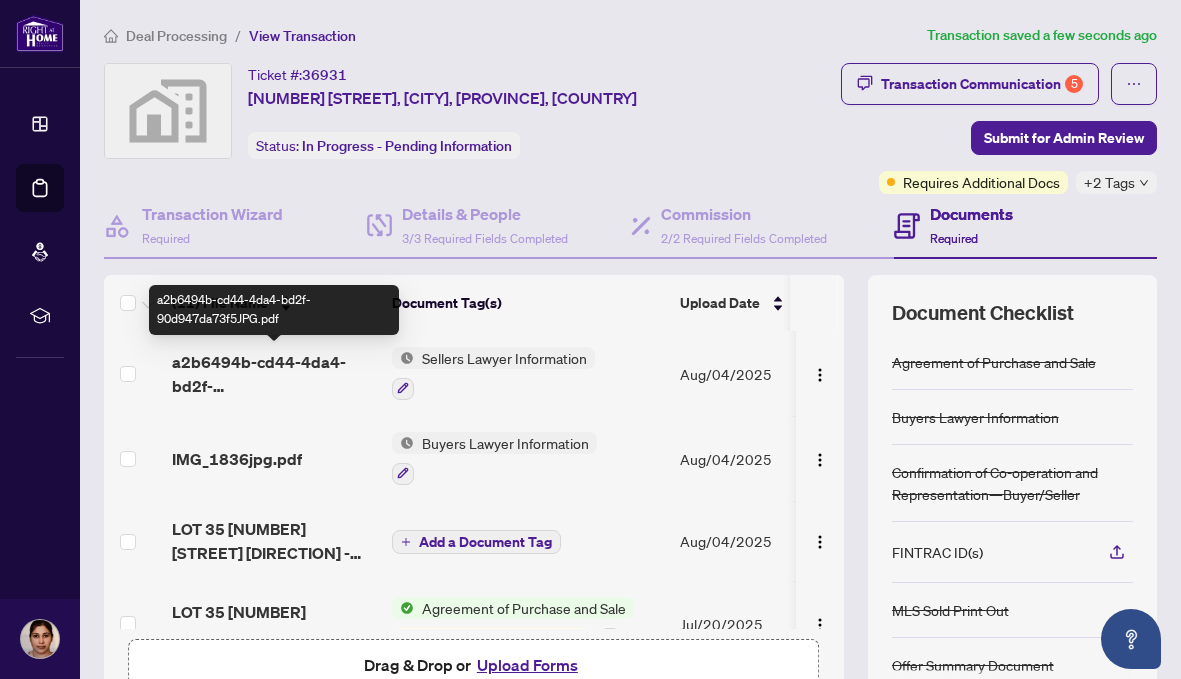 click on "a2b6494b-cd44-4da4-bd2f-90d947da73f5JPG.pdf" at bounding box center [274, 374] 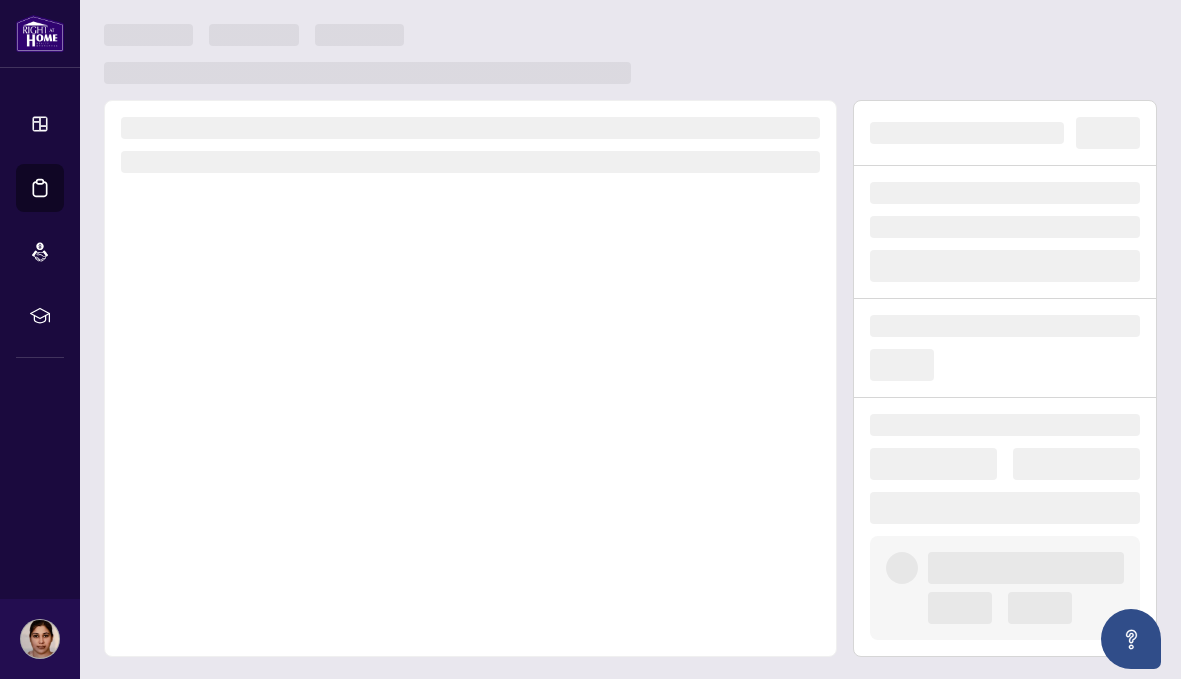 click at bounding box center [470, 378] 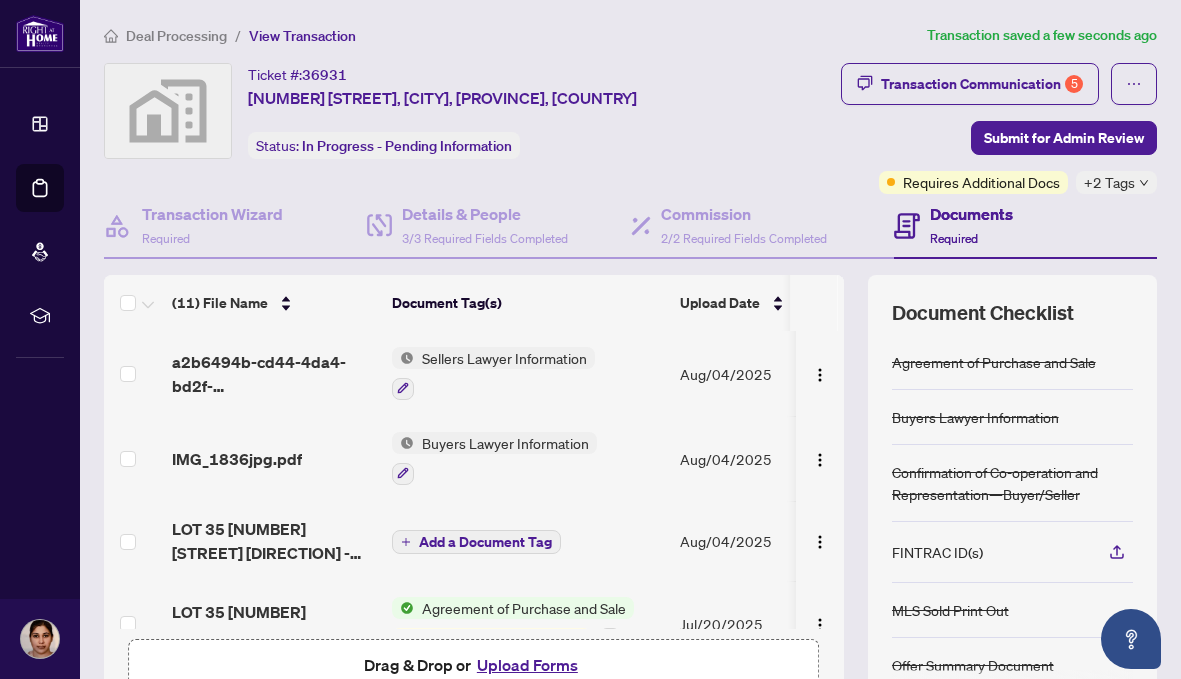 click on "IMG_1836jpg.pdf" at bounding box center (237, 459) 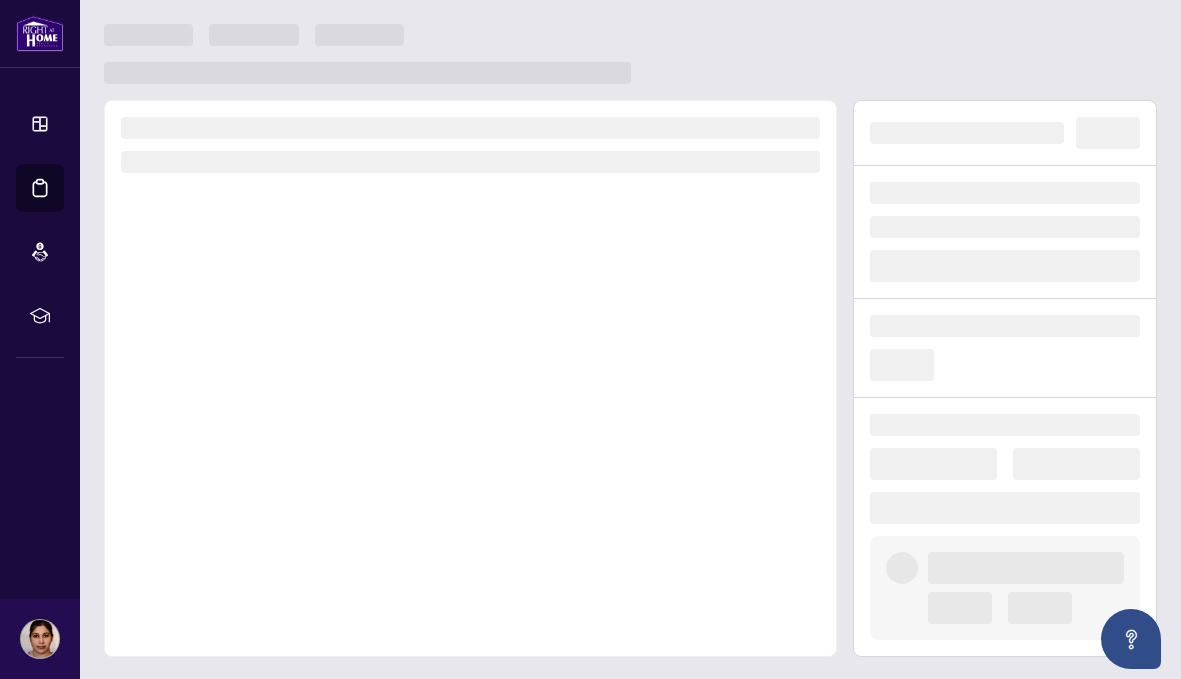 click at bounding box center [470, 378] 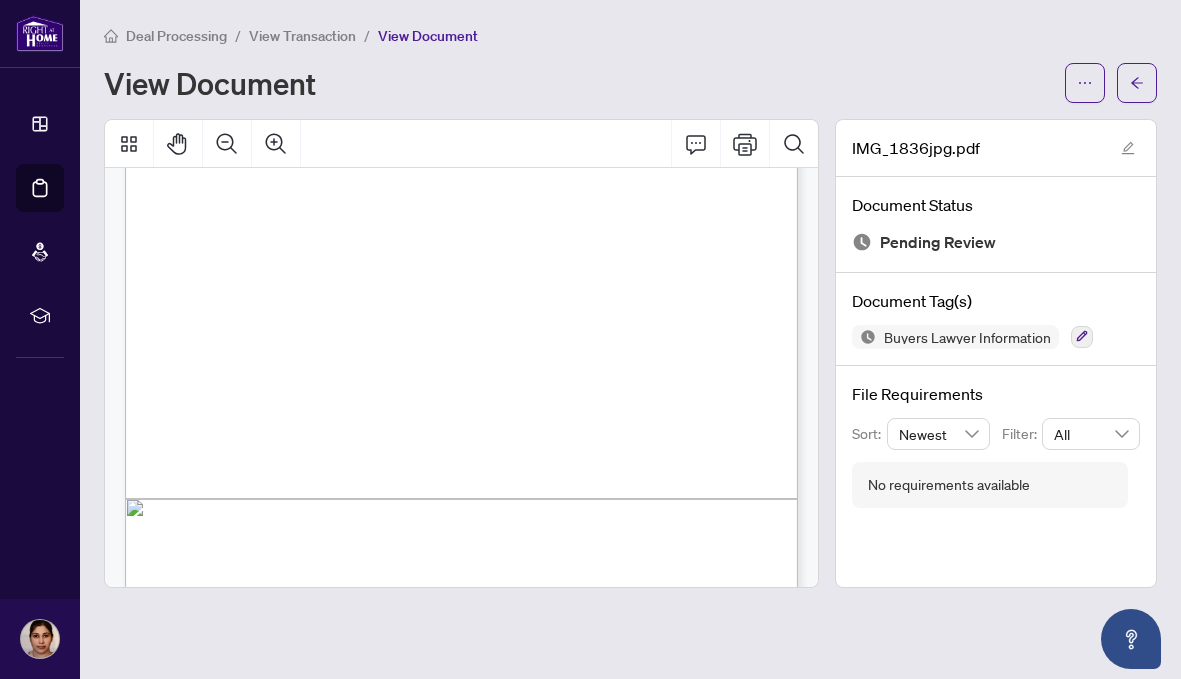 scroll, scrollTop: 0, scrollLeft: 0, axis: both 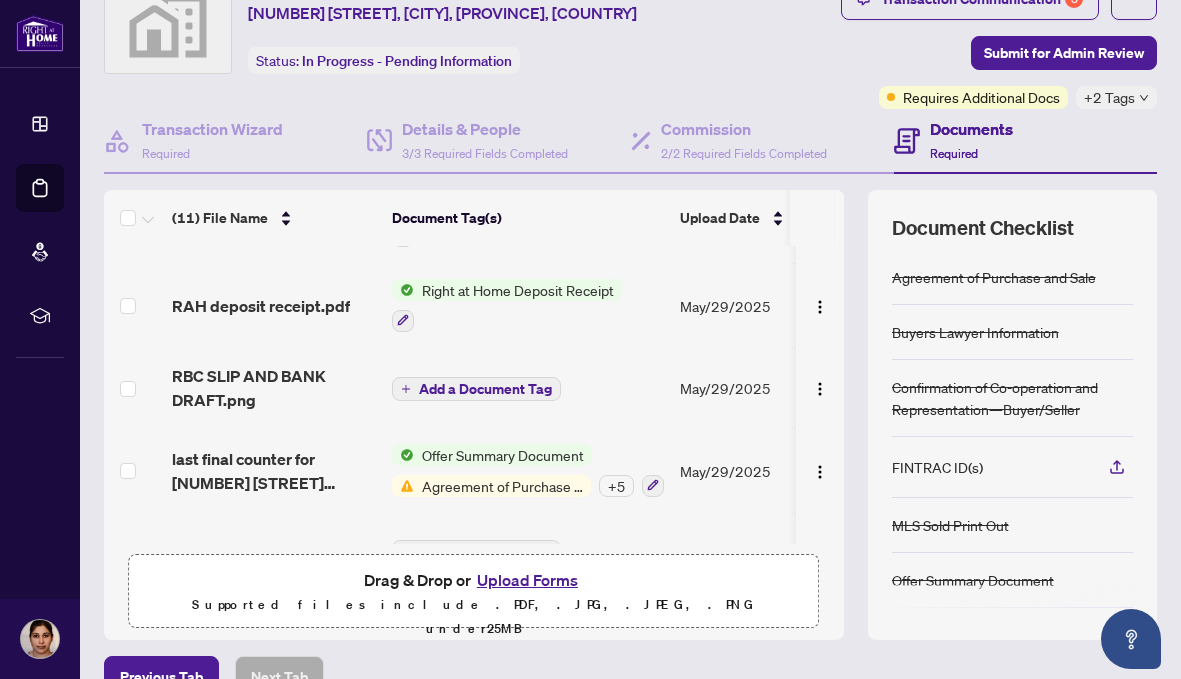 click on "RAH deposit receipt.pdf" at bounding box center [261, 306] 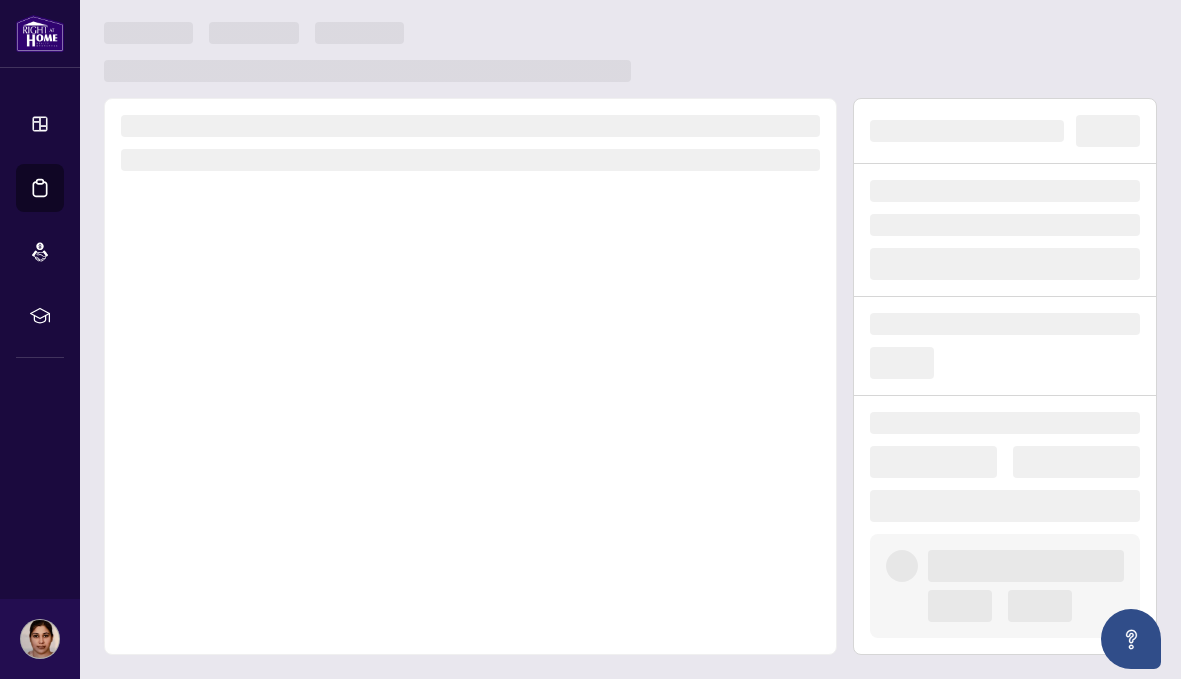 click at bounding box center [470, 376] 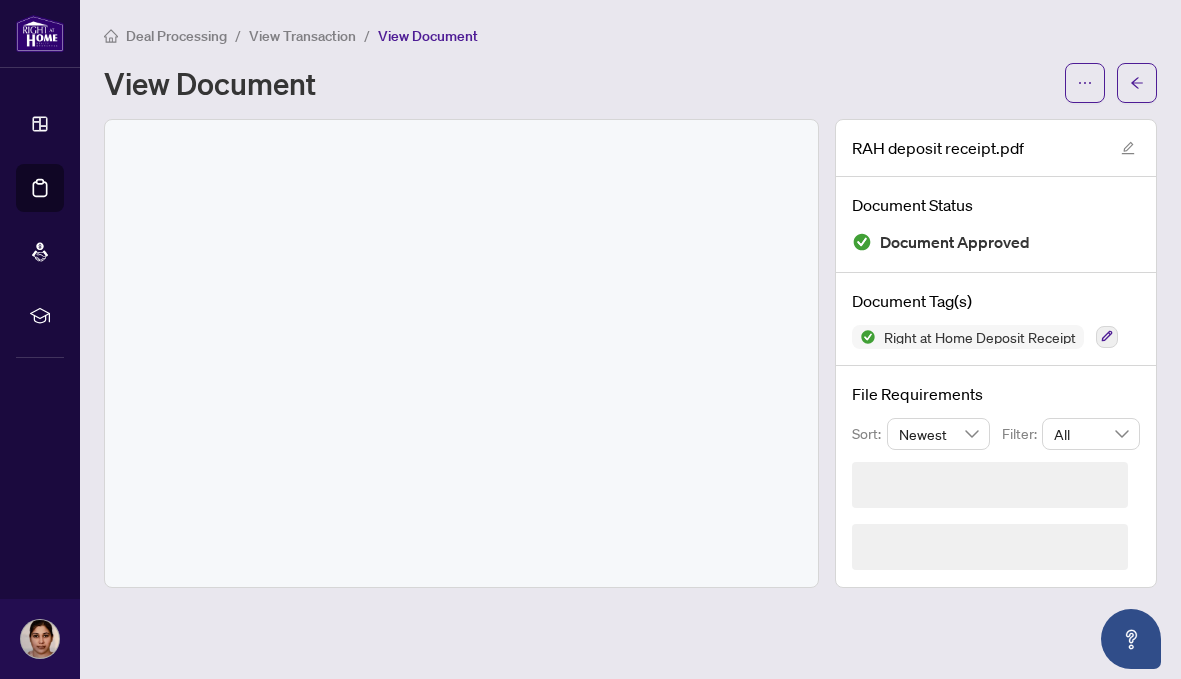 scroll, scrollTop: 0, scrollLeft: 0, axis: both 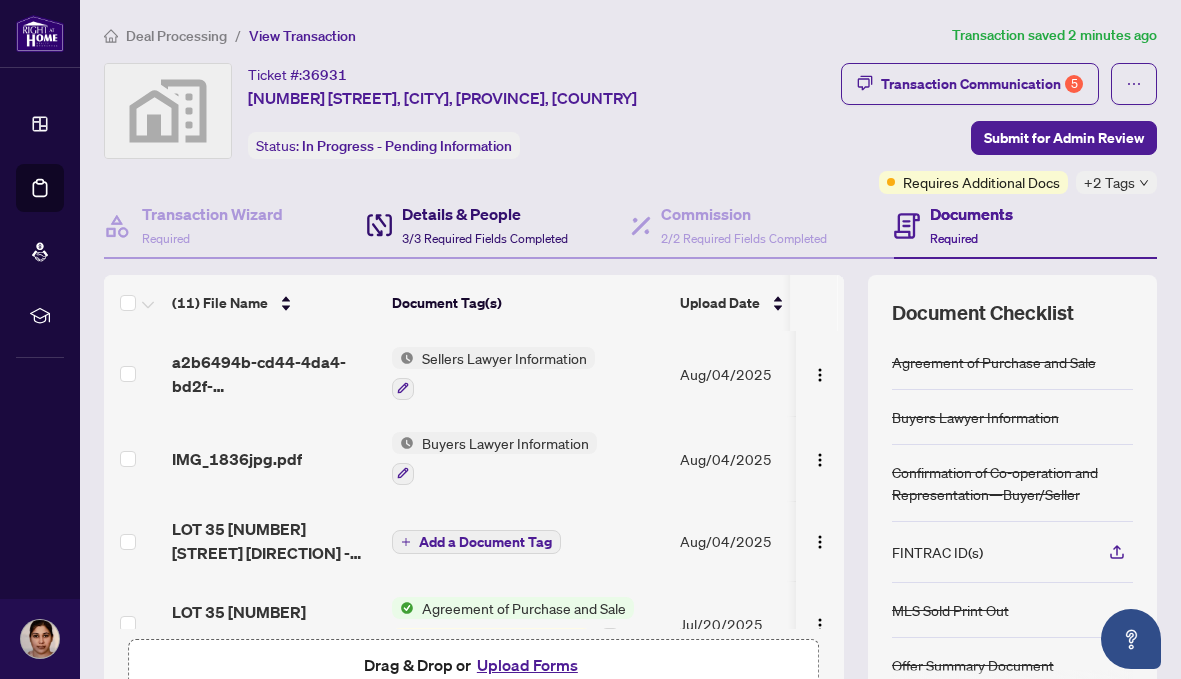 click on "3/3 Required Fields Completed" at bounding box center (485, 238) 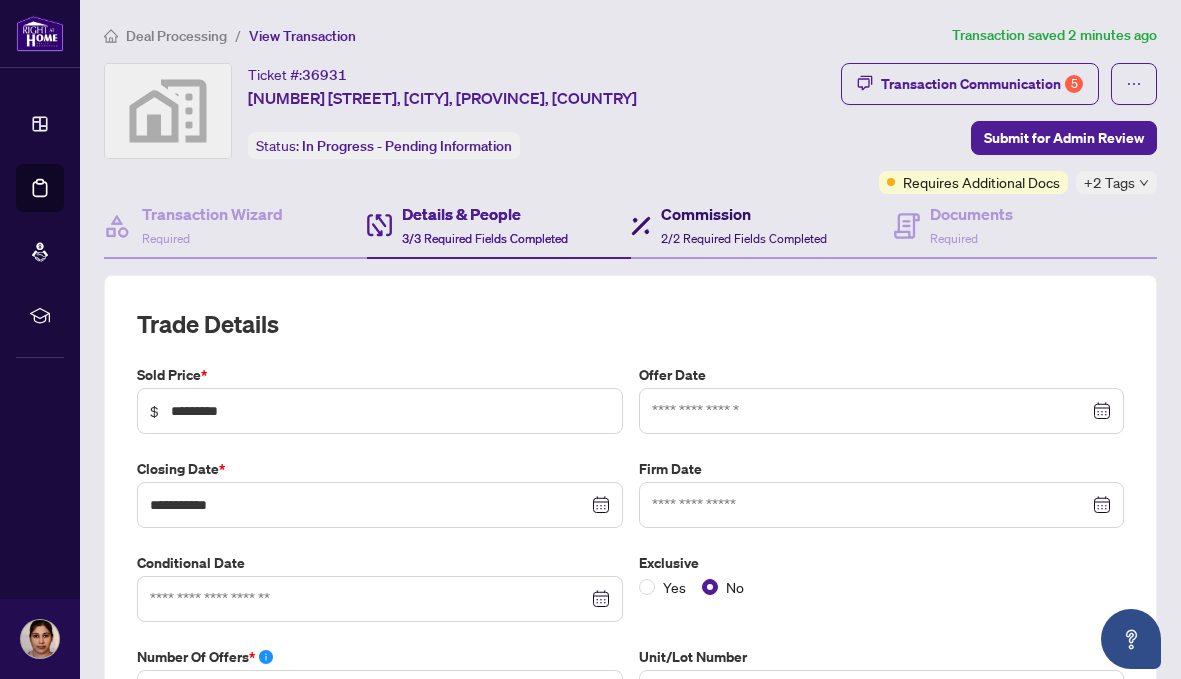 click on "2/2 Required Fields Completed" at bounding box center [744, 238] 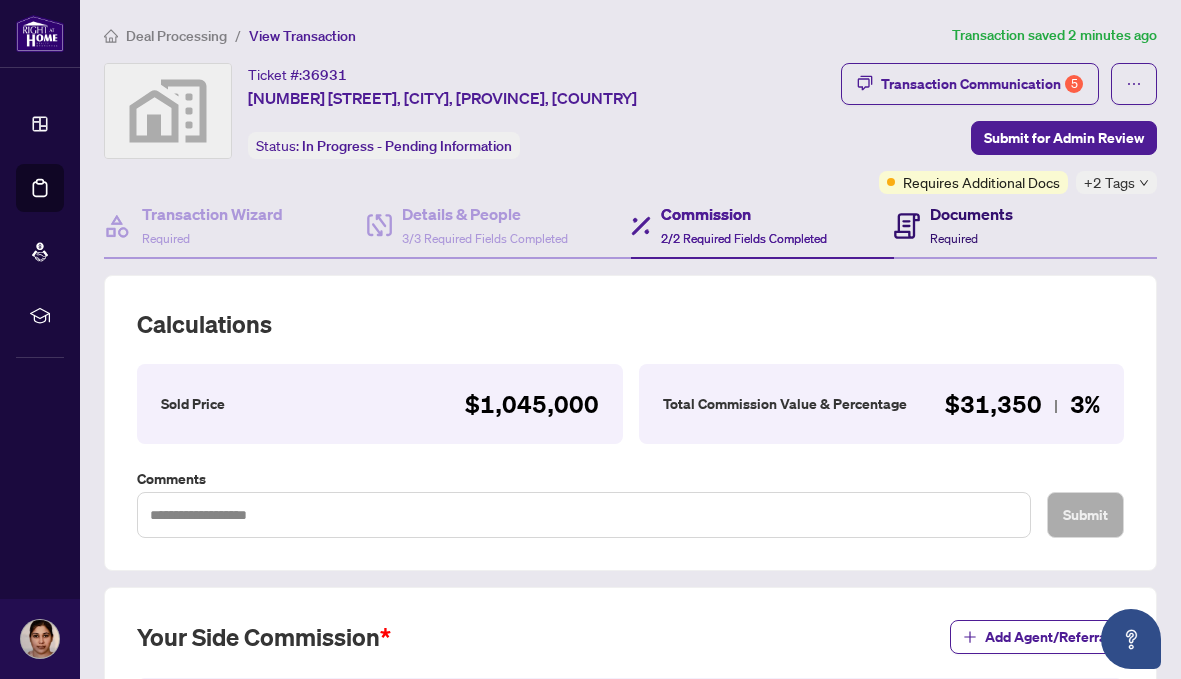 click on "Documents" at bounding box center (971, 214) 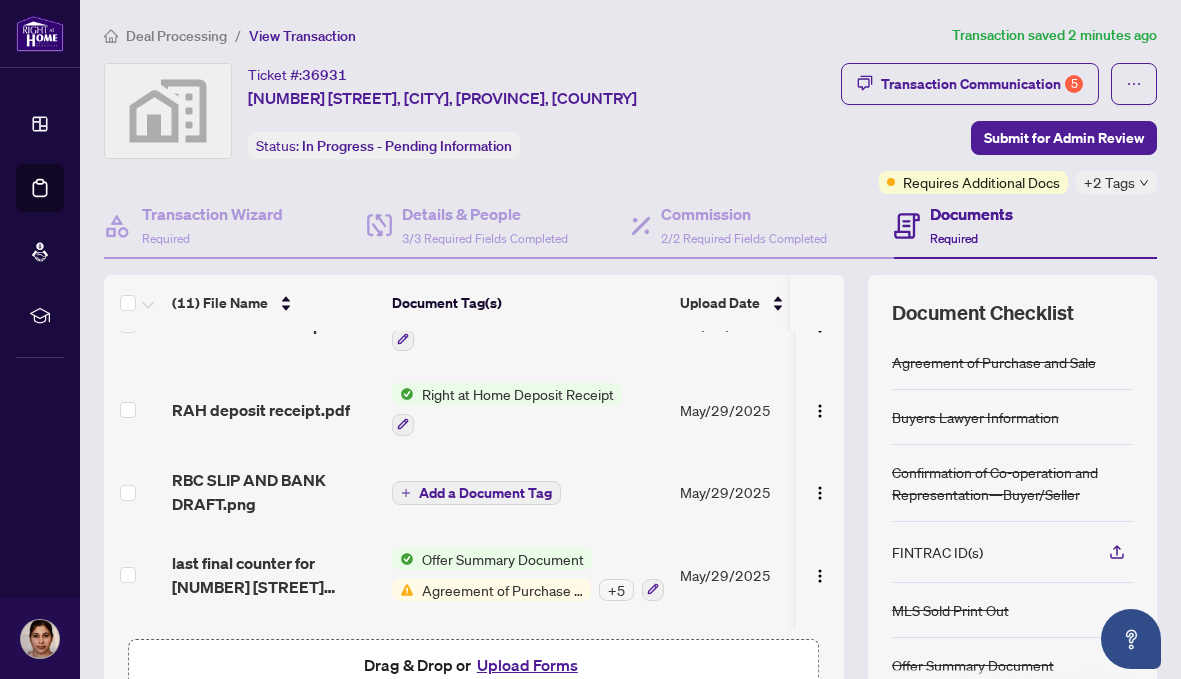 scroll, scrollTop: 560, scrollLeft: 0, axis: vertical 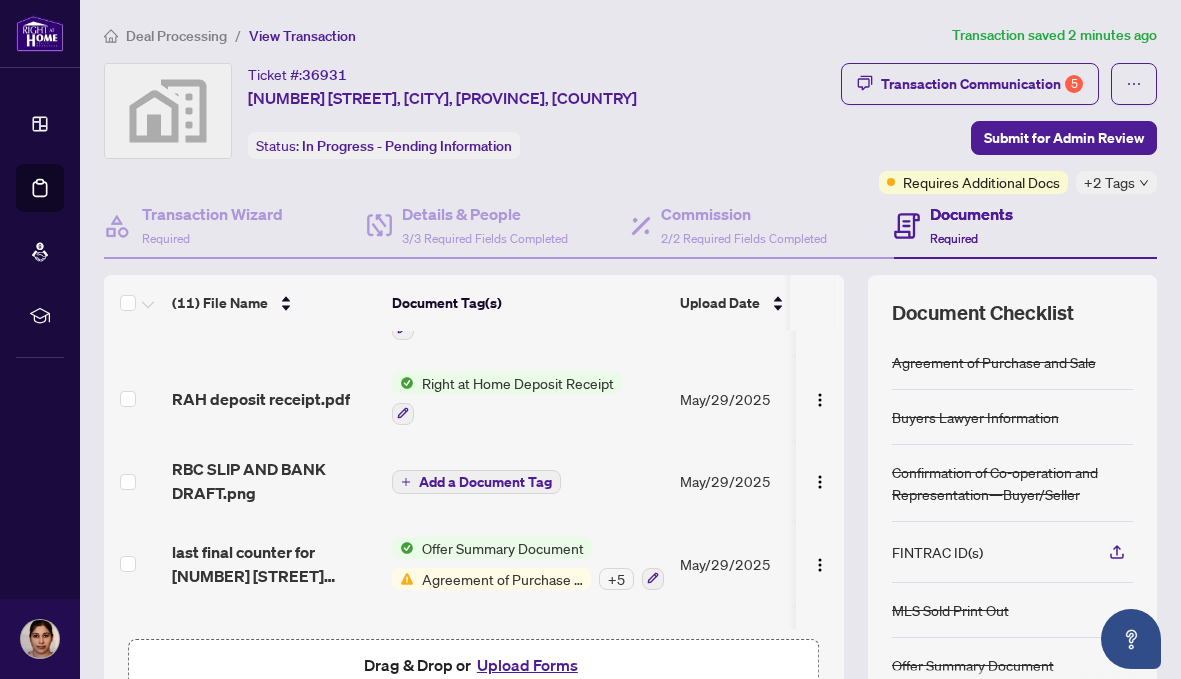 click on "RBC SLIP AND BANK DRAFT.png" at bounding box center (274, 481) 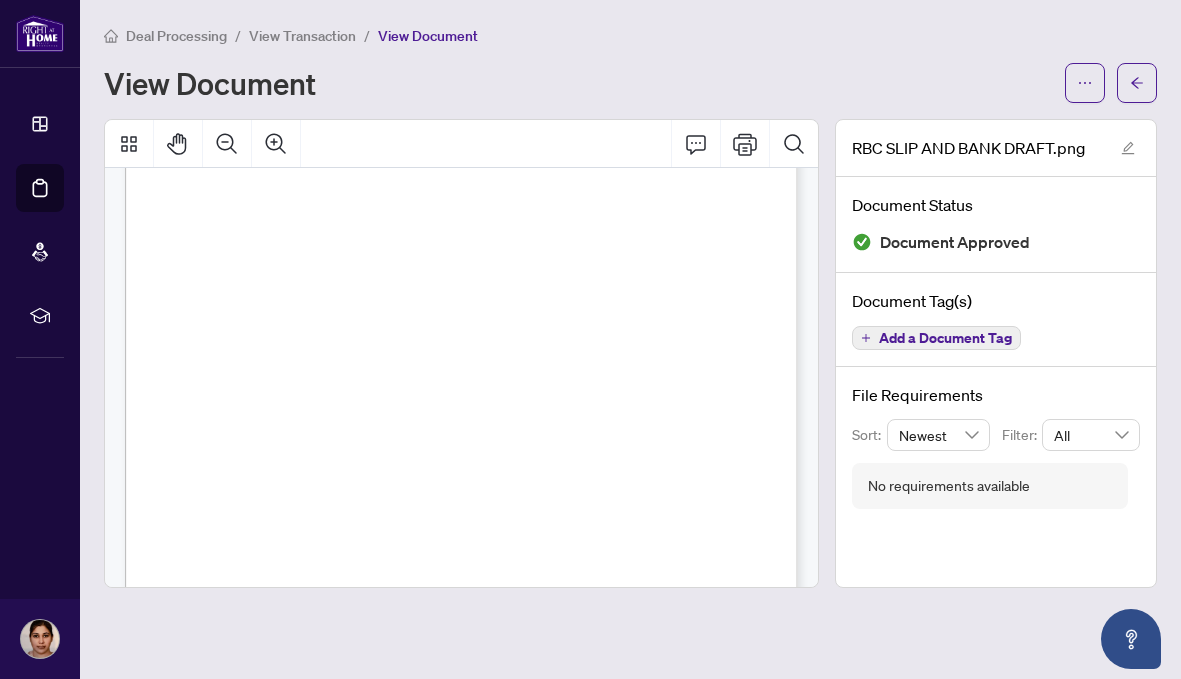 scroll, scrollTop: 170, scrollLeft: 0, axis: vertical 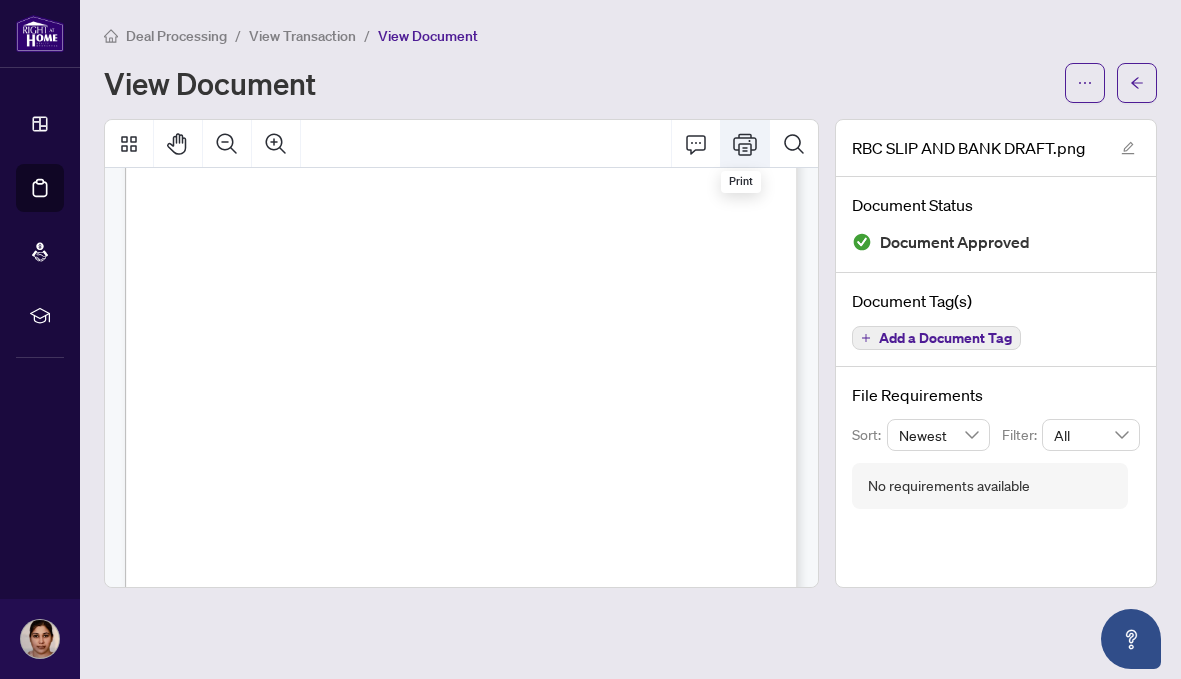click 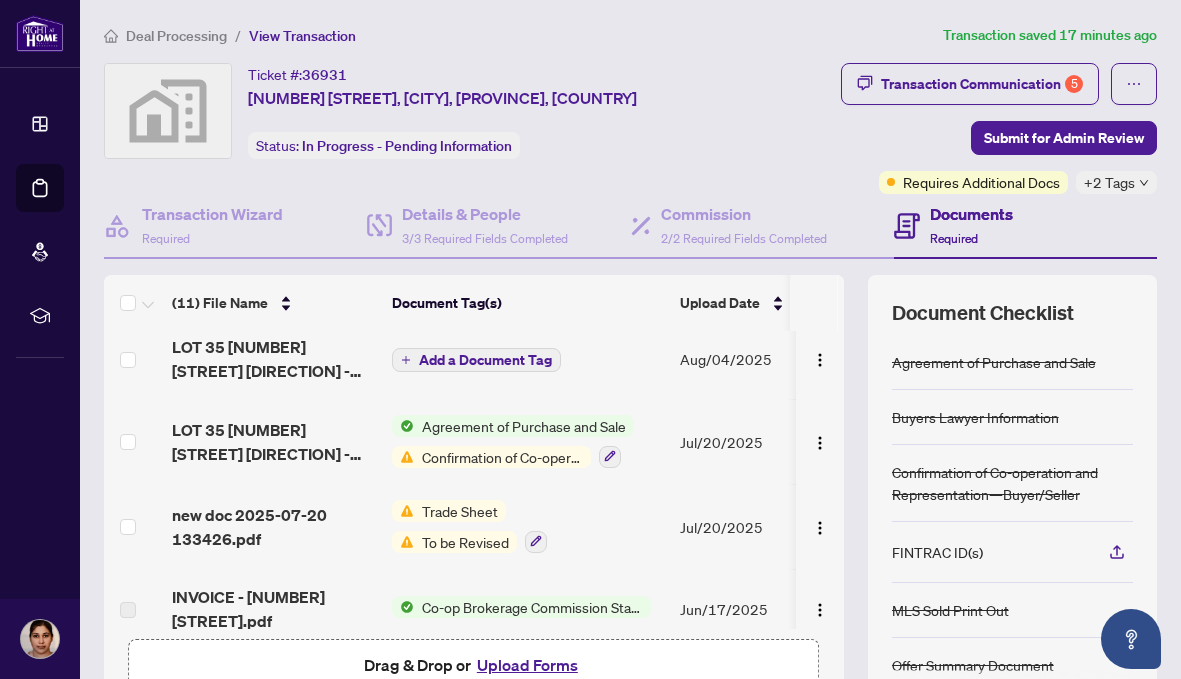 scroll, scrollTop: 185, scrollLeft: 0, axis: vertical 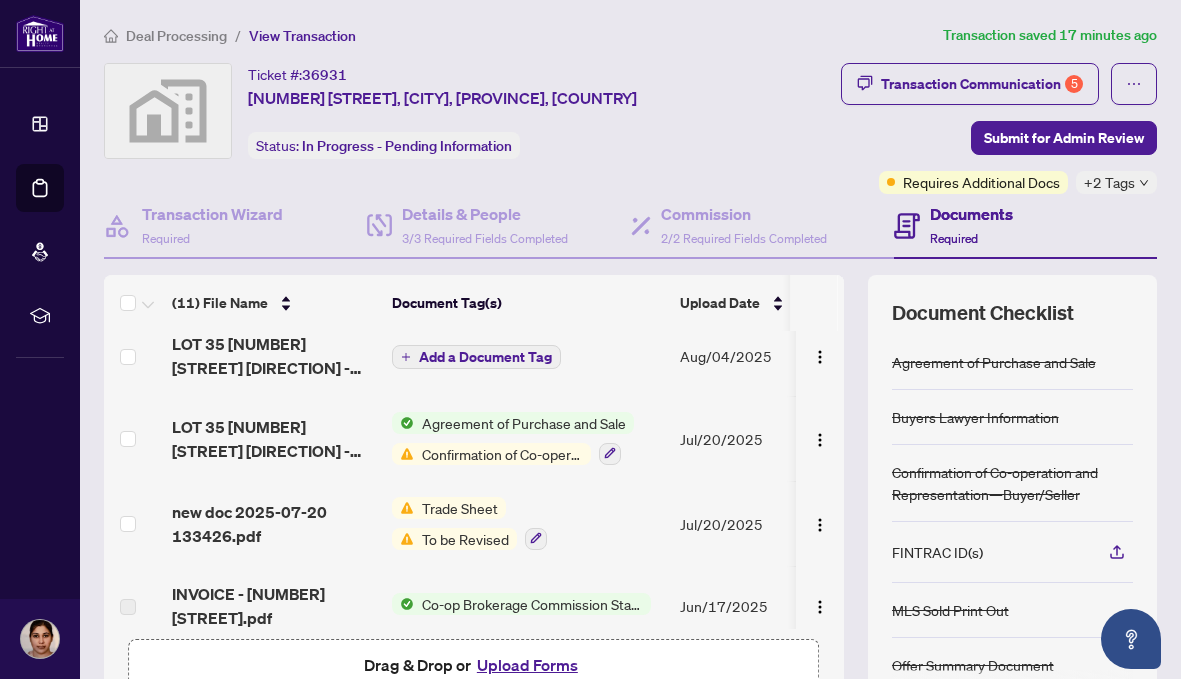 click on "To be Revised" at bounding box center (465, 539) 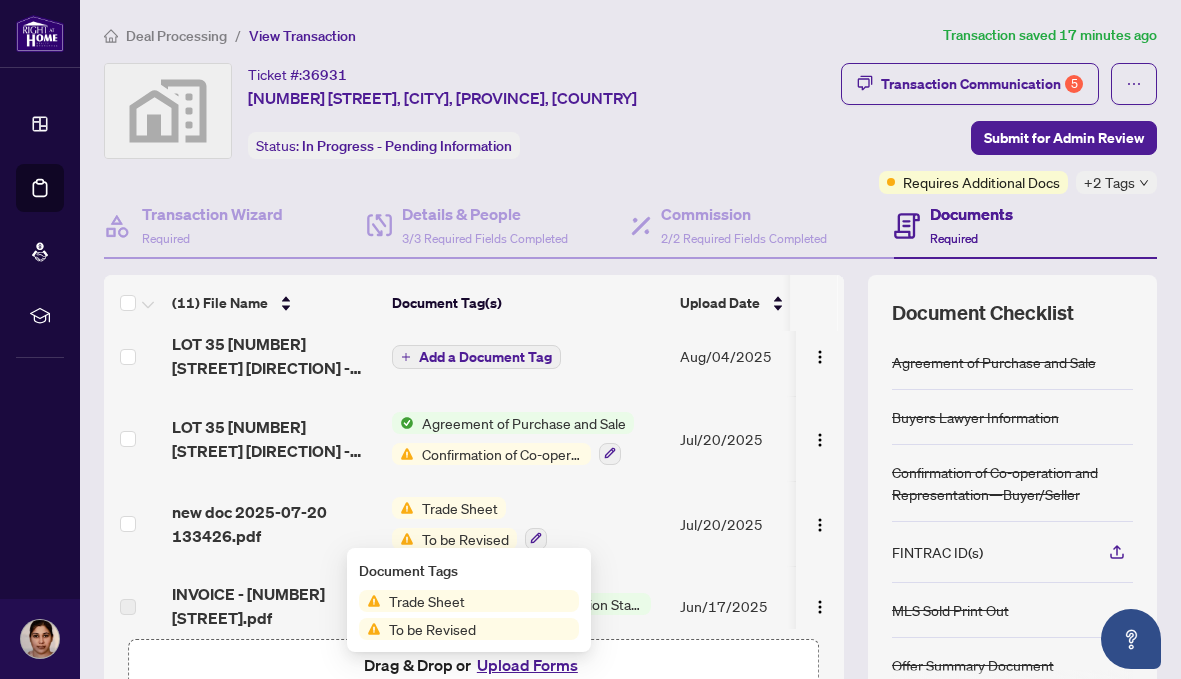 click on "To be Revised" at bounding box center [432, 629] 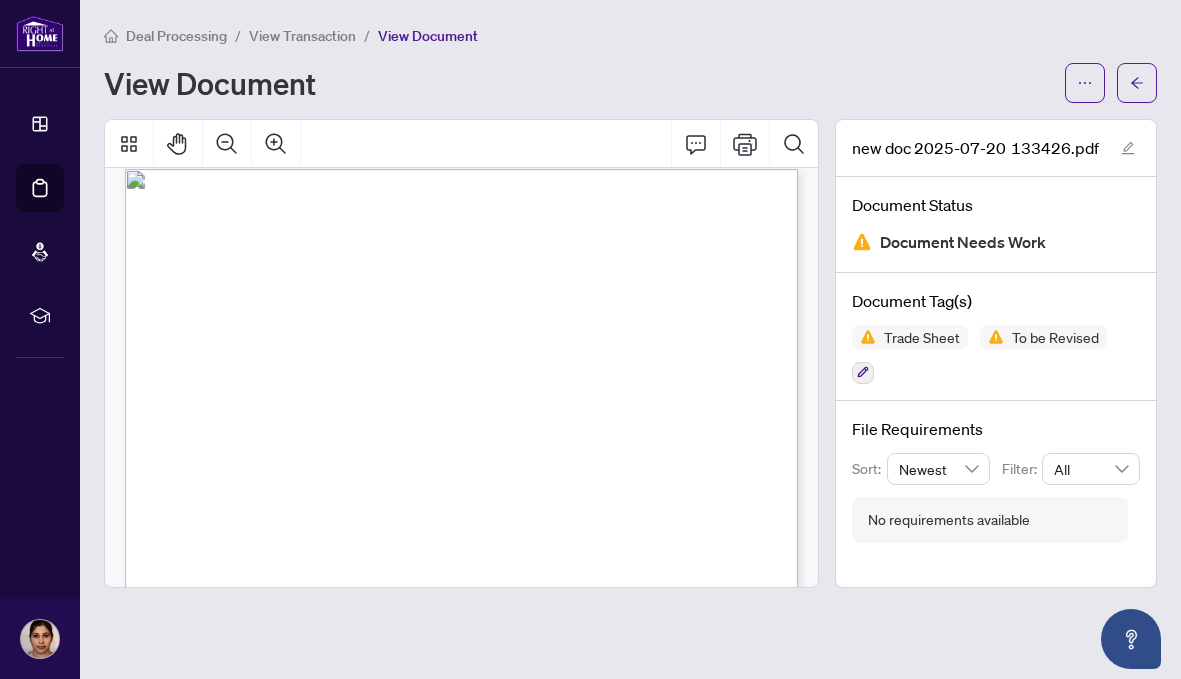 scroll, scrollTop: 21, scrollLeft: 0, axis: vertical 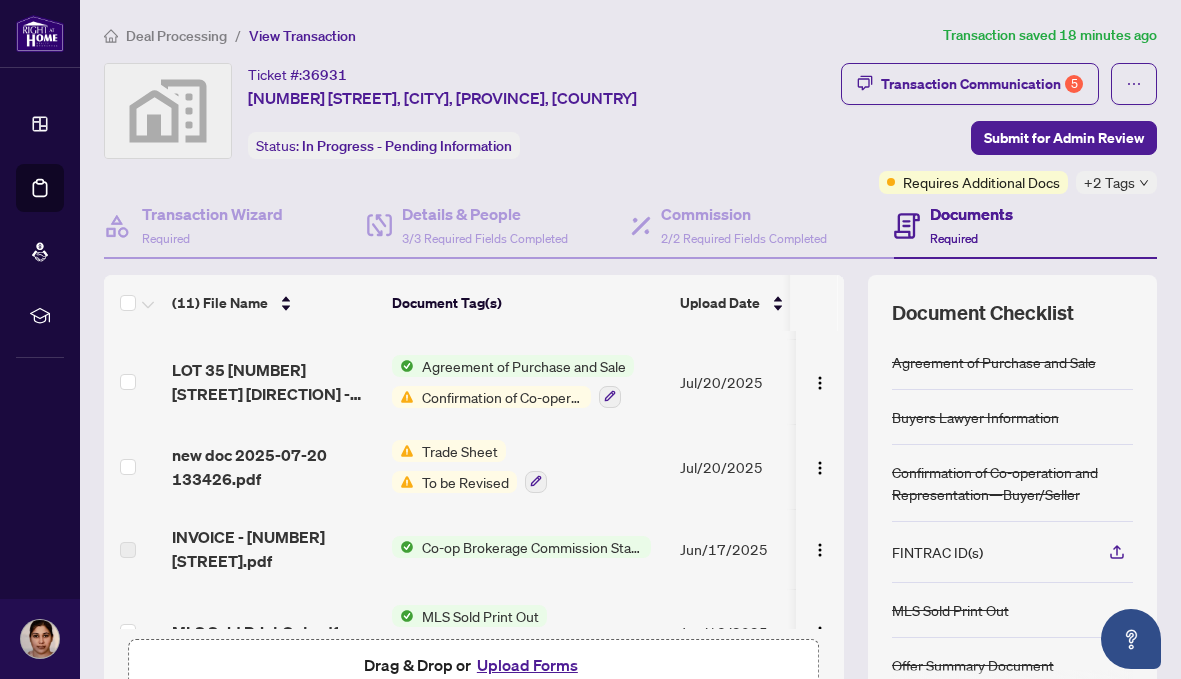click on "To be Revised" at bounding box center [465, 482] 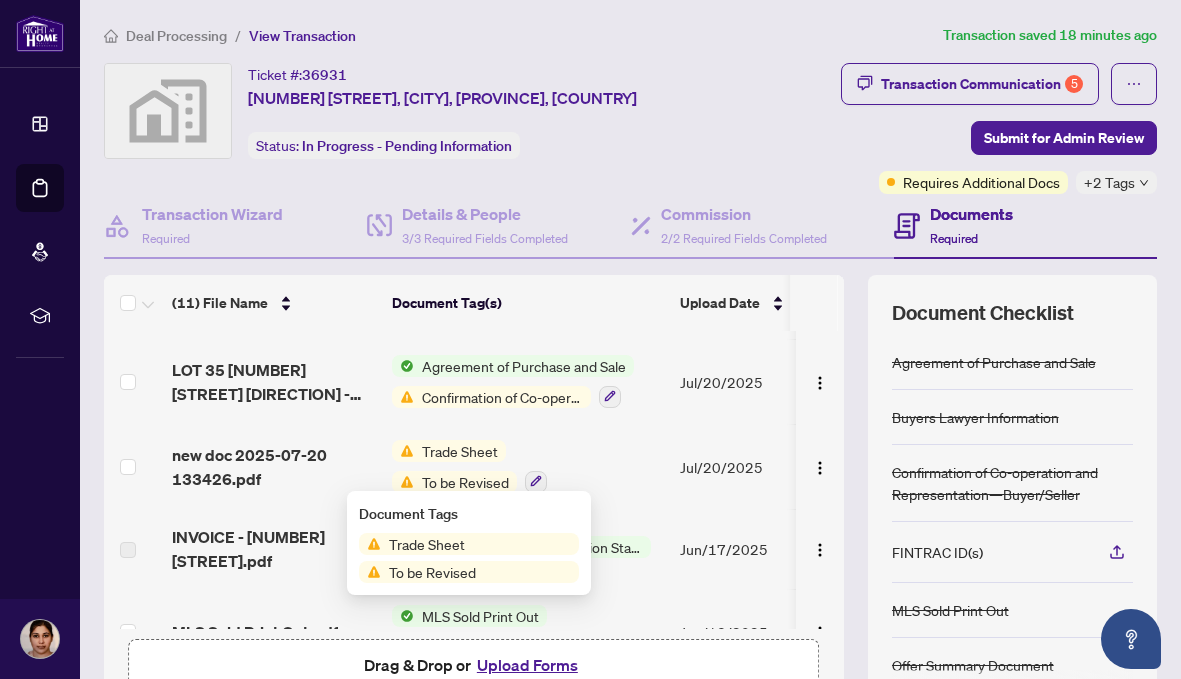 click on "To be Revised" at bounding box center (432, 572) 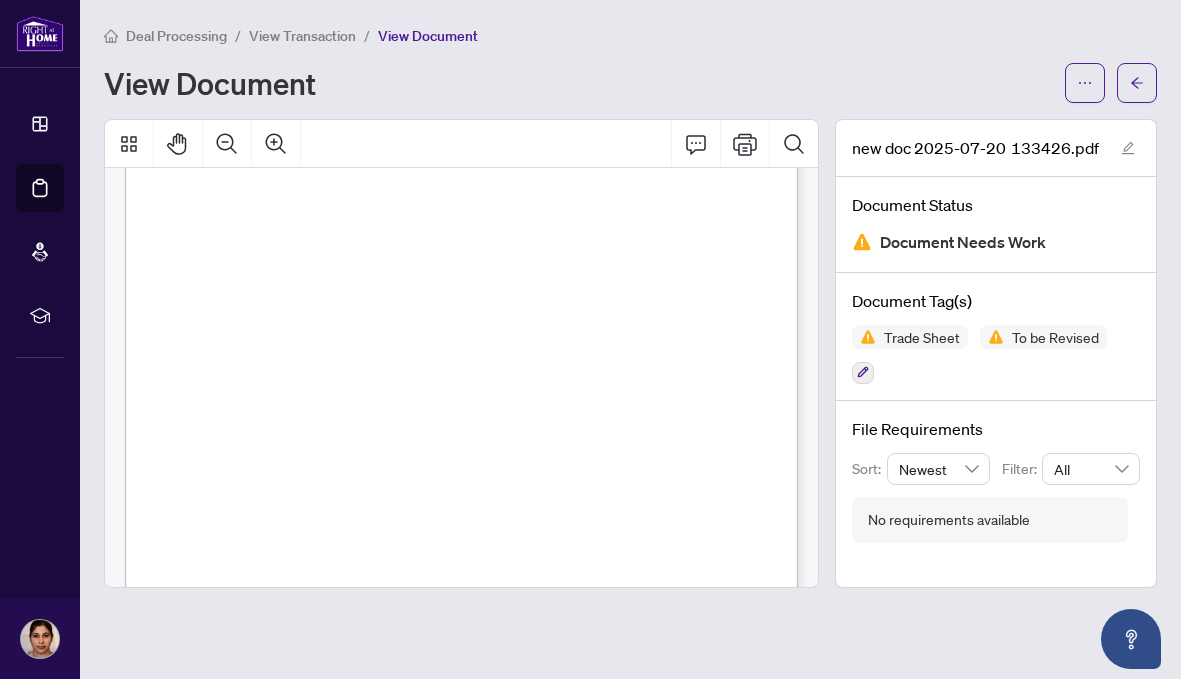 scroll, scrollTop: 234, scrollLeft: 0, axis: vertical 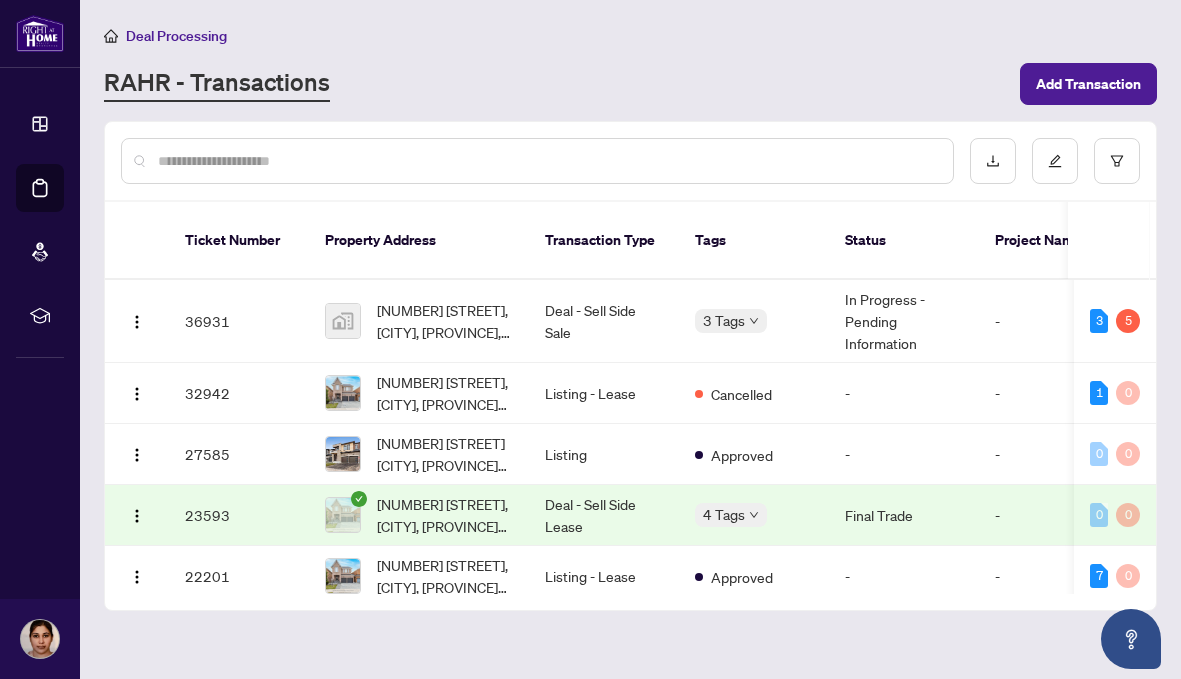 click on "Deal Processing" at bounding box center [176, 36] 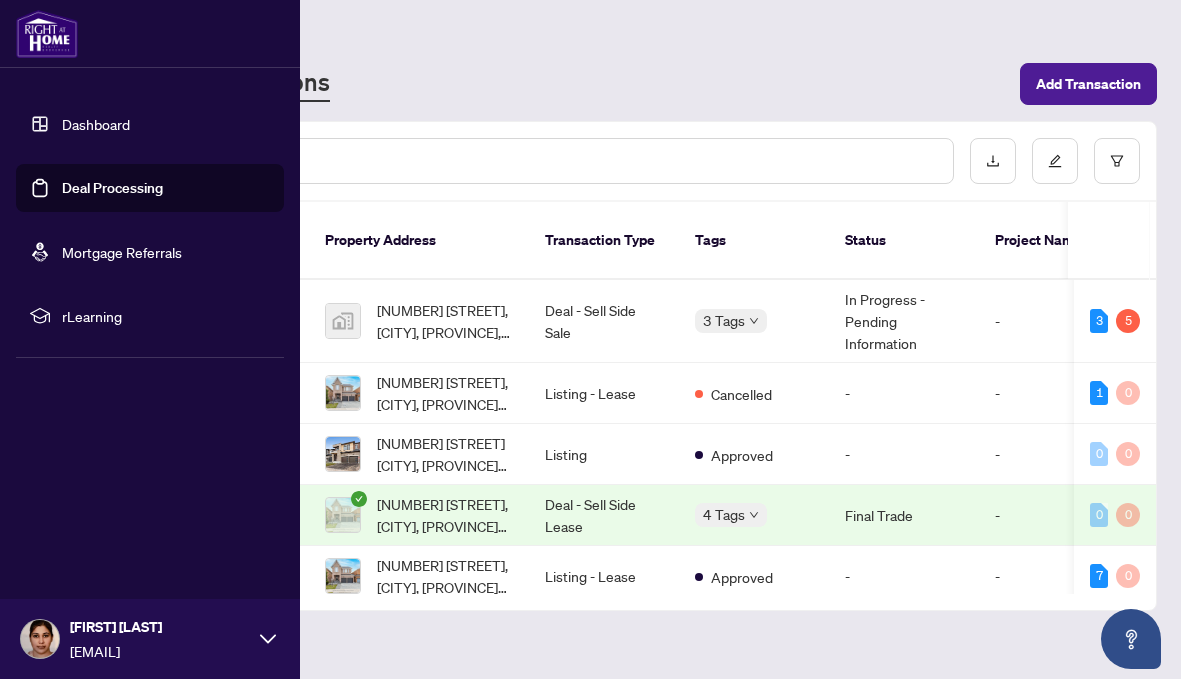 click on "Dashboard" at bounding box center [96, 124] 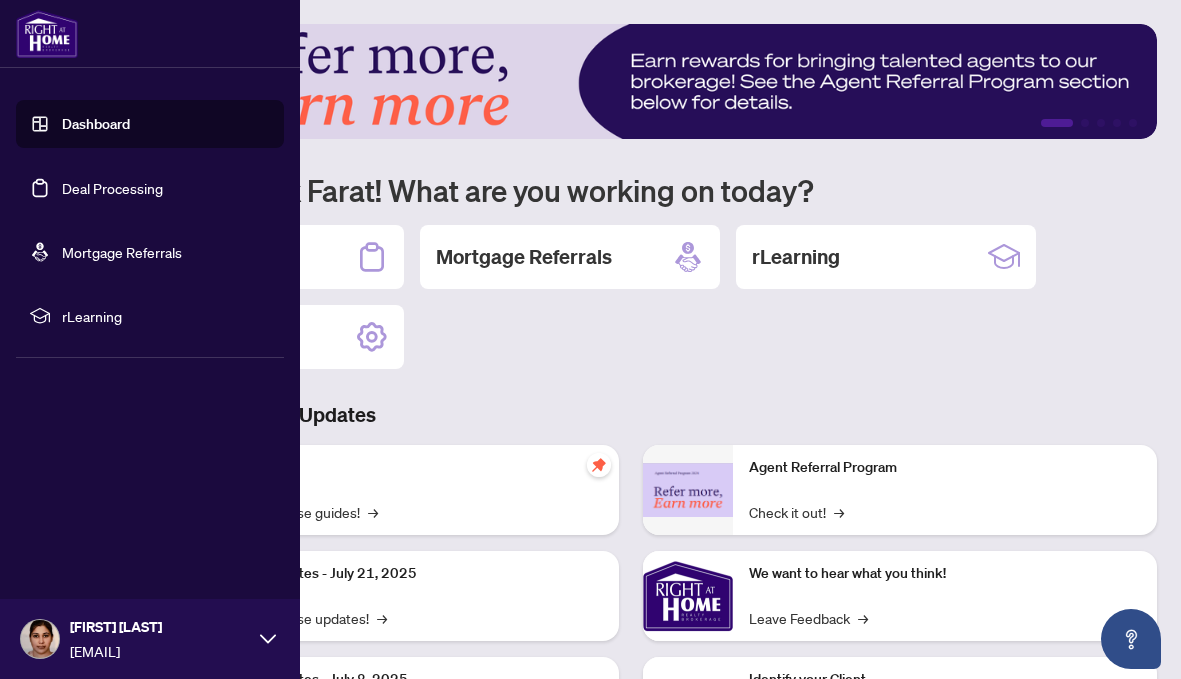 click on "rLearning" at bounding box center (150, 316) 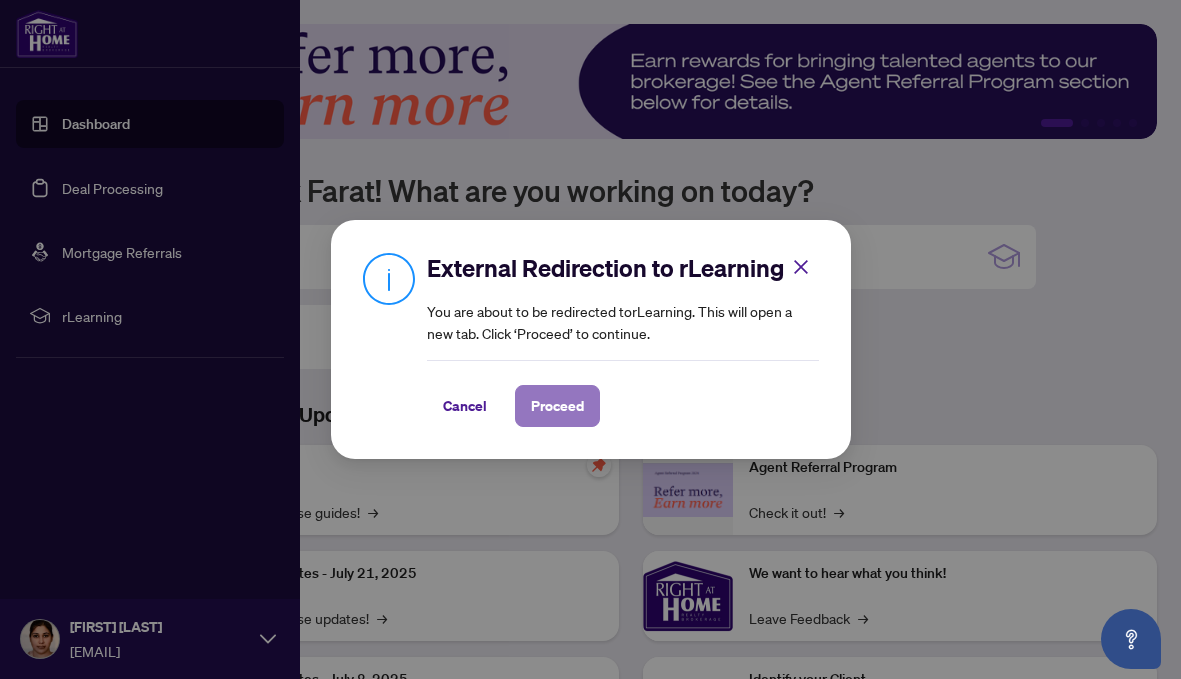 click on "Proceed" at bounding box center [557, 406] 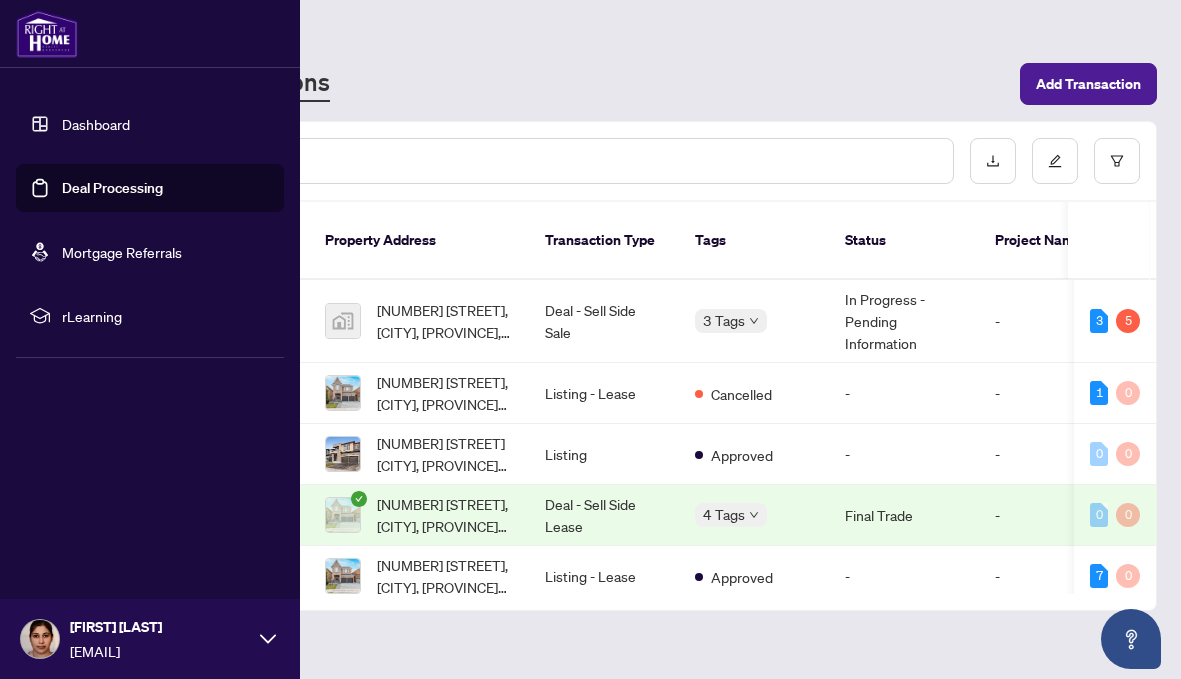 click on "Dashboard" at bounding box center [96, 124] 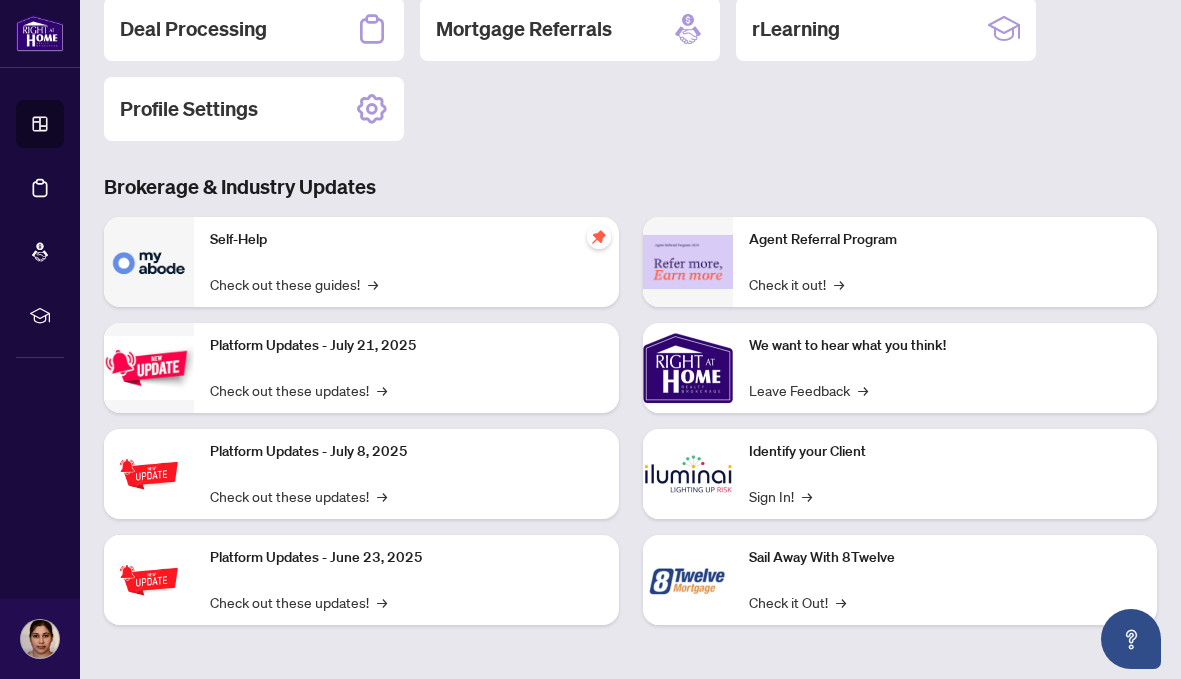 scroll, scrollTop: 0, scrollLeft: 0, axis: both 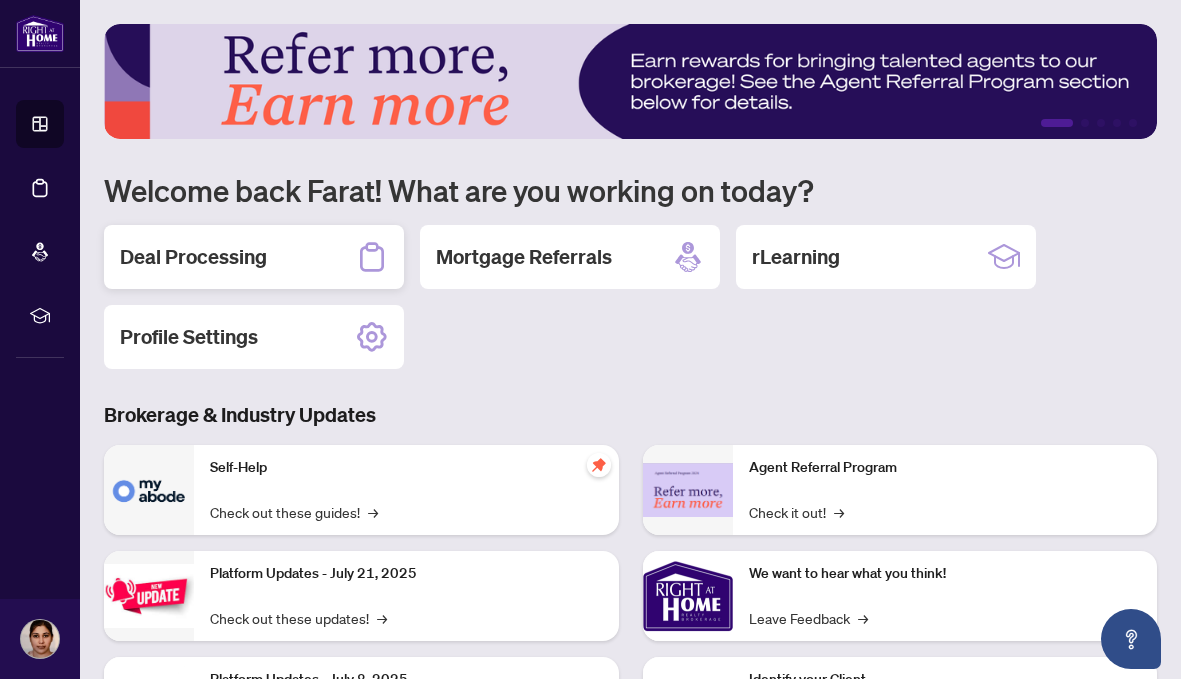 click on "Deal Processing" at bounding box center (193, 257) 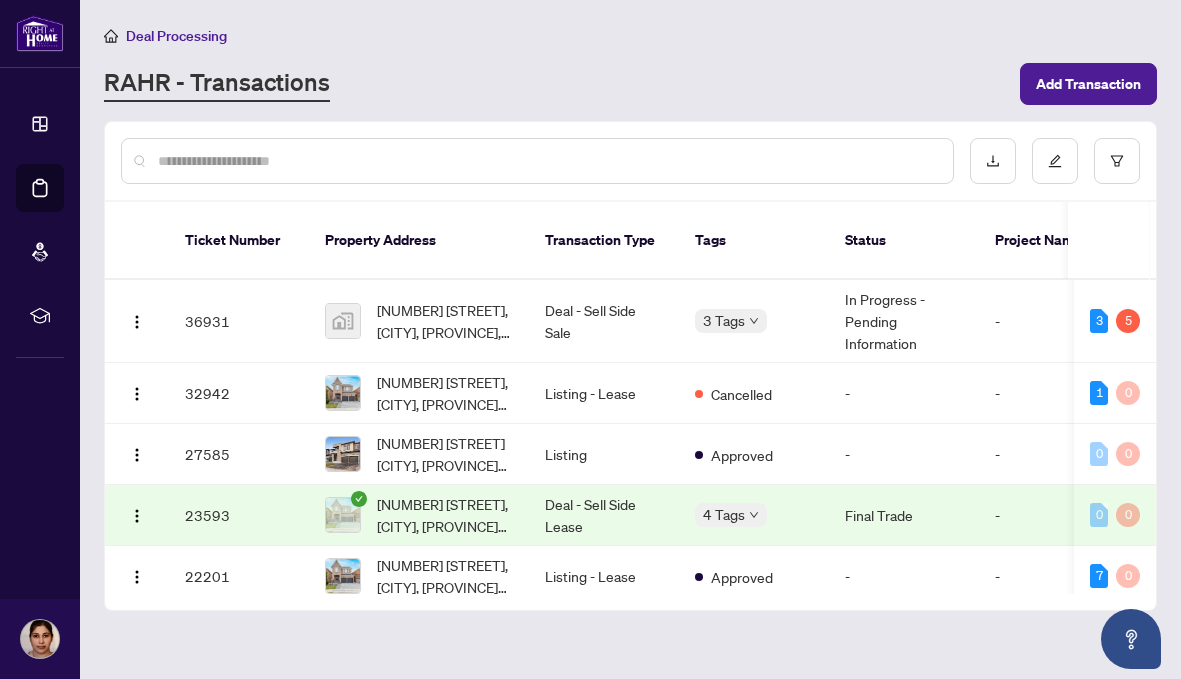 click on "Deal Processing" at bounding box center (176, 36) 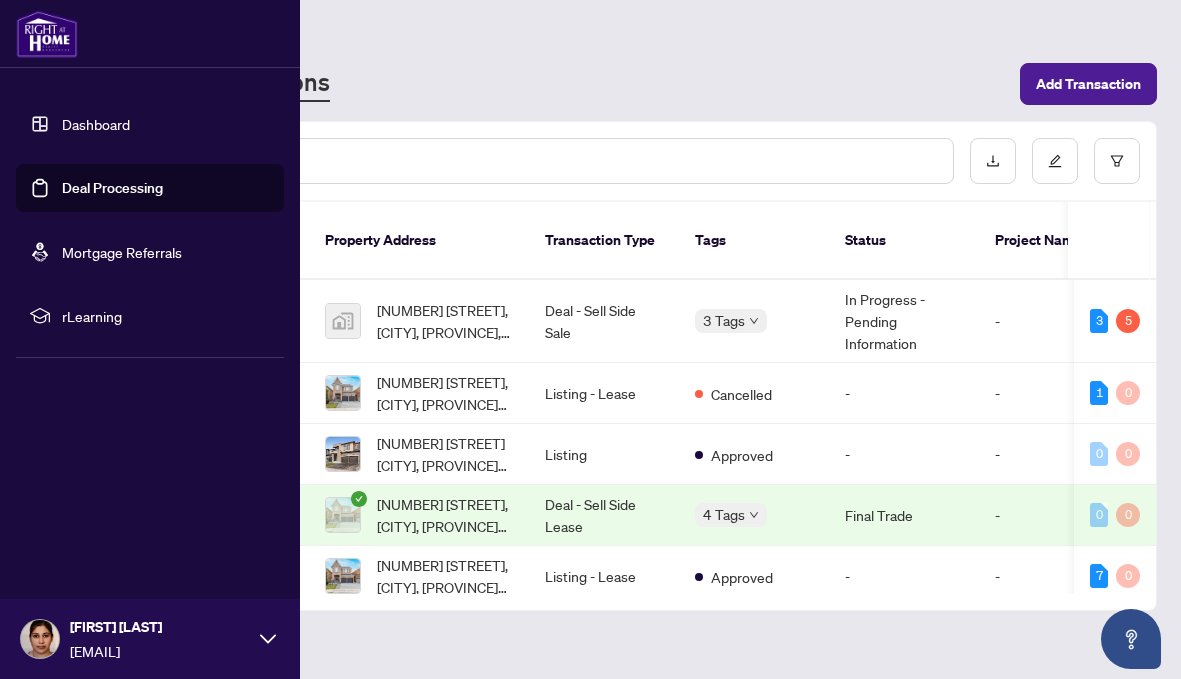 click on "Dashboard" at bounding box center (96, 124) 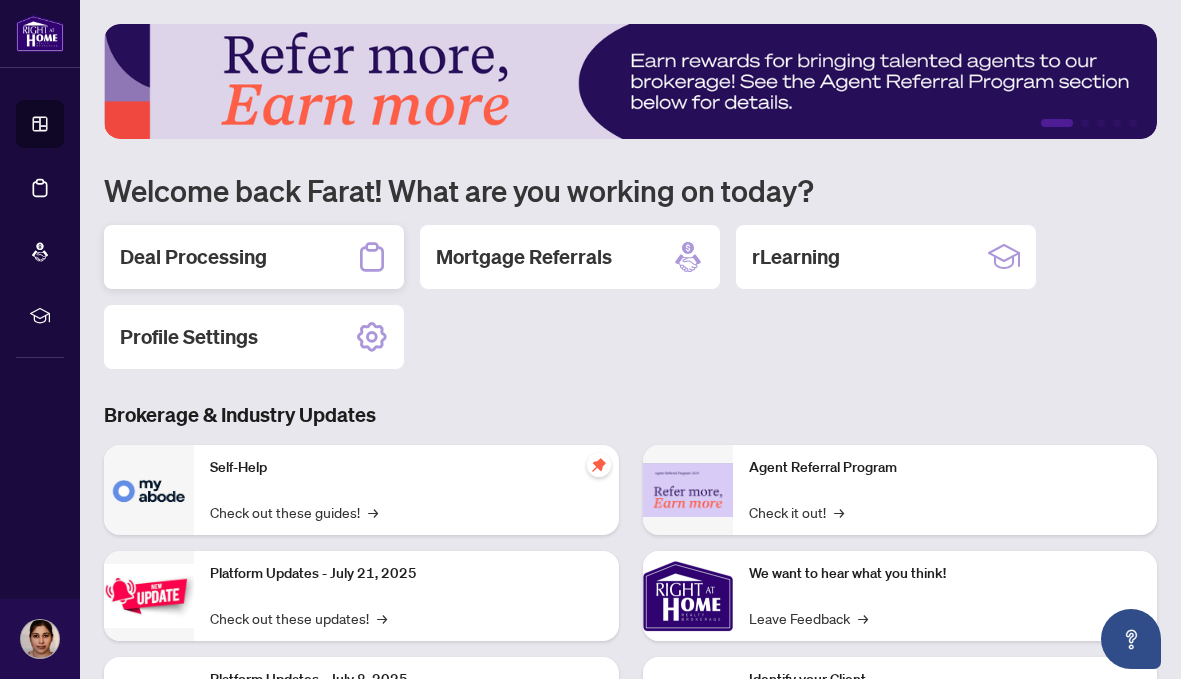 click on "Deal Processing" at bounding box center [254, 257] 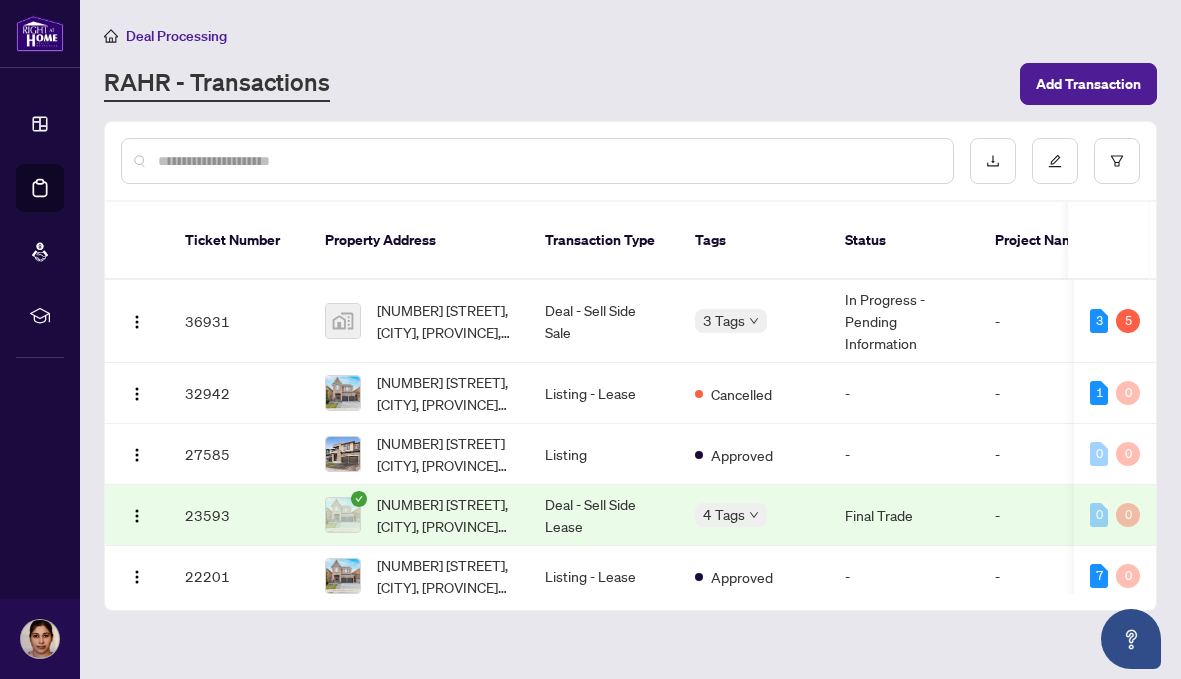 click on "RAHR - Transactions" at bounding box center (217, 84) 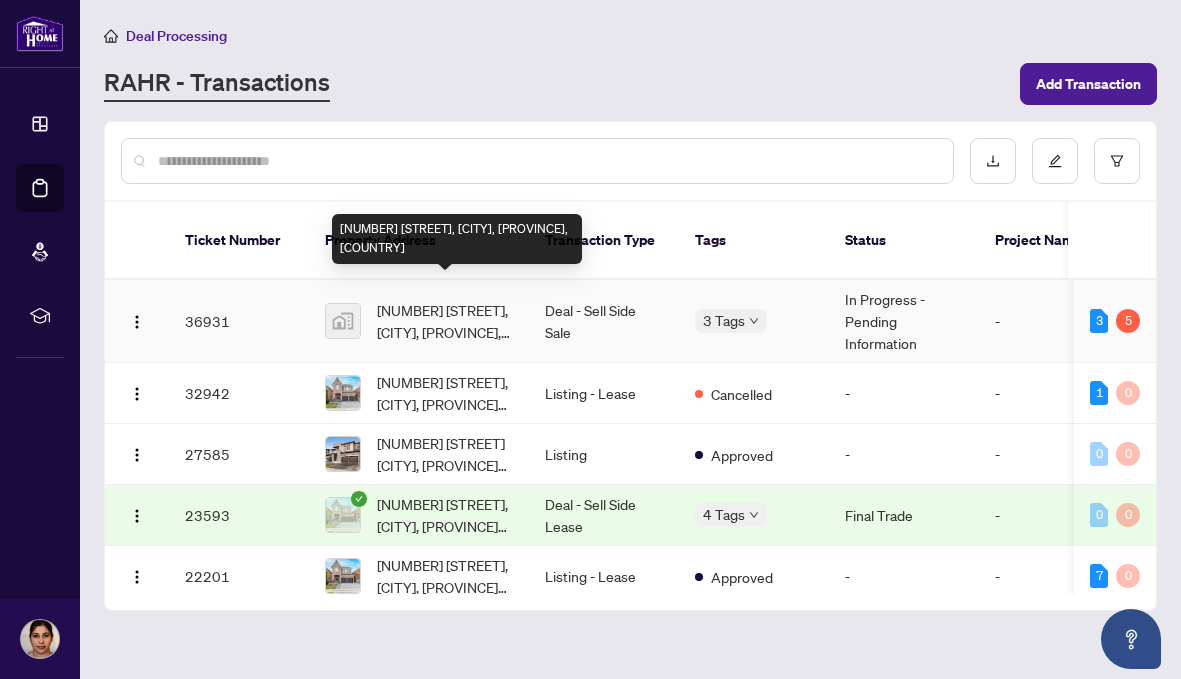 click on "[NUMBER] [STREET], [CITY], [PROVINCE], [COUNTRY]" at bounding box center (445, 321) 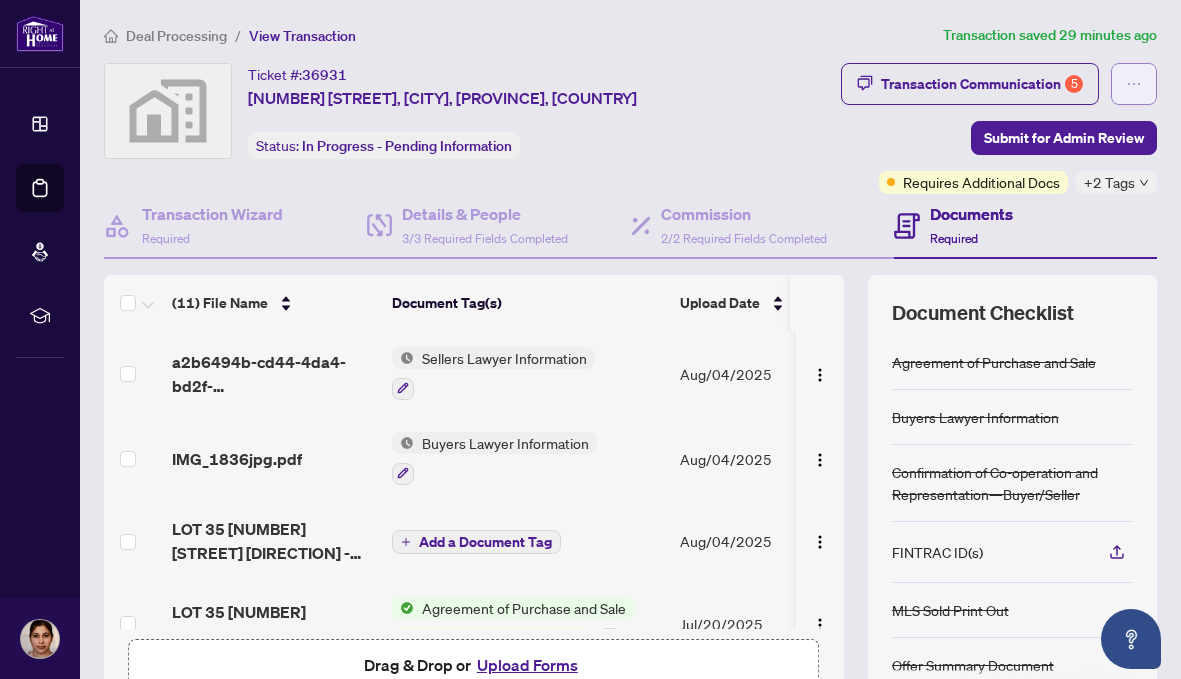 click 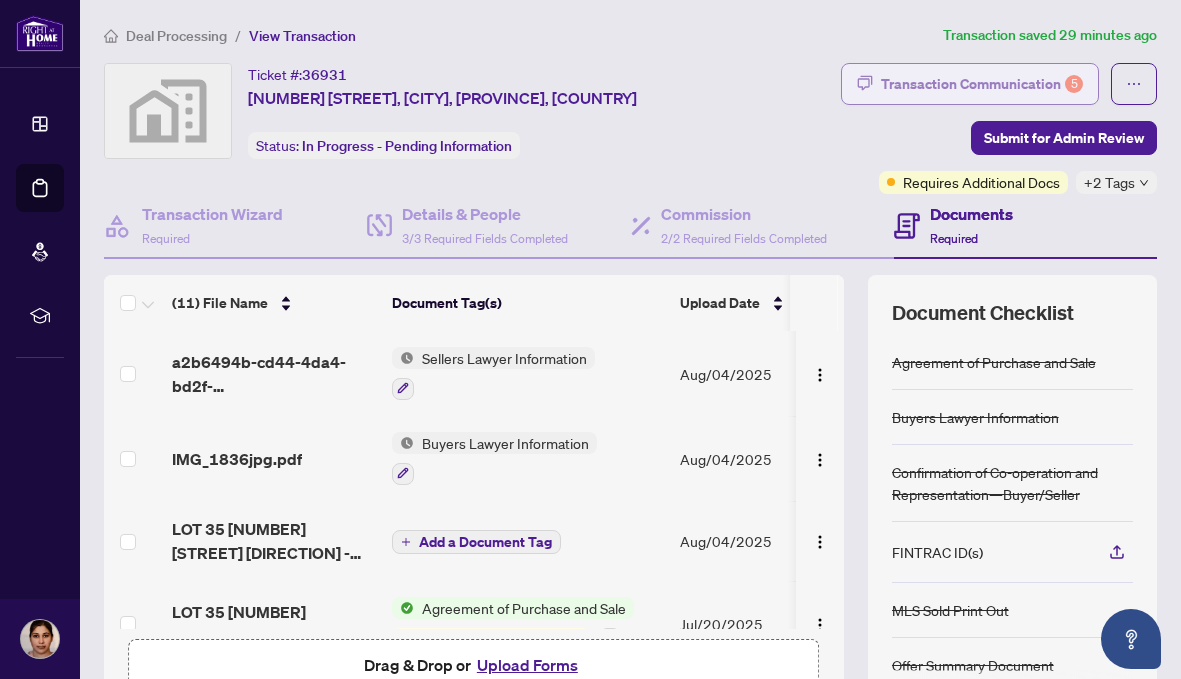 click on "Transaction Communication 5" at bounding box center (982, 84) 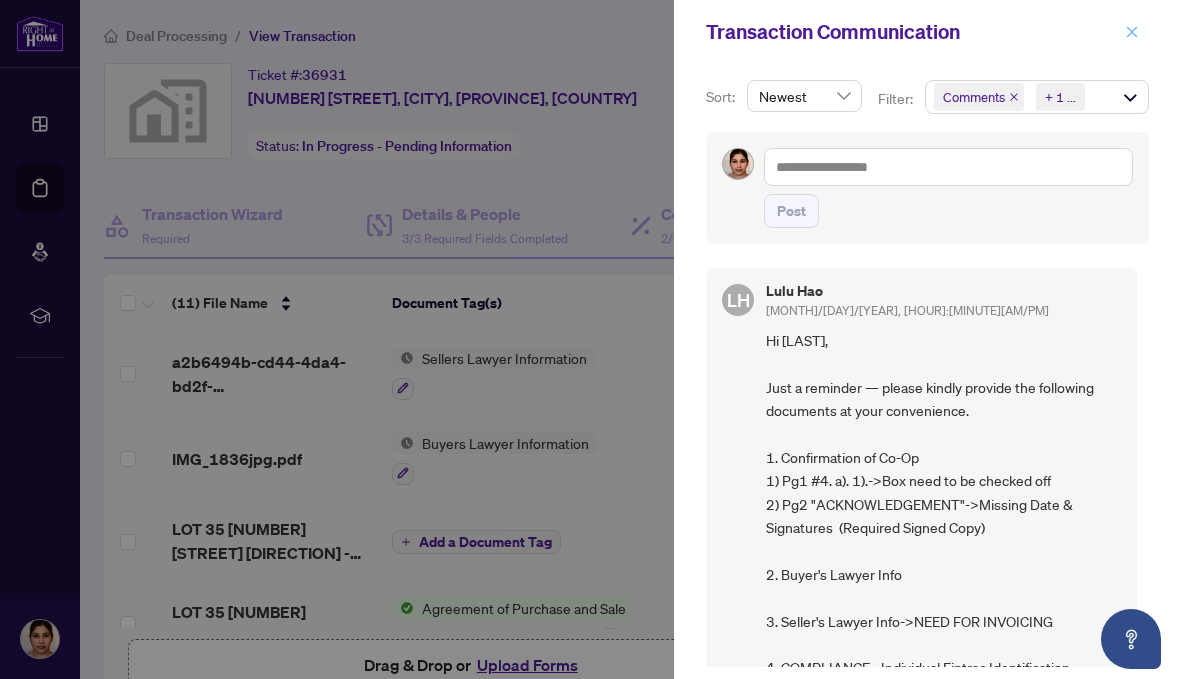 click 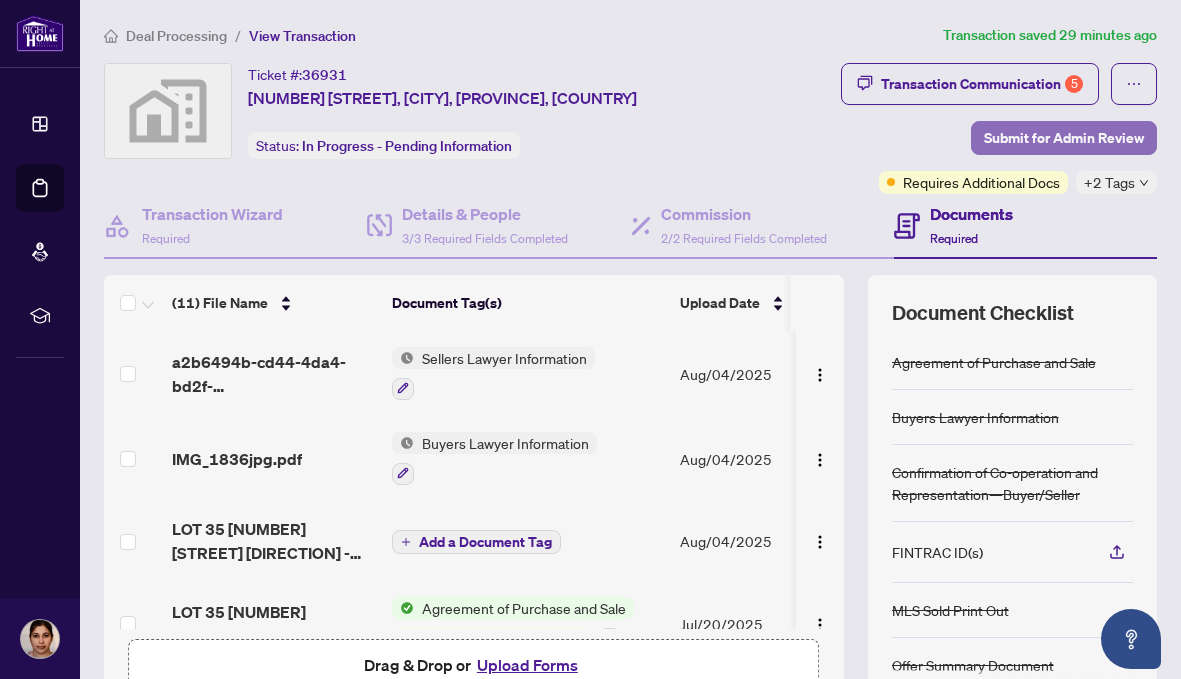 click on "Submit for Admin Review" at bounding box center (1064, 138) 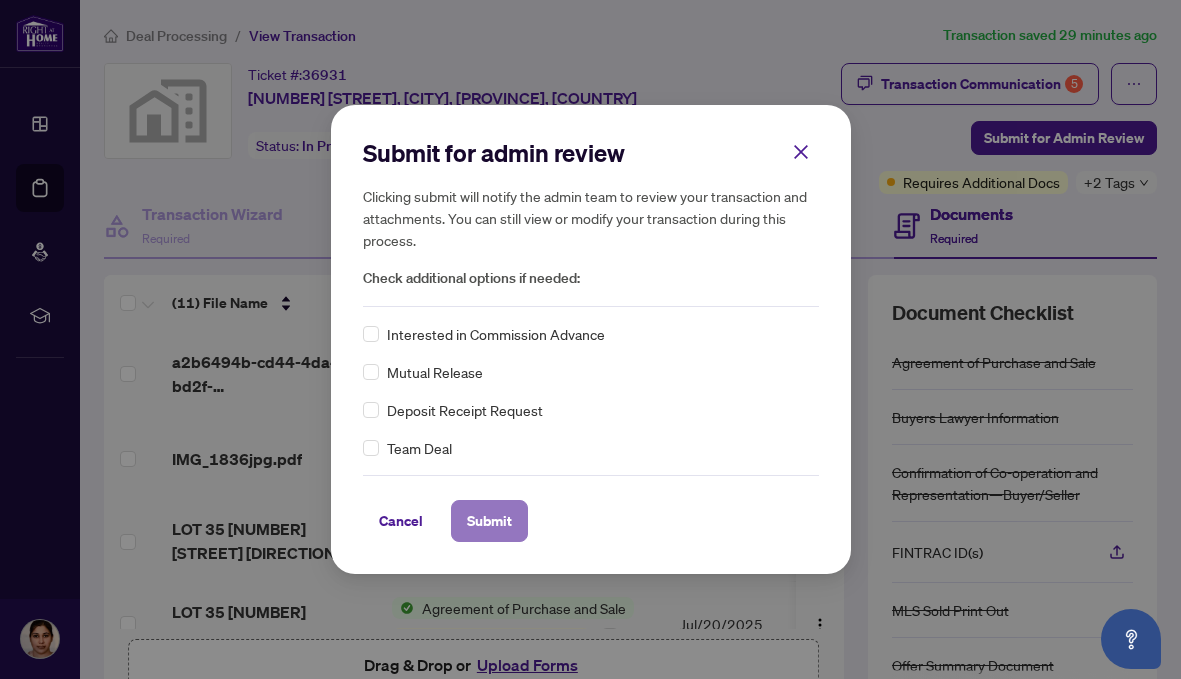 click on "Submit" at bounding box center (489, 521) 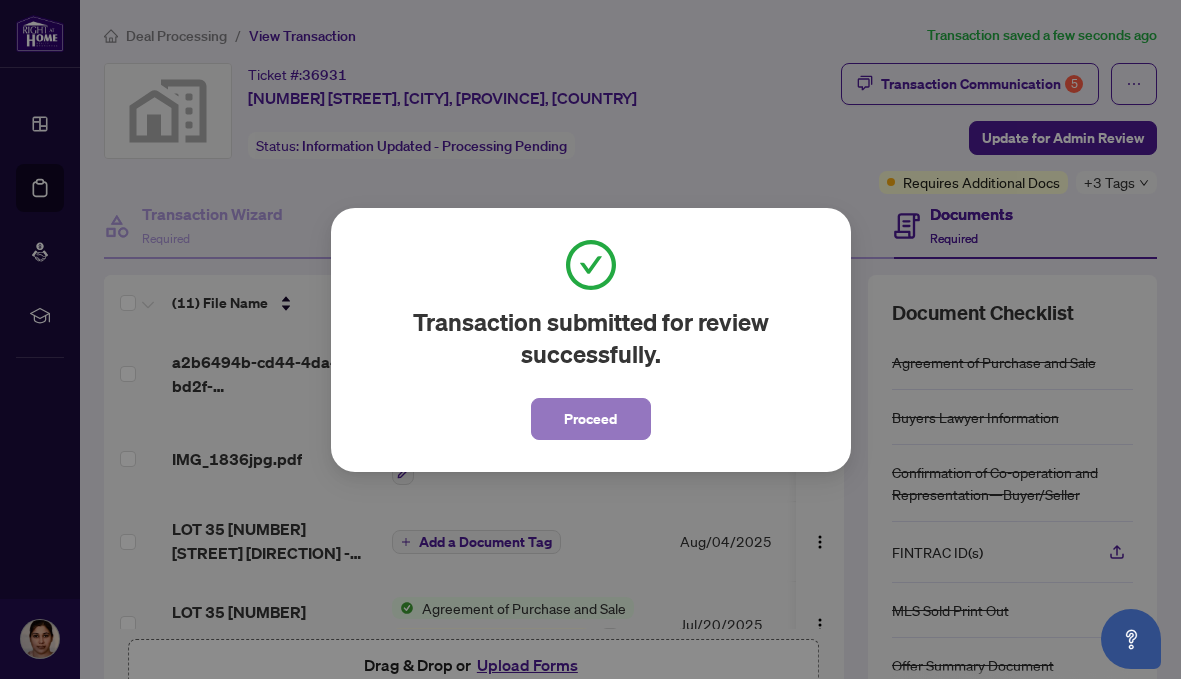 click on "Proceed" at bounding box center [590, 419] 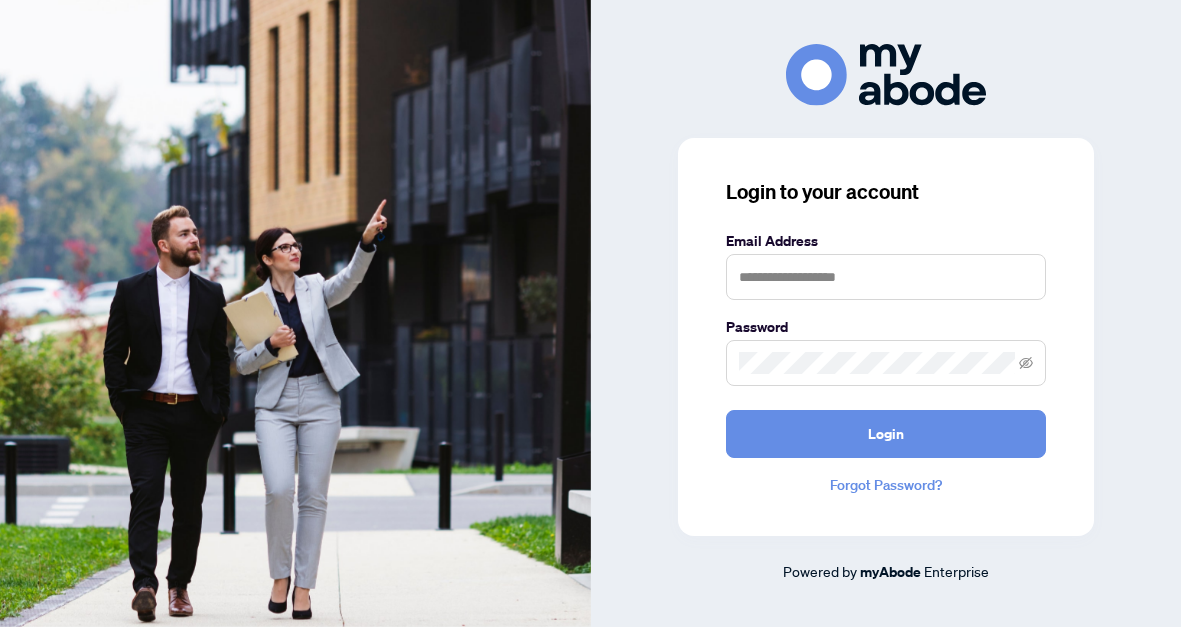 scroll, scrollTop: 0, scrollLeft: 0, axis: both 